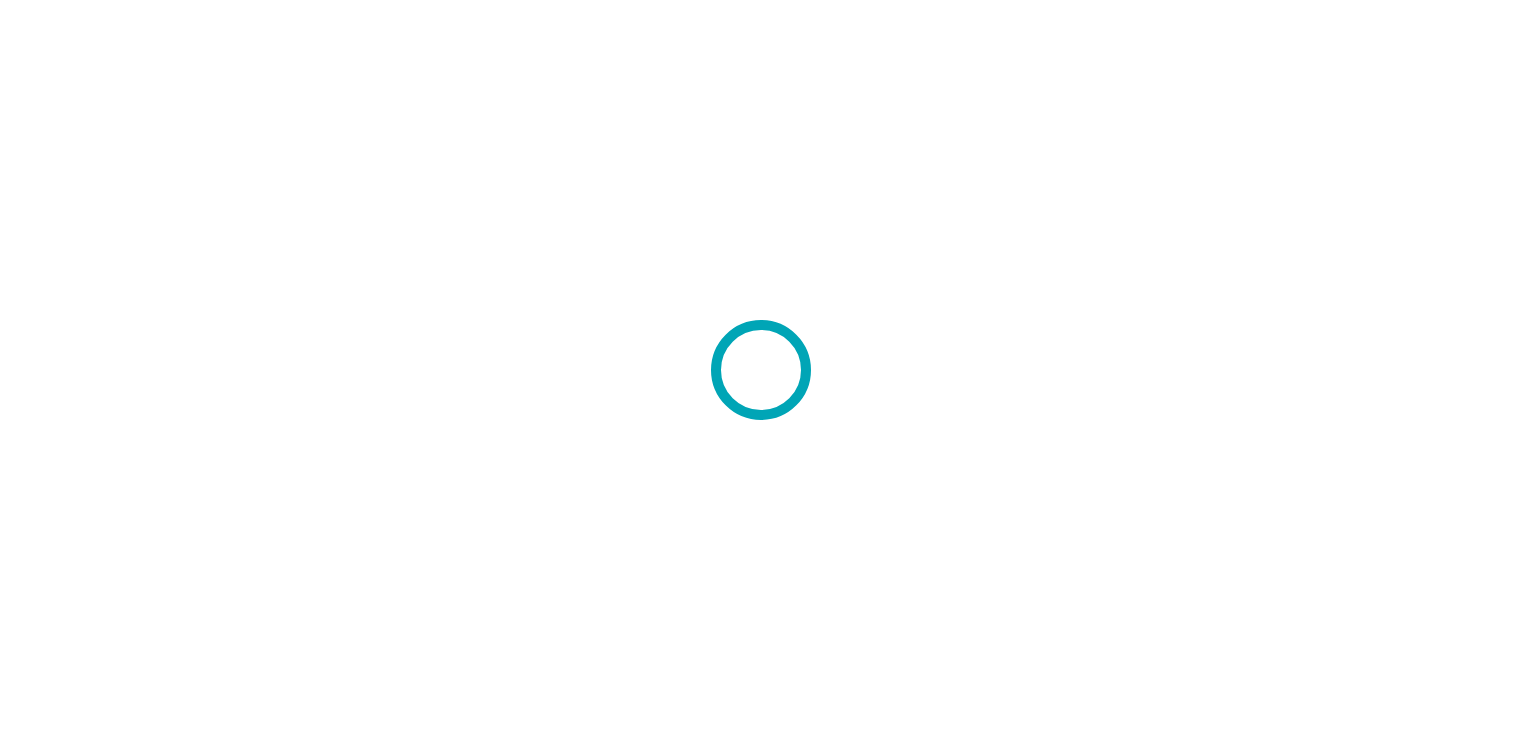 scroll, scrollTop: 0, scrollLeft: 0, axis: both 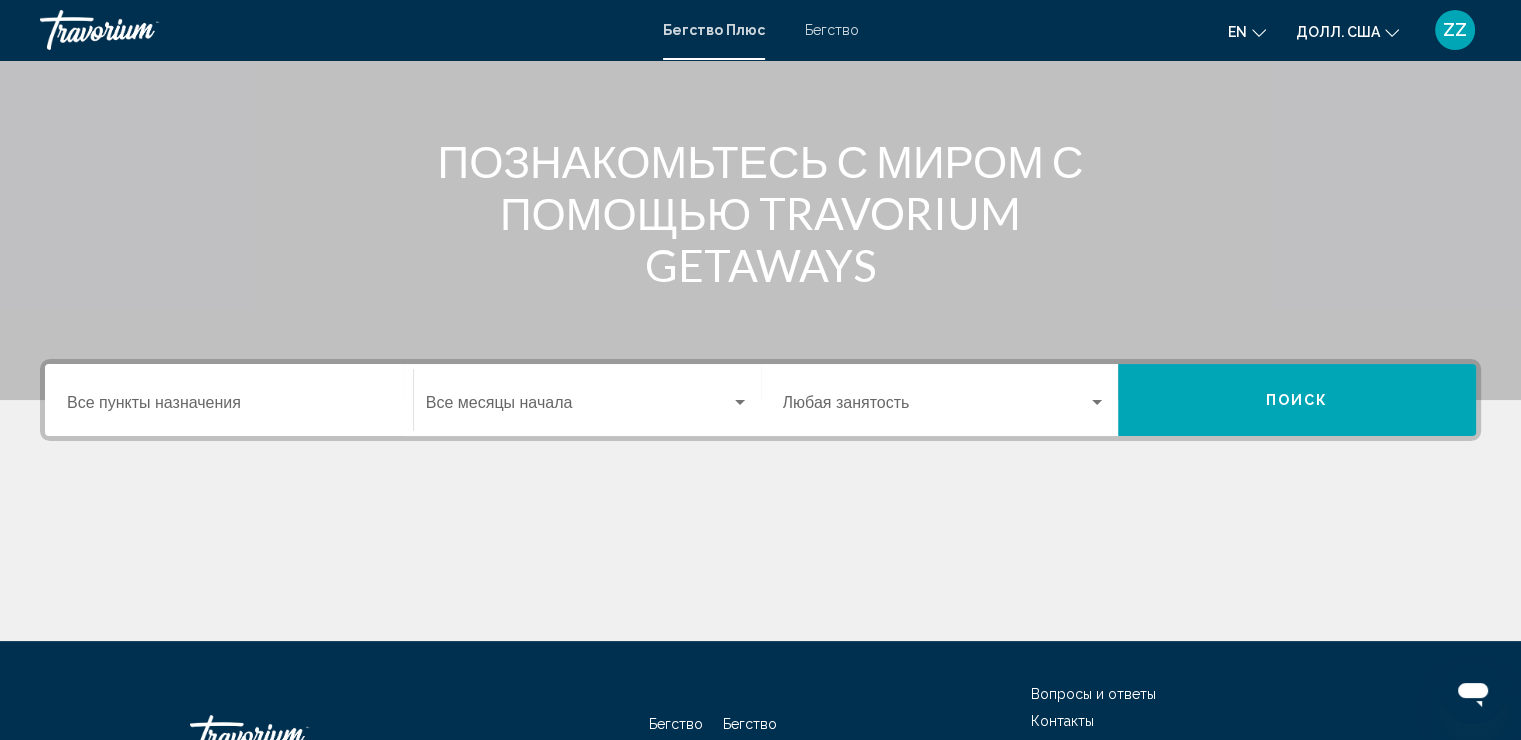 click at bounding box center [936, 407] 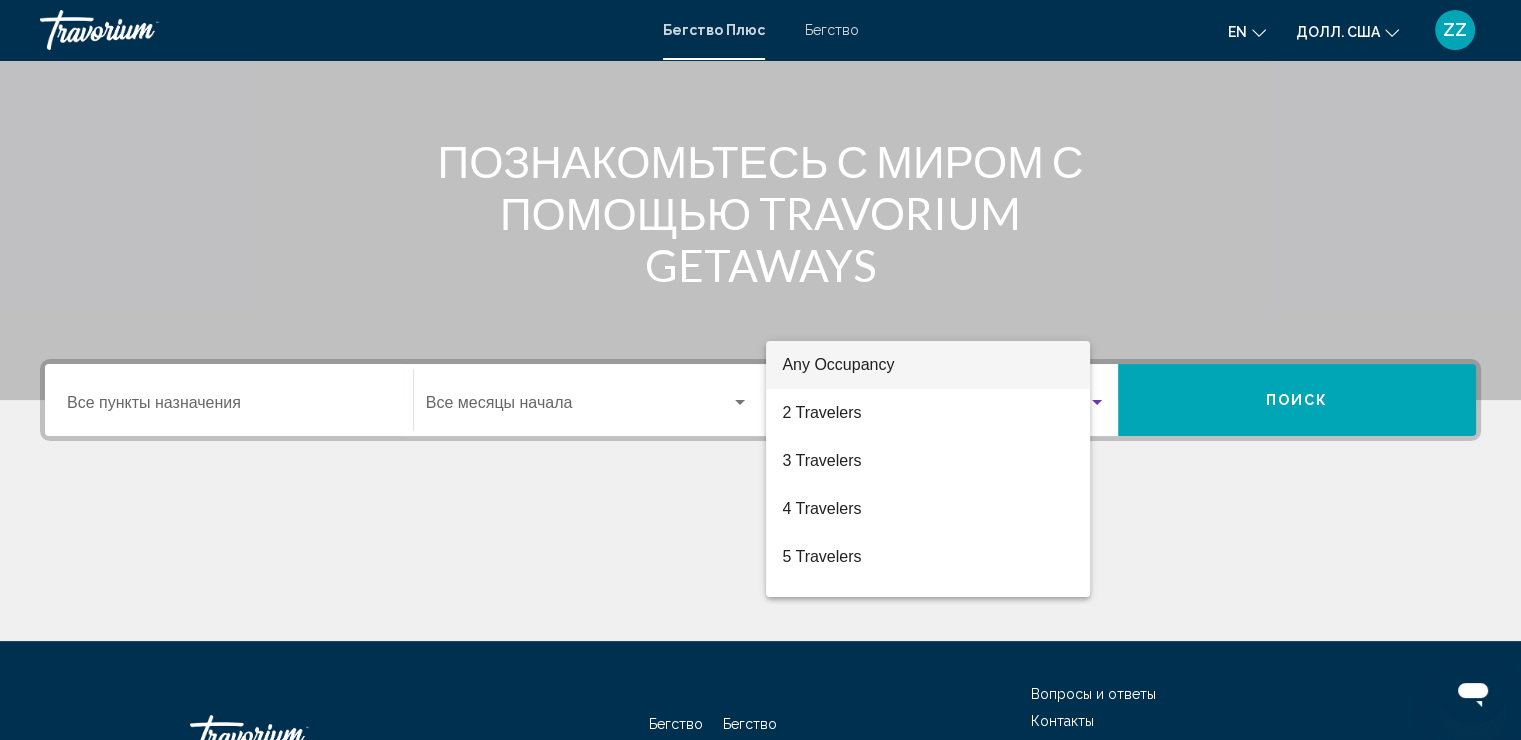 scroll, scrollTop: 345, scrollLeft: 0, axis: vertical 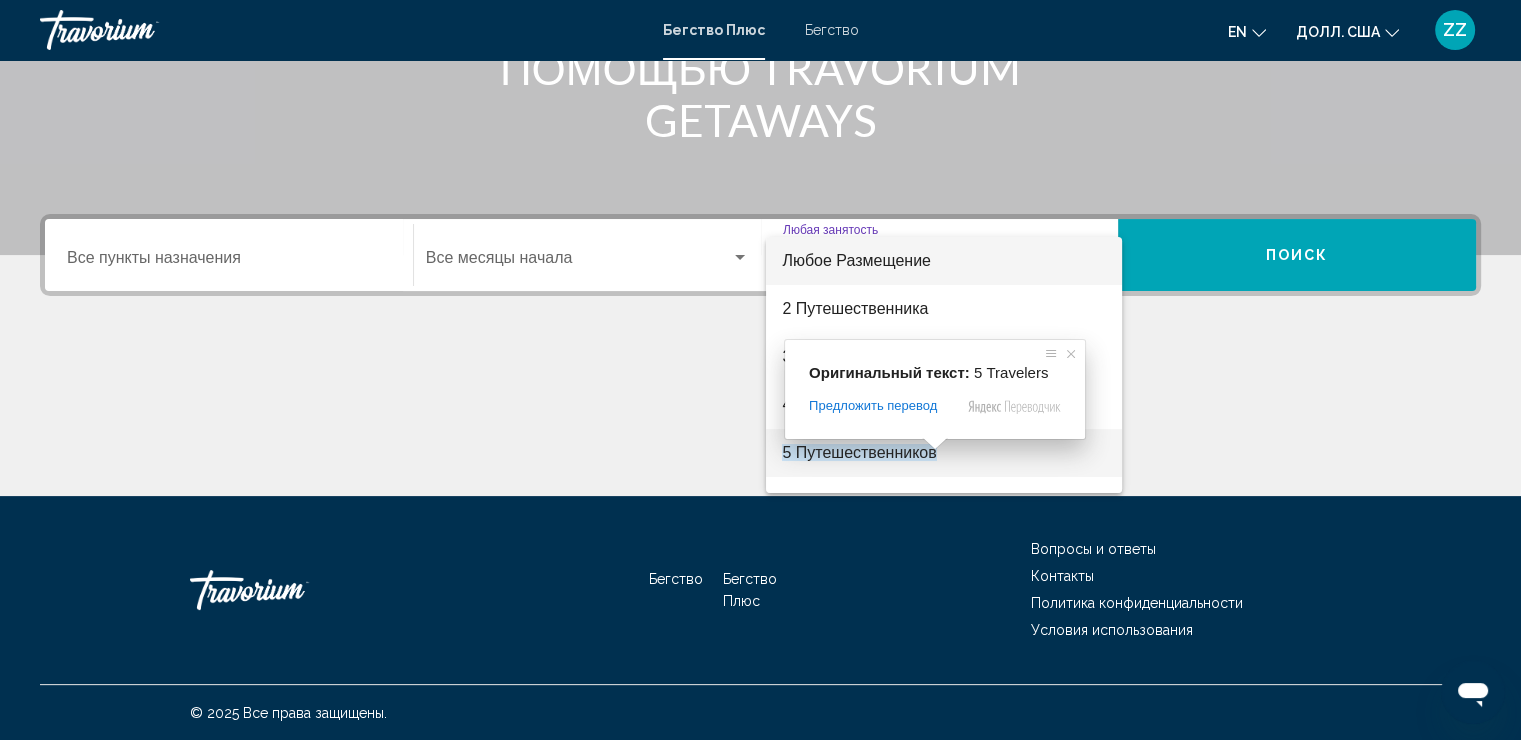 click on "5 Путешественников" at bounding box center [859, 452] 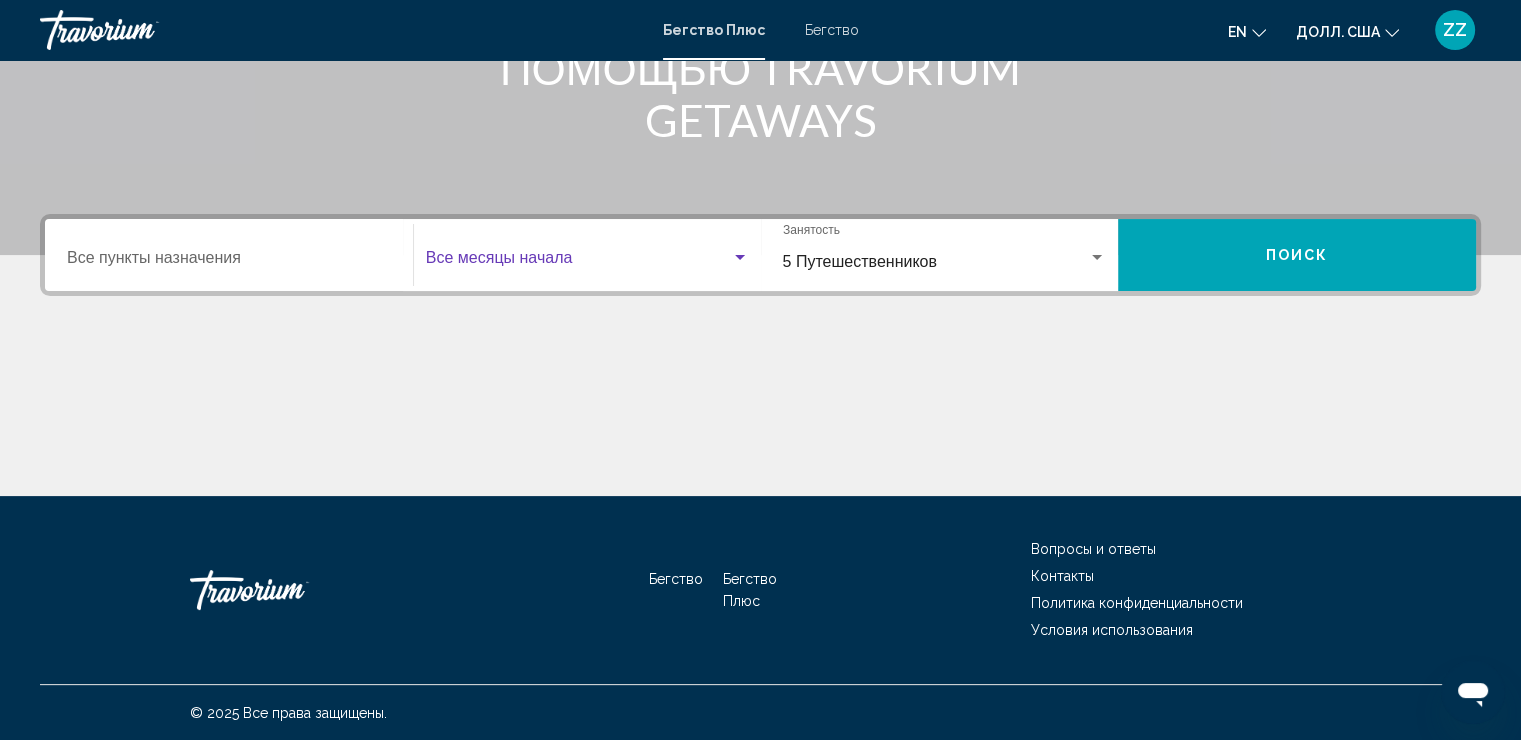 click at bounding box center (578, 262) 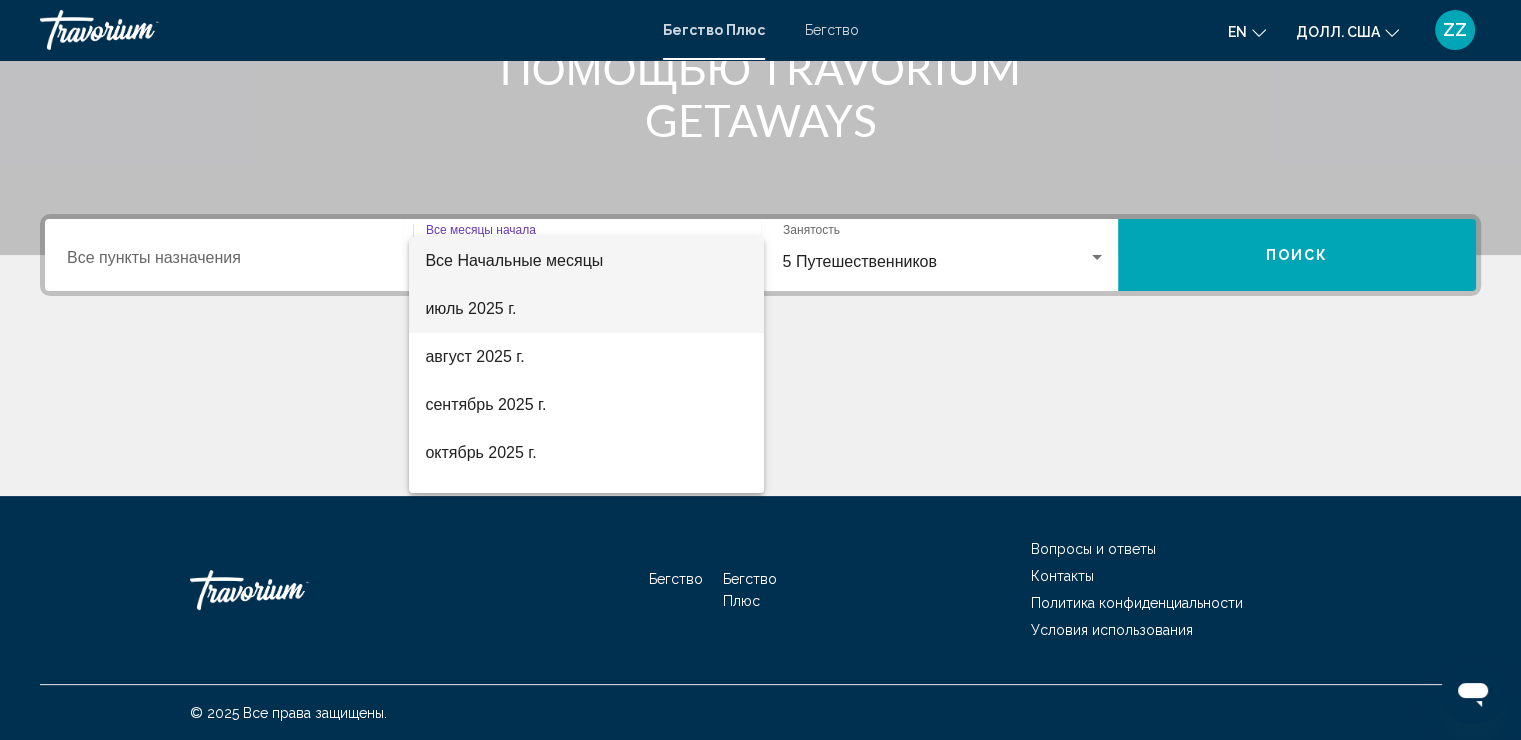 click on "июль 2025 г." at bounding box center (470, 308) 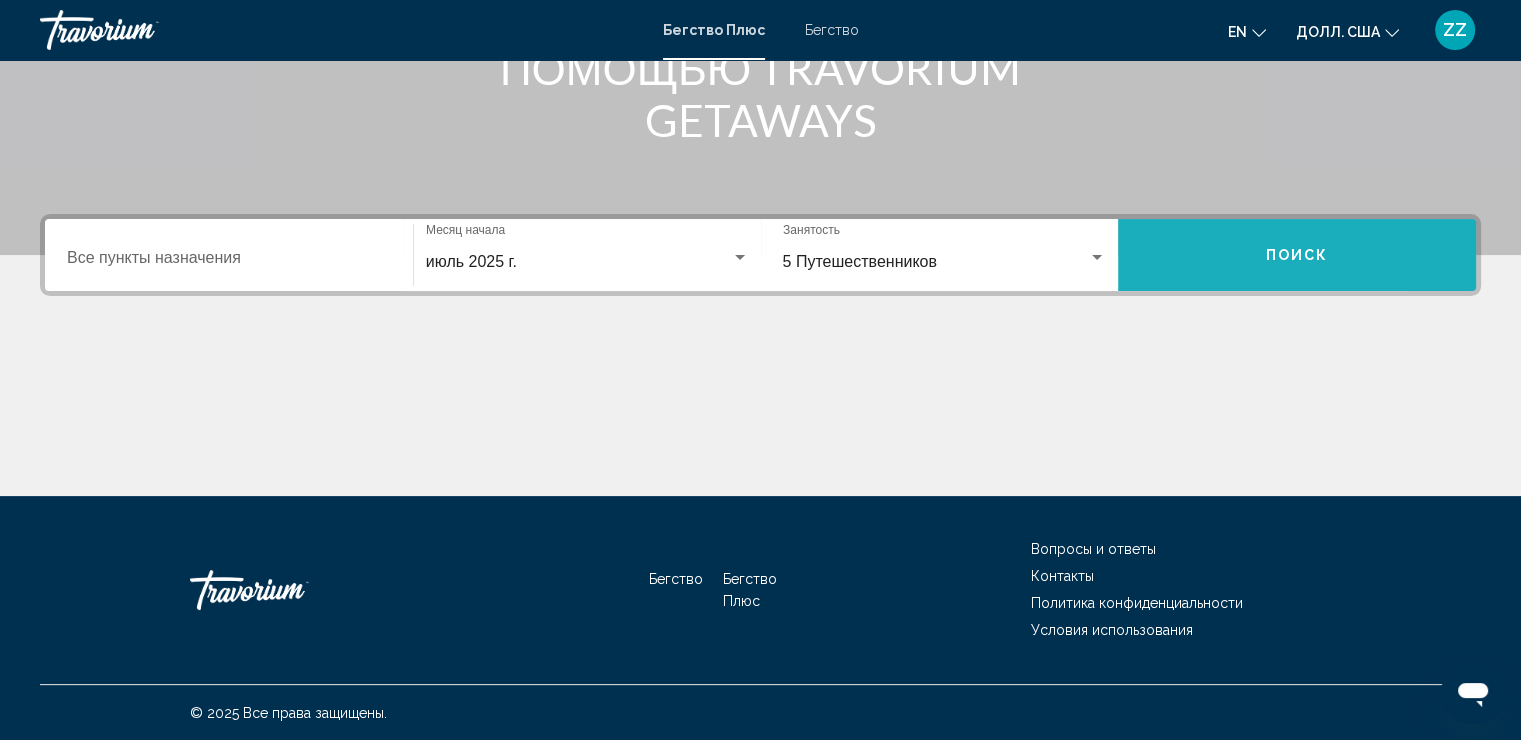 click on "Поиск" at bounding box center [1297, 255] 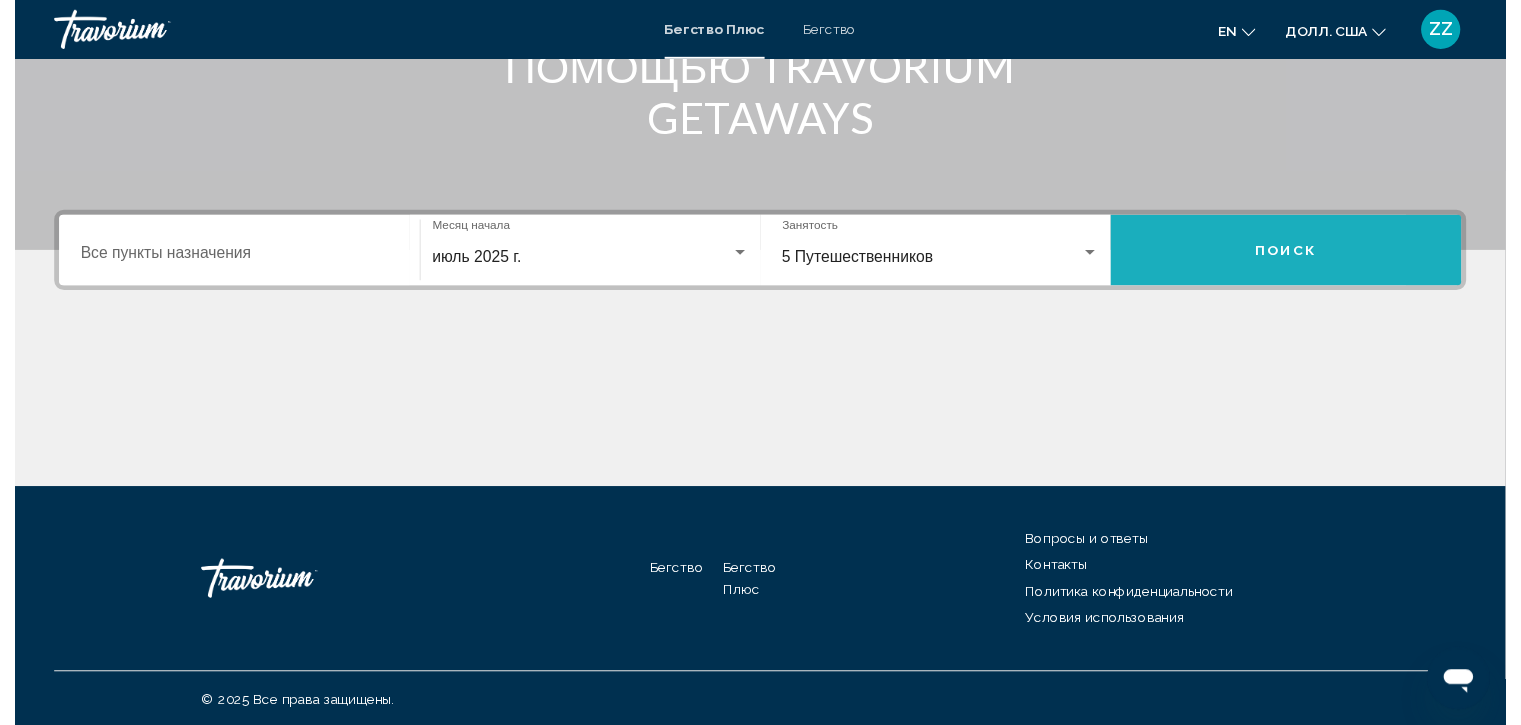scroll, scrollTop: 0, scrollLeft: 0, axis: both 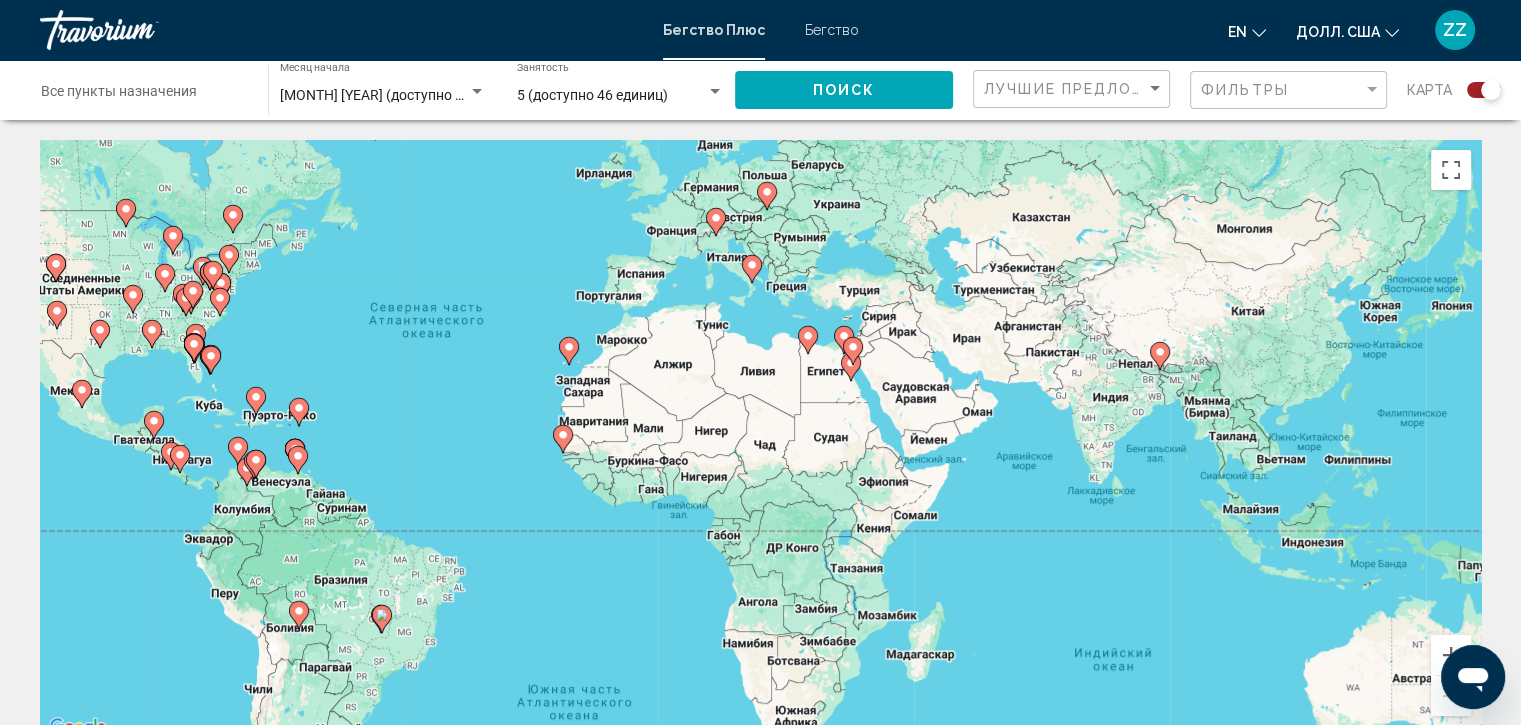 drag, startPoint x: 1384, startPoint y: 482, endPoint x: 1060, endPoint y: 408, distance: 332.3432 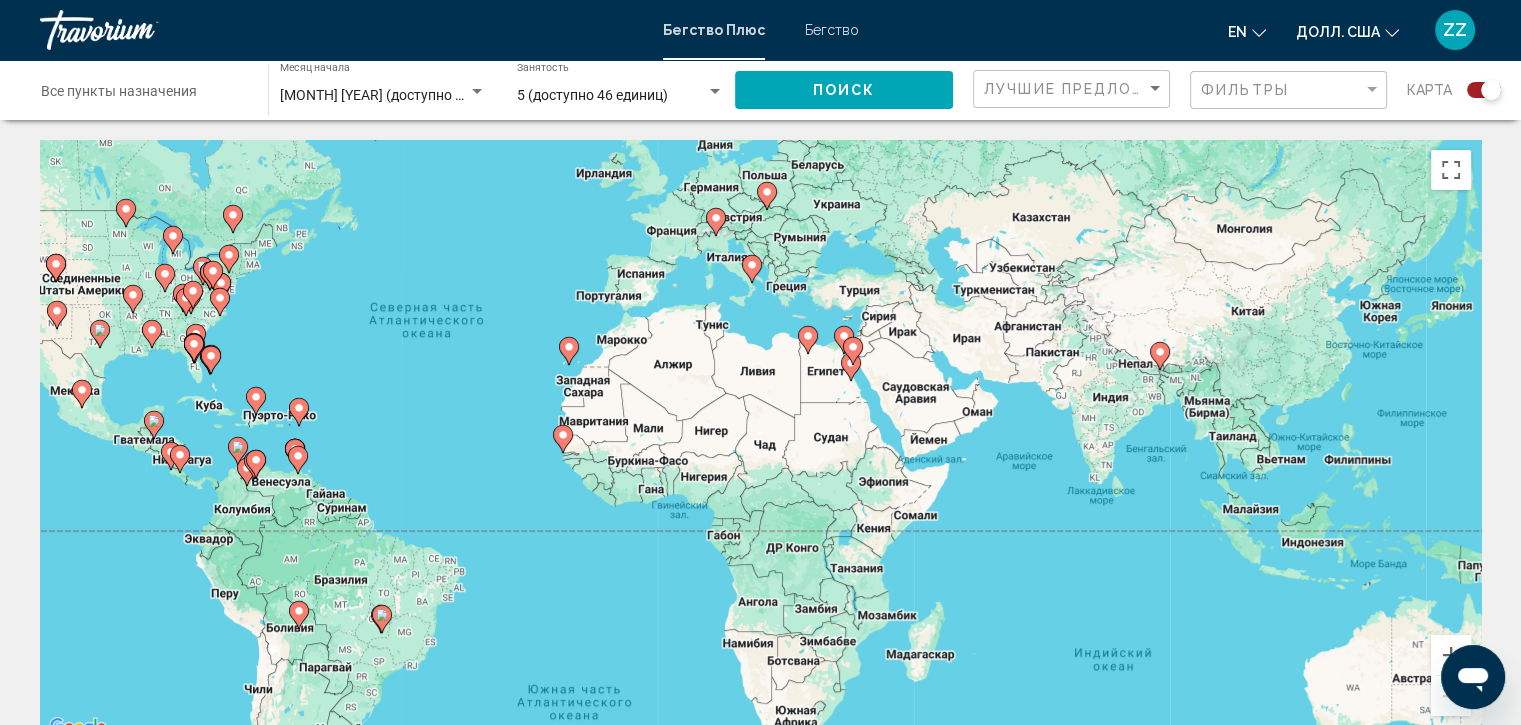 click on "Чтобы активировать перетаскивание с помощью клавиатуры, нажмите Alt + Enter.  После этого перемещайте маркер с помощью клавиш со стрелками.  Чтобы завершить перетаскивание, нажмите клавишу Enter.  Чтобы отменить действие, нажмите клавишу Esc." at bounding box center [760, 440] 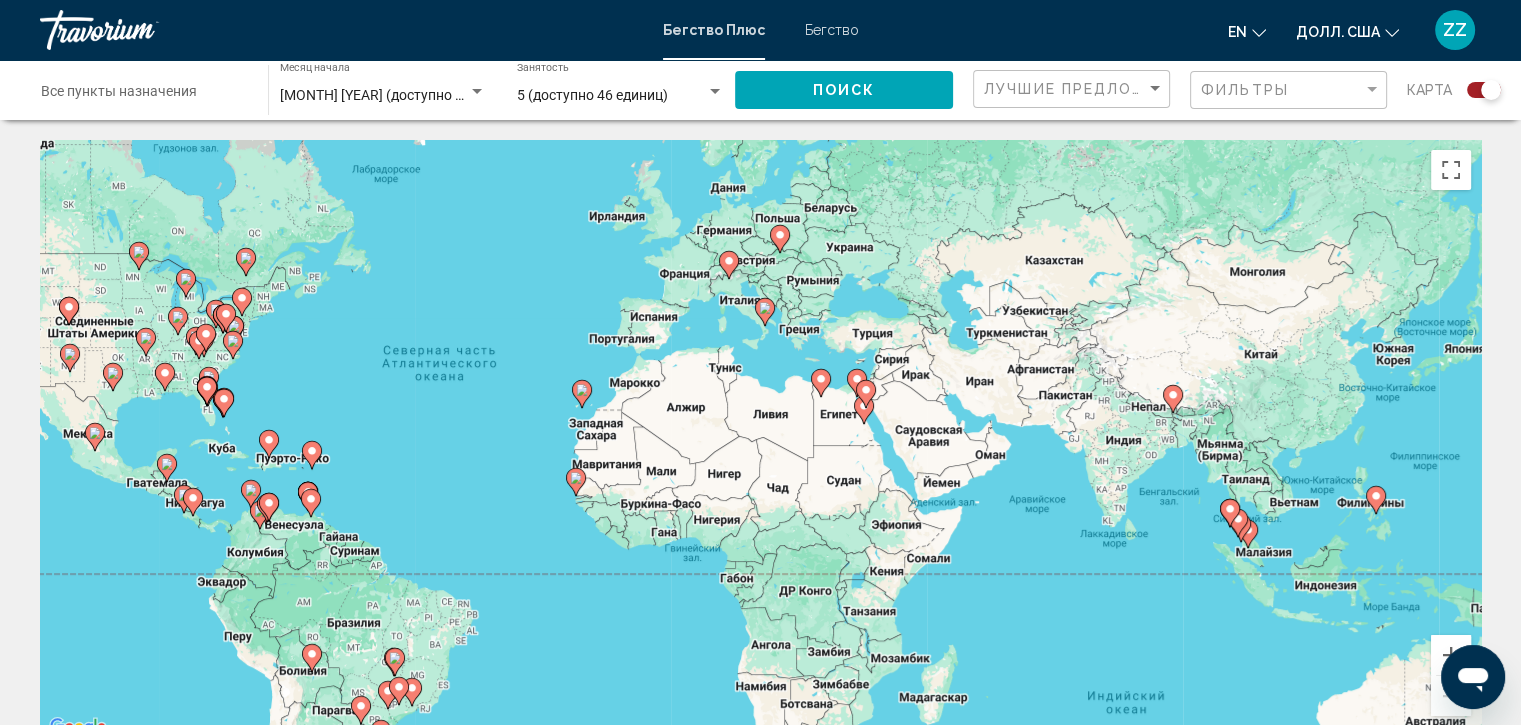 drag, startPoint x: 765, startPoint y: 319, endPoint x: 777, endPoint y: 334, distance: 19.209373 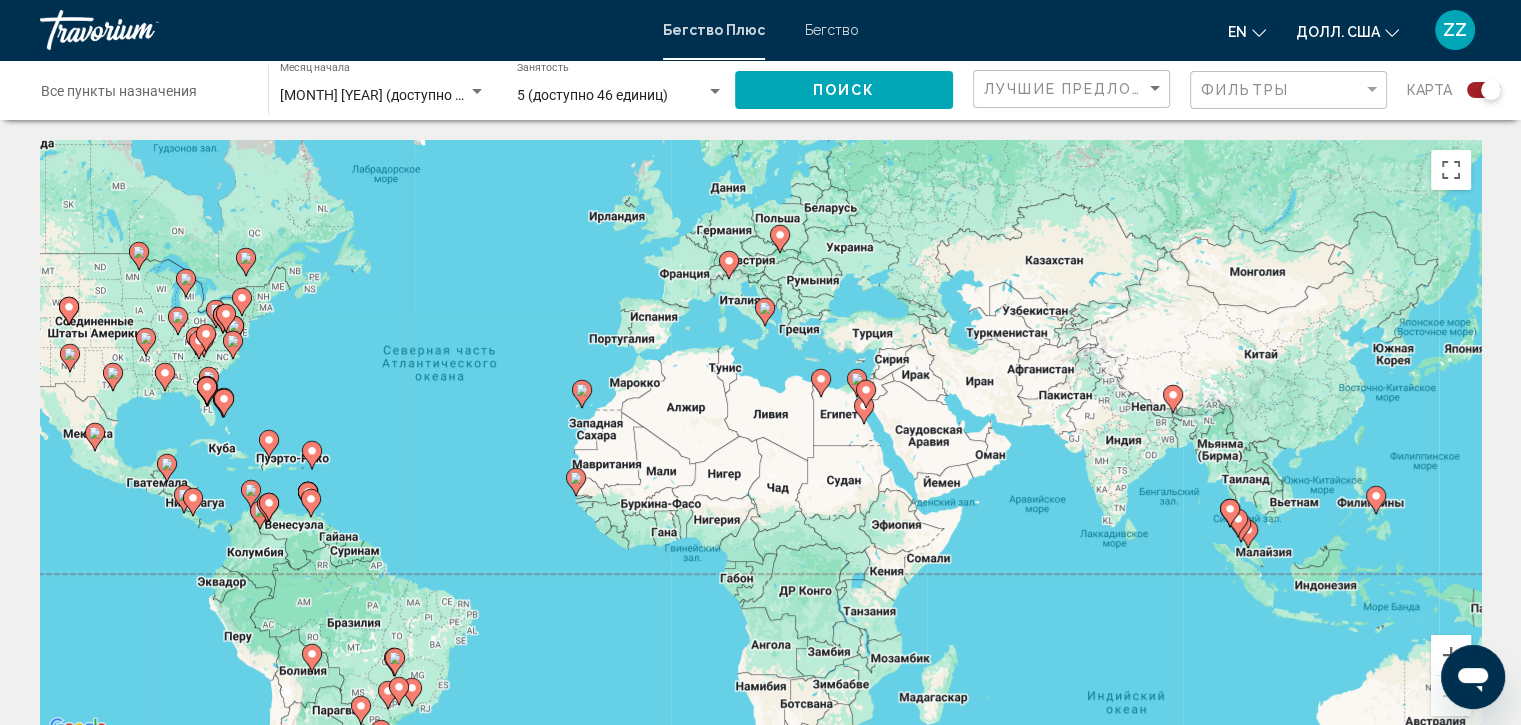 click at bounding box center [765, 312] 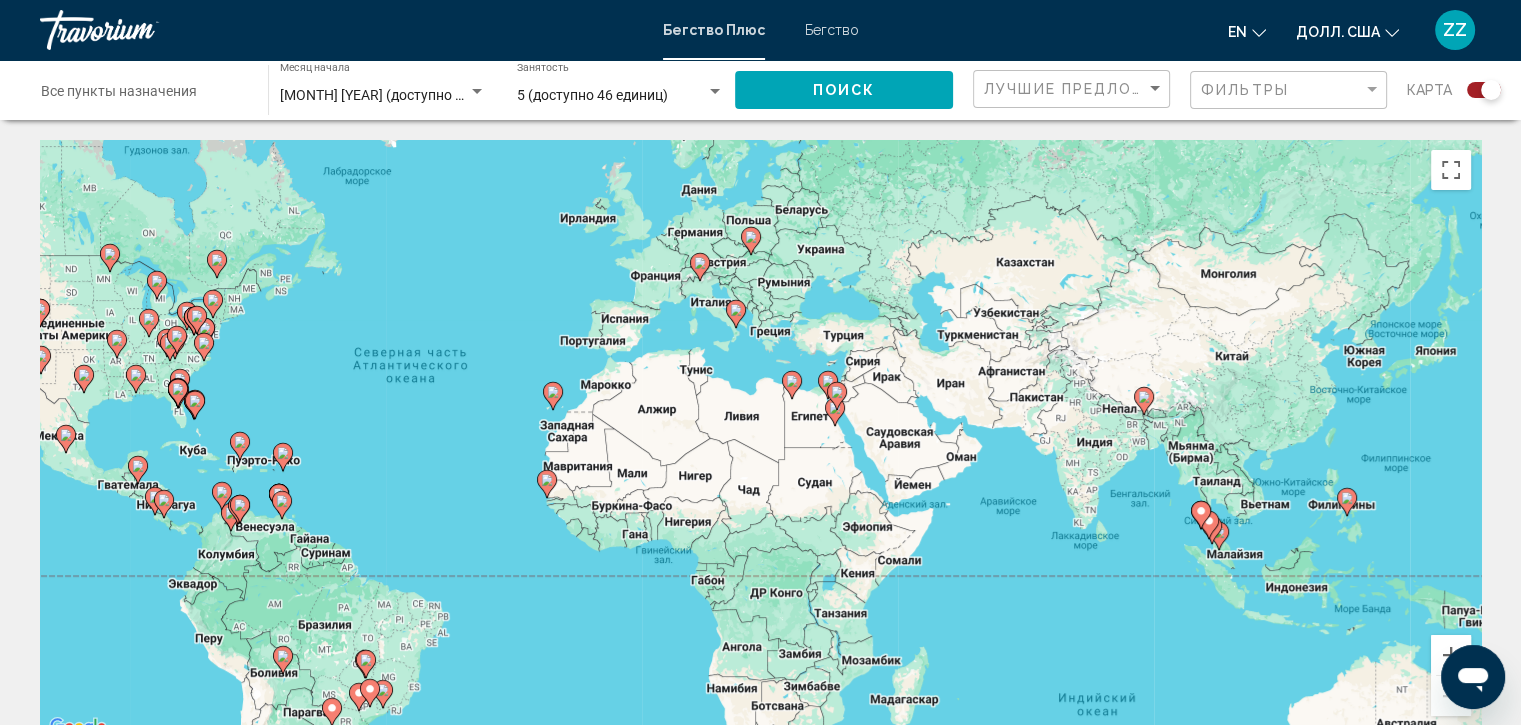 drag, startPoint x: 1200, startPoint y: 496, endPoint x: 1188, endPoint y: 509, distance: 17.691807 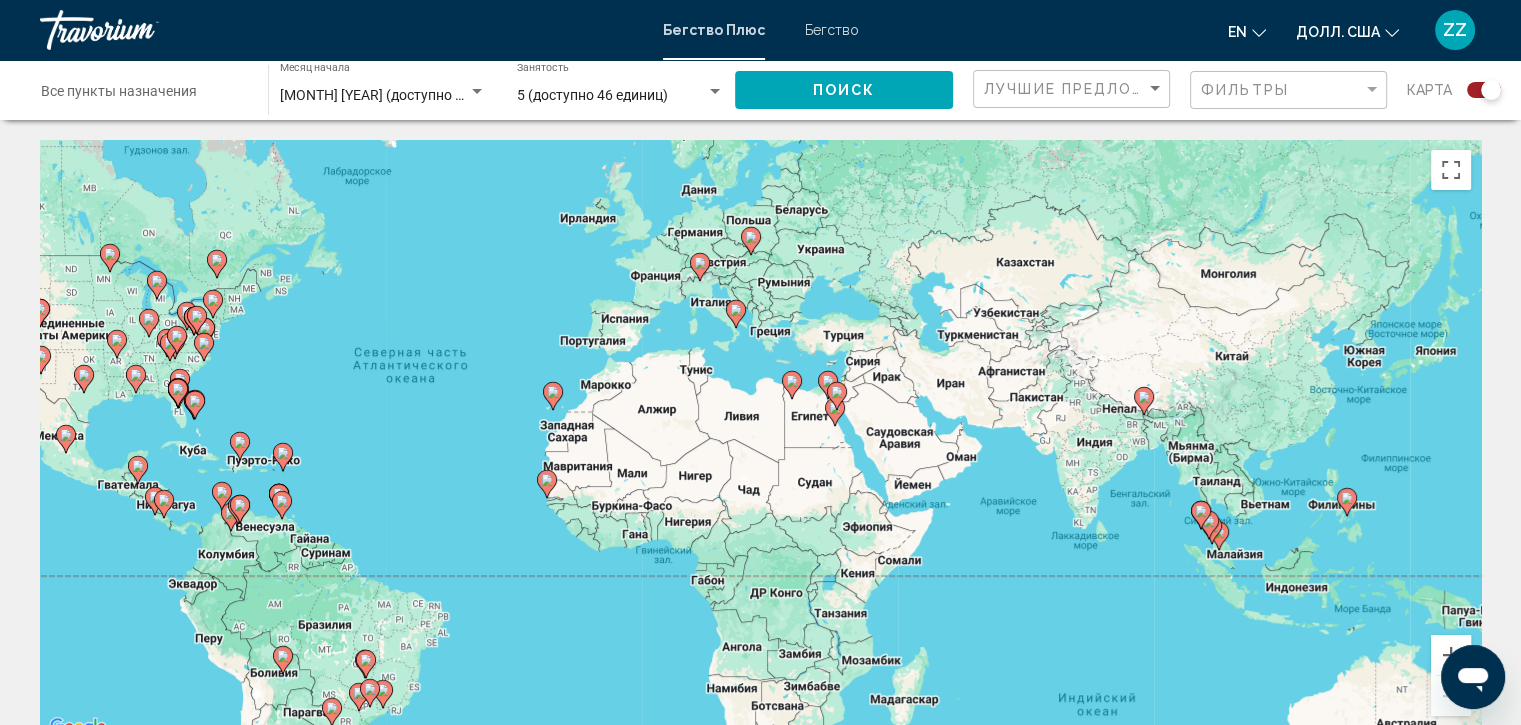click on "Чтобы активировать перетаскивание с помощью клавиатуры, нажмите Alt + Enter.  После этого перемещайте маркер с помощью клавиш со стрелками.  Чтобы завершить перетаскивание, нажмите клавишу Enter.  Чтобы отменить действие, нажмите клавишу Esc." at bounding box center [760, 440] 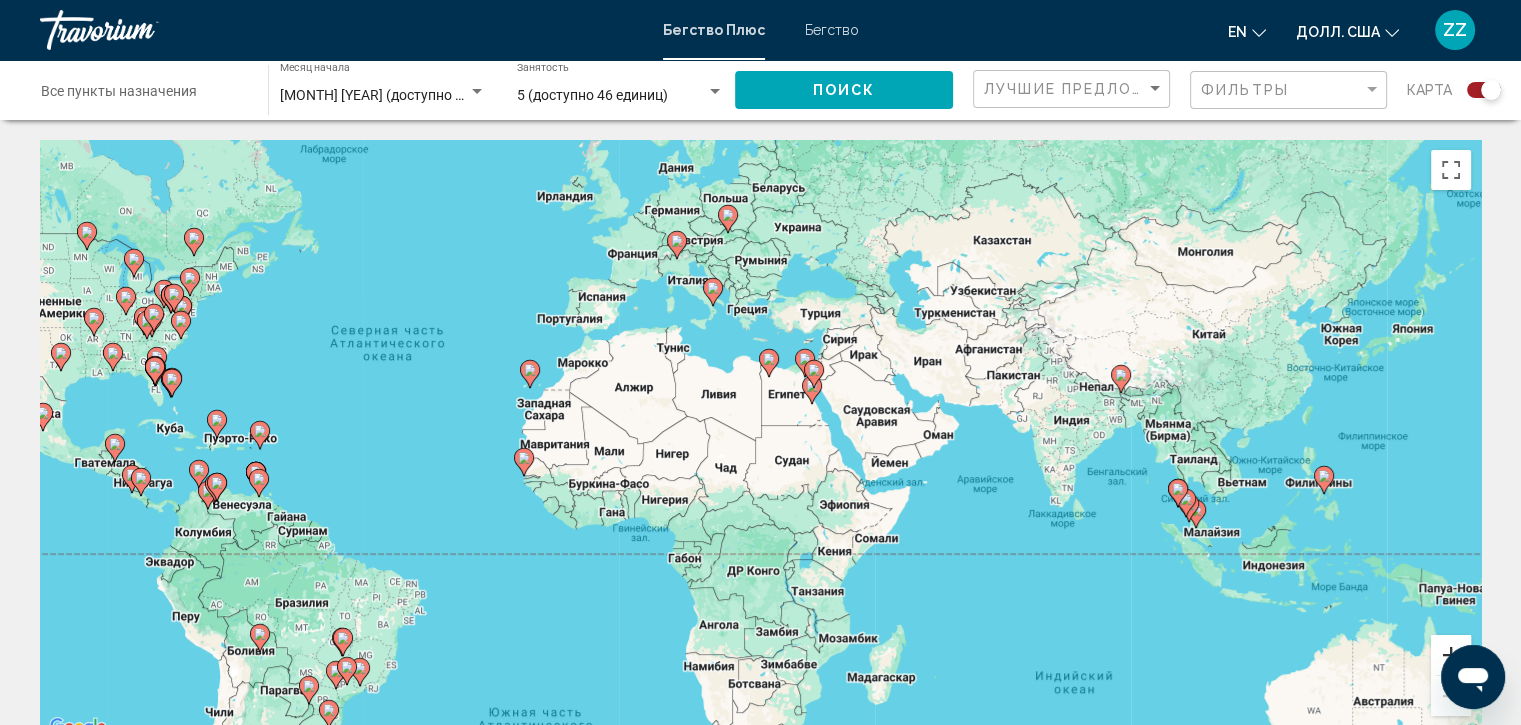 click at bounding box center [1451, 655] 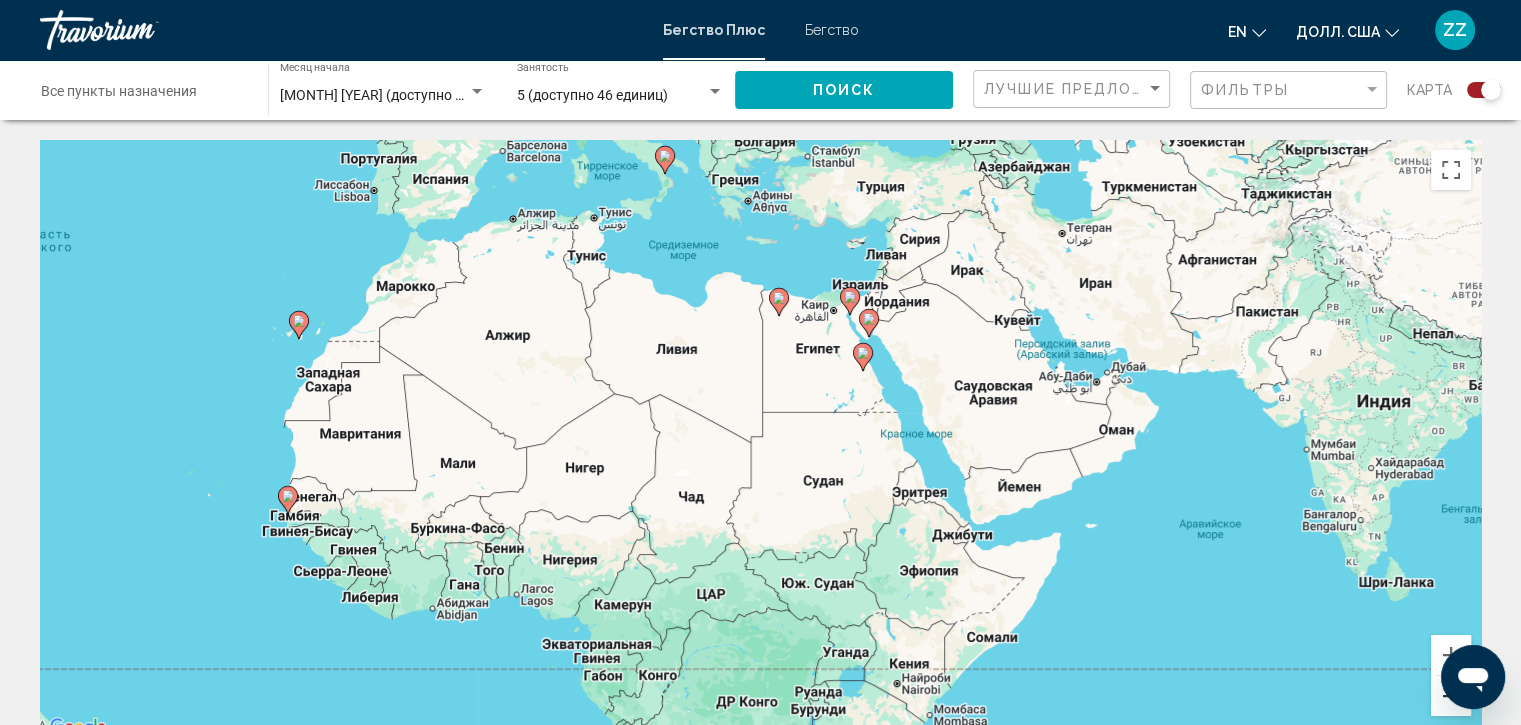 click at bounding box center [1451, 696] 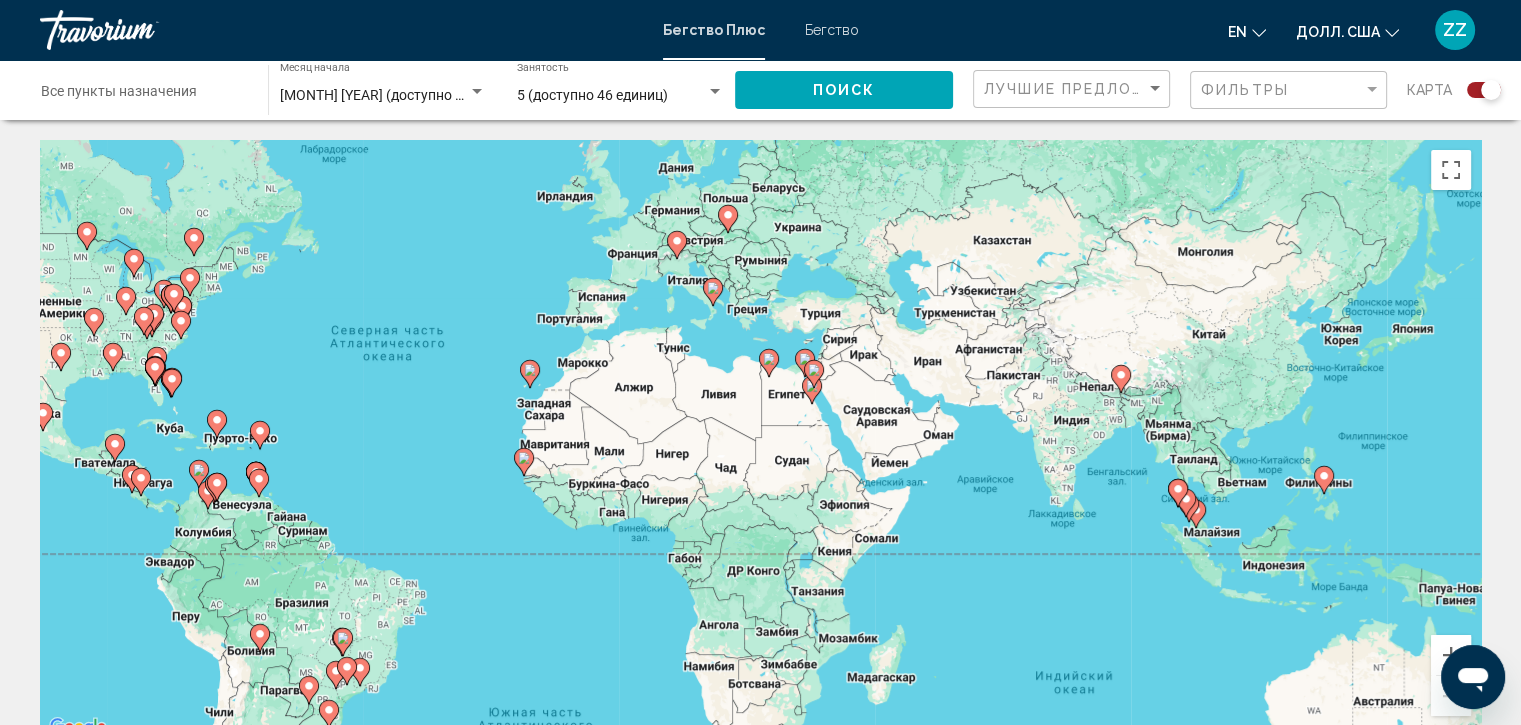 click at bounding box center [1473, 677] 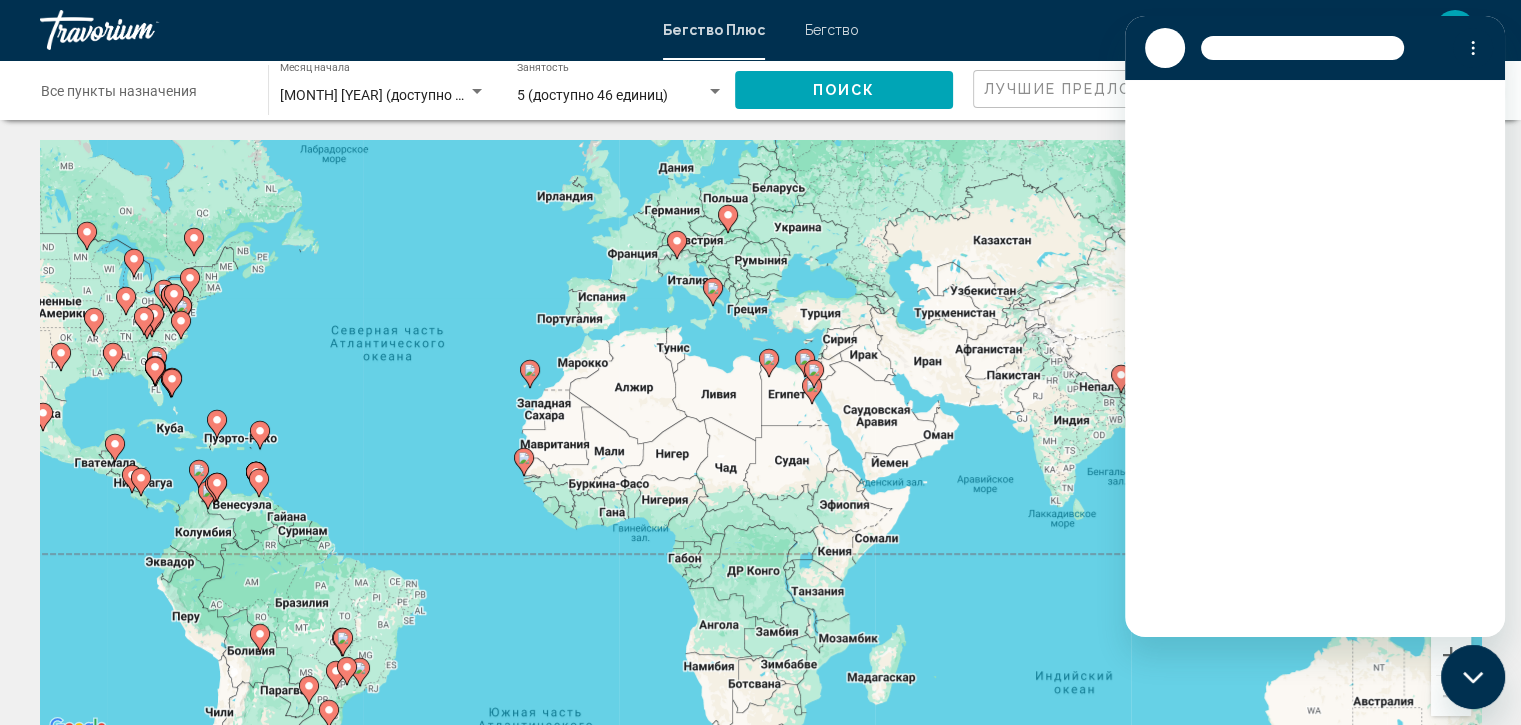 scroll, scrollTop: 0, scrollLeft: 0, axis: both 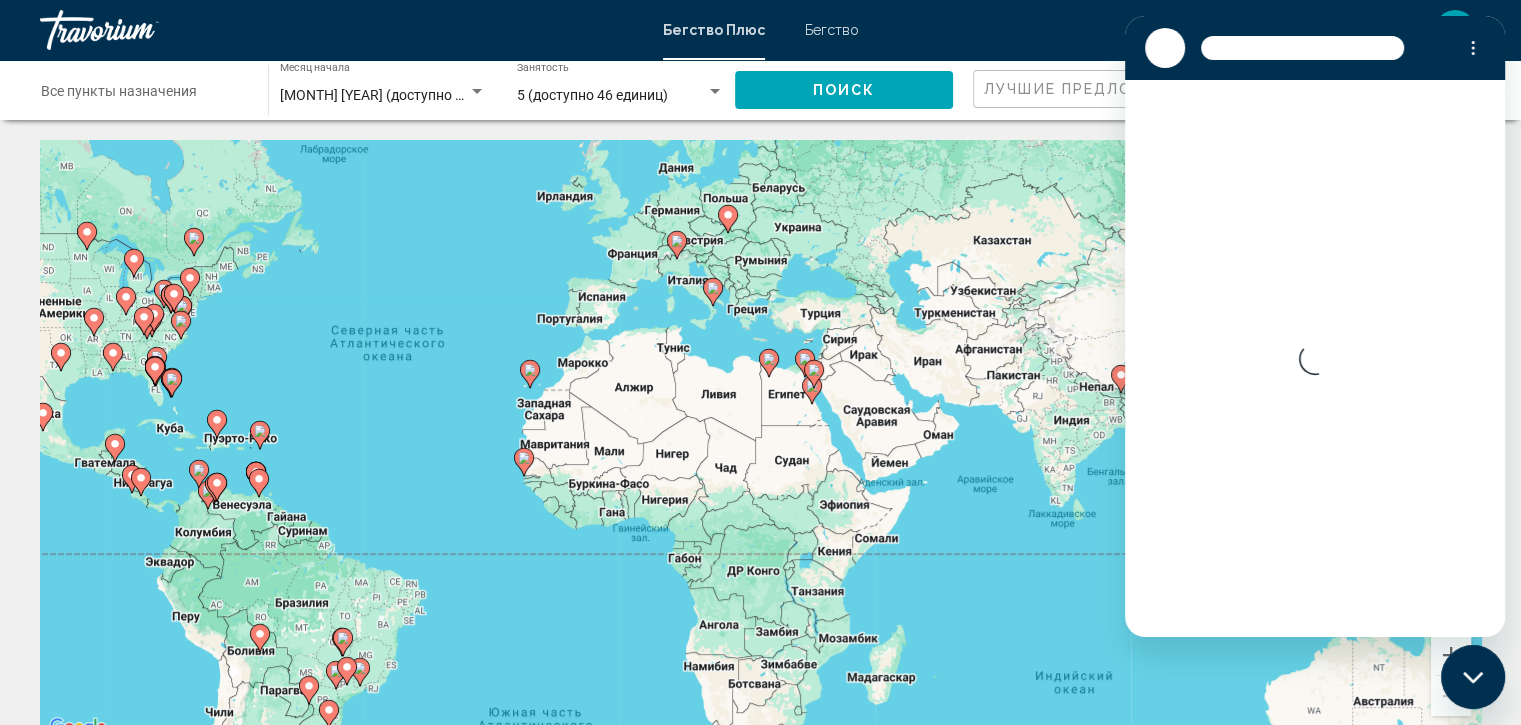 click at bounding box center [1473, 677] 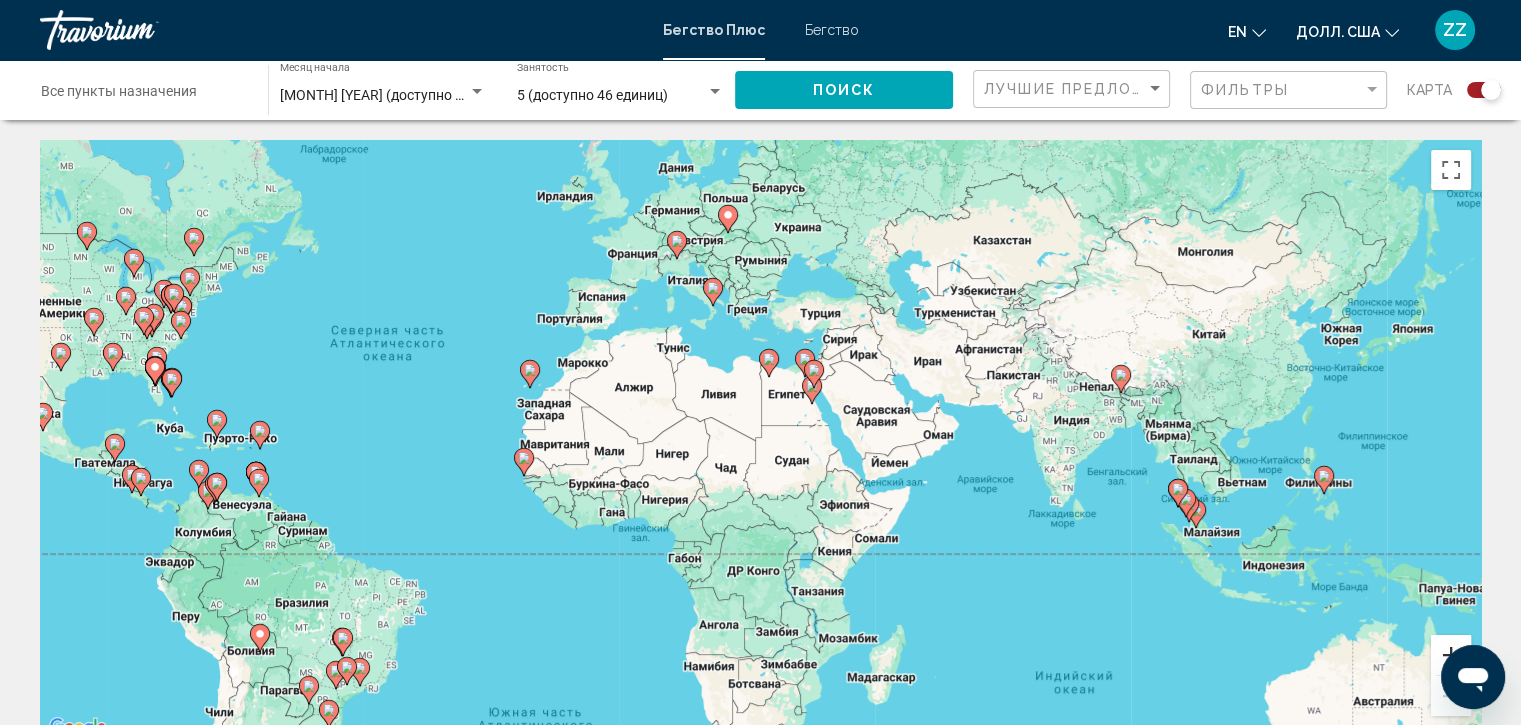 click at bounding box center (1451, 655) 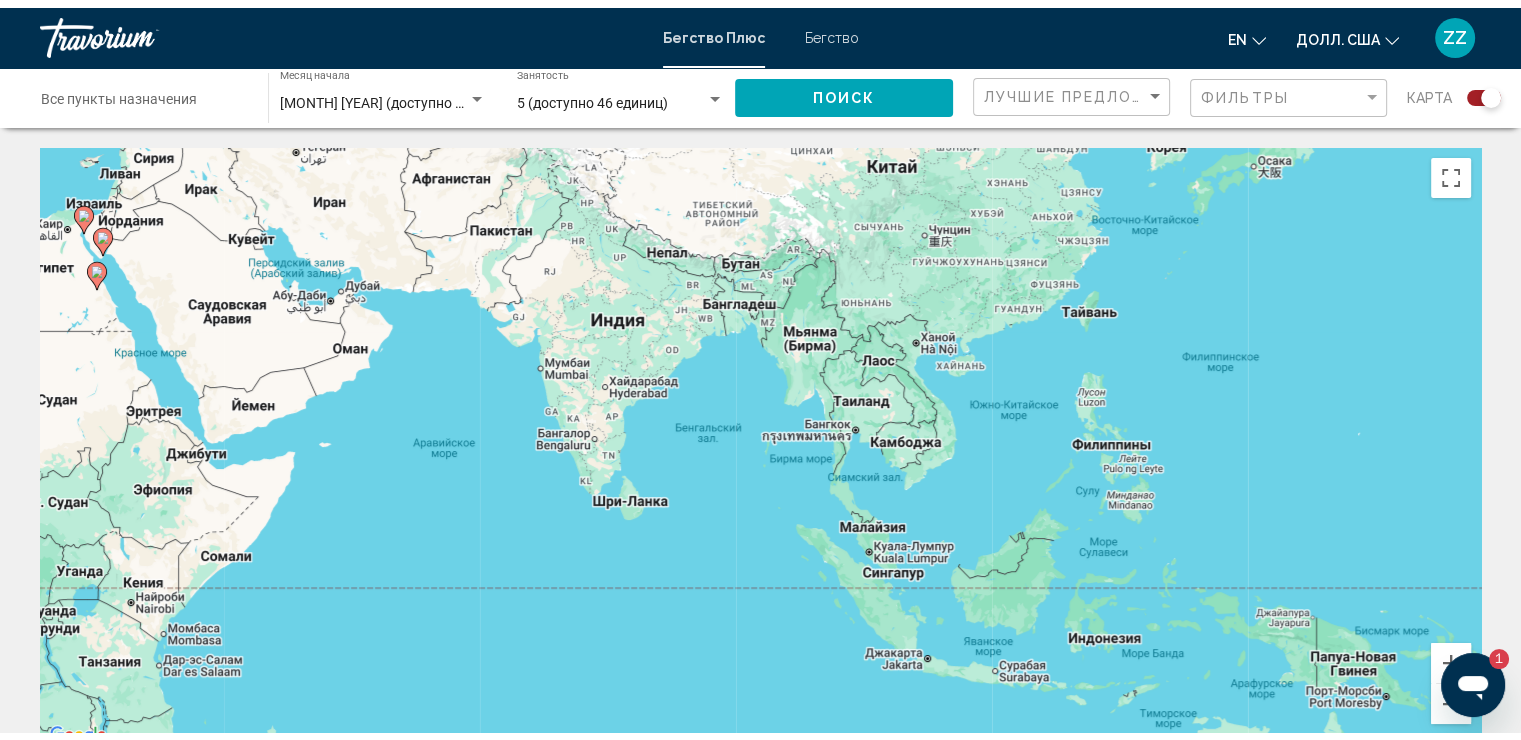scroll, scrollTop: 0, scrollLeft: 0, axis: both 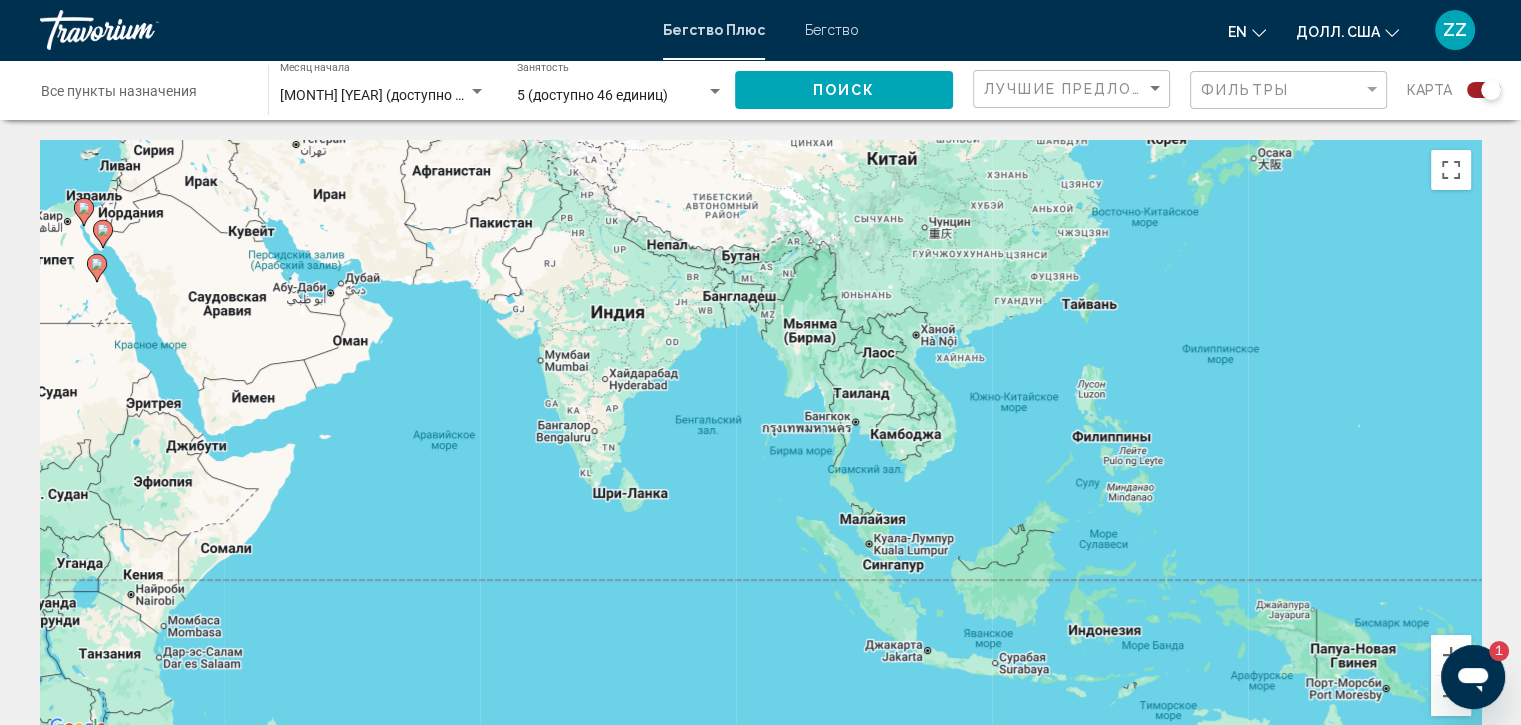 drag, startPoint x: 1329, startPoint y: 502, endPoint x: 621, endPoint y: 409, distance: 714.0819 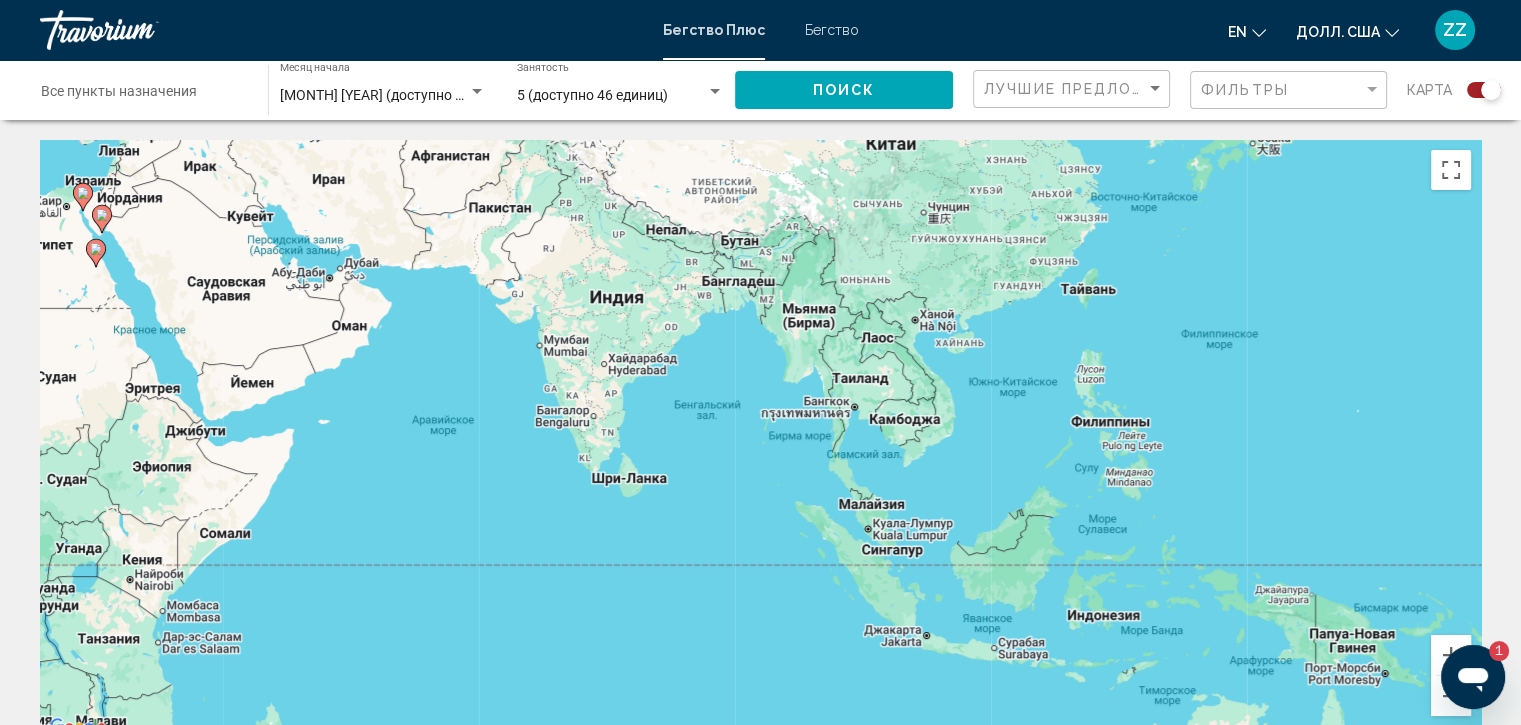 click on "Чтобы активировать перетаскивание с помощью клавиатуры, нажмите Alt + Enter.  После этого перемещайте маркер с помощью клавиш со стрелками.  Чтобы завершить перетаскивание, нажмите клавишу Enter.  Чтобы отменить действие, нажмите клавишу Esc." at bounding box center [760, 440] 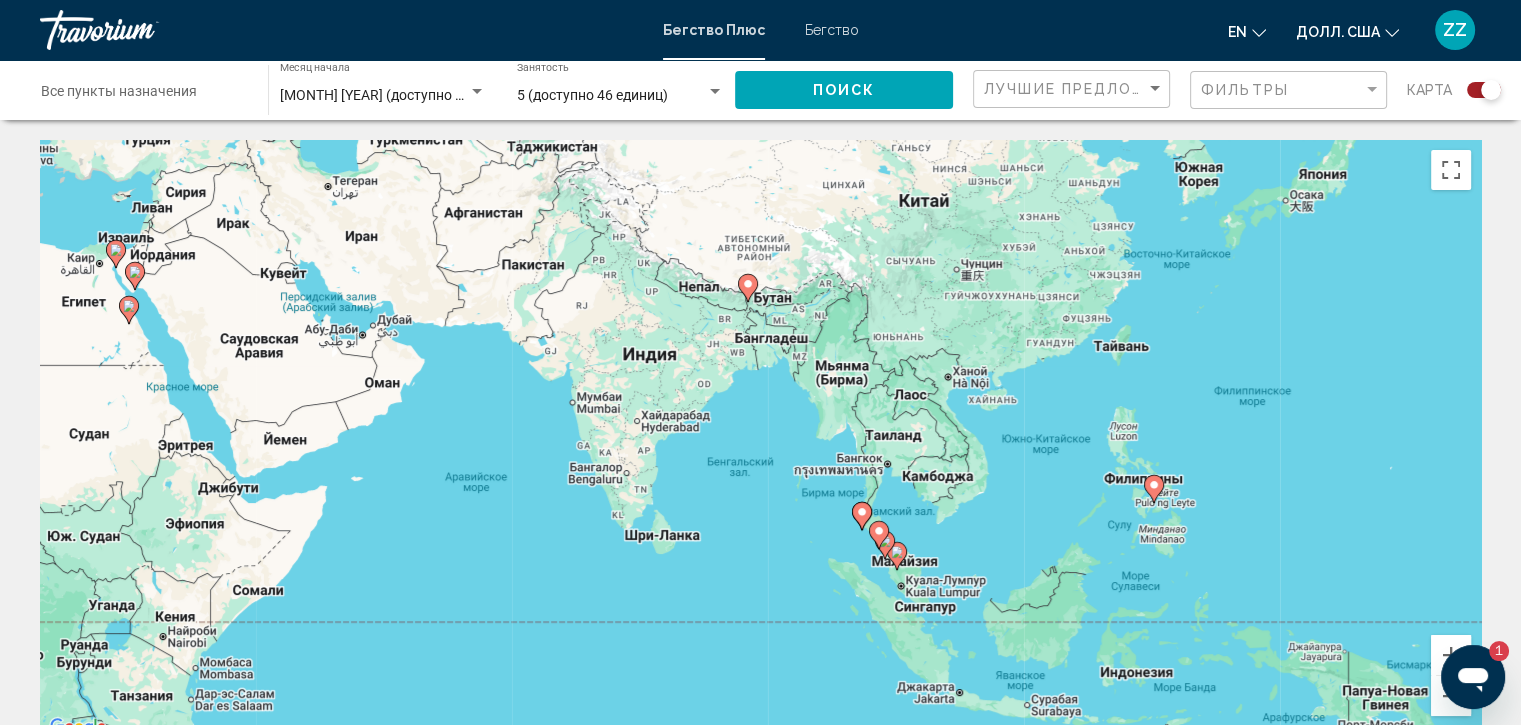 drag, startPoint x: 853, startPoint y: 352, endPoint x: 891, endPoint y: 412, distance: 71.021126 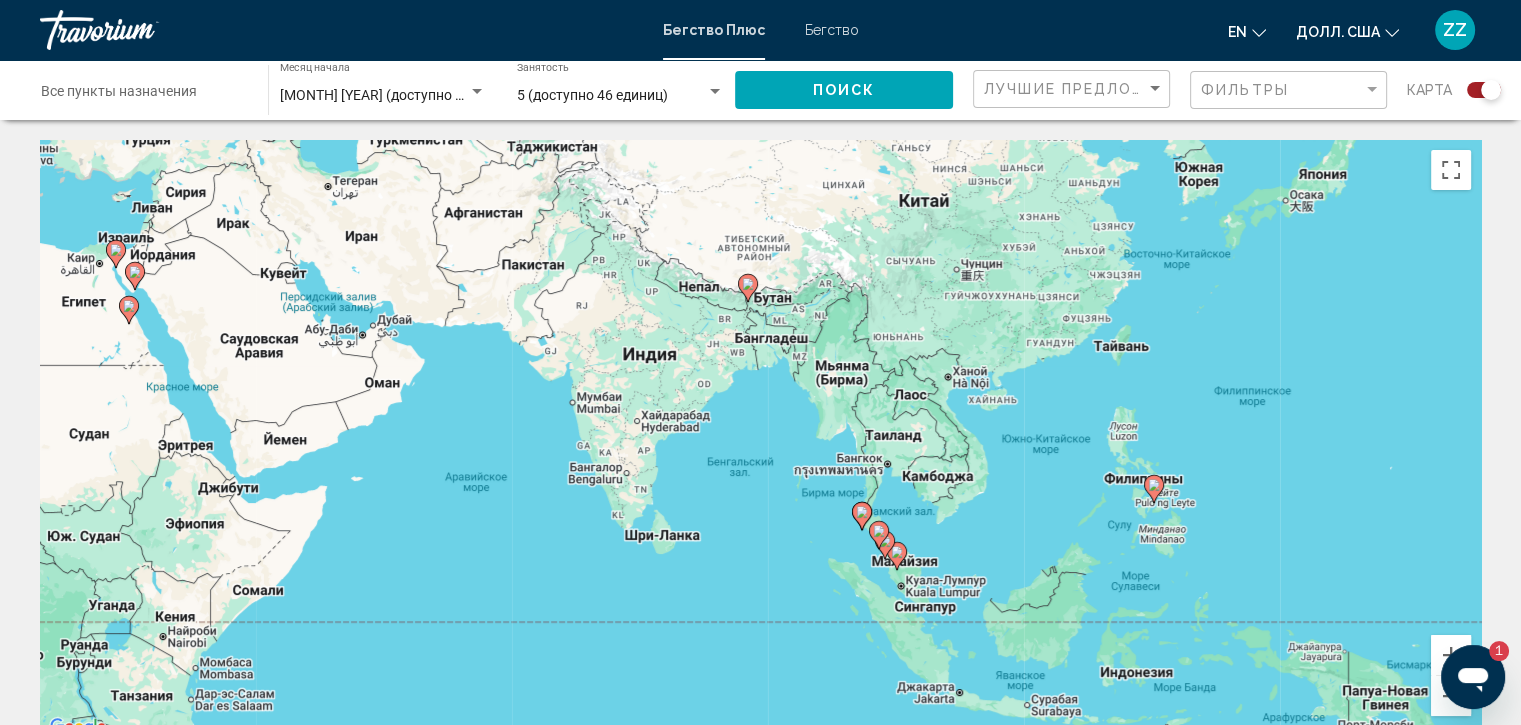 click on "Чтобы активировать перетаскивание с помощью клавиатуры, нажмите Alt + Enter.  После этого перемещайте маркер с помощью клавиш со стрелками.  Чтобы завершить перетаскивание, нажмите клавишу Enter.  Чтобы отменить действие, нажмите клавишу Esc." at bounding box center (760, 440) 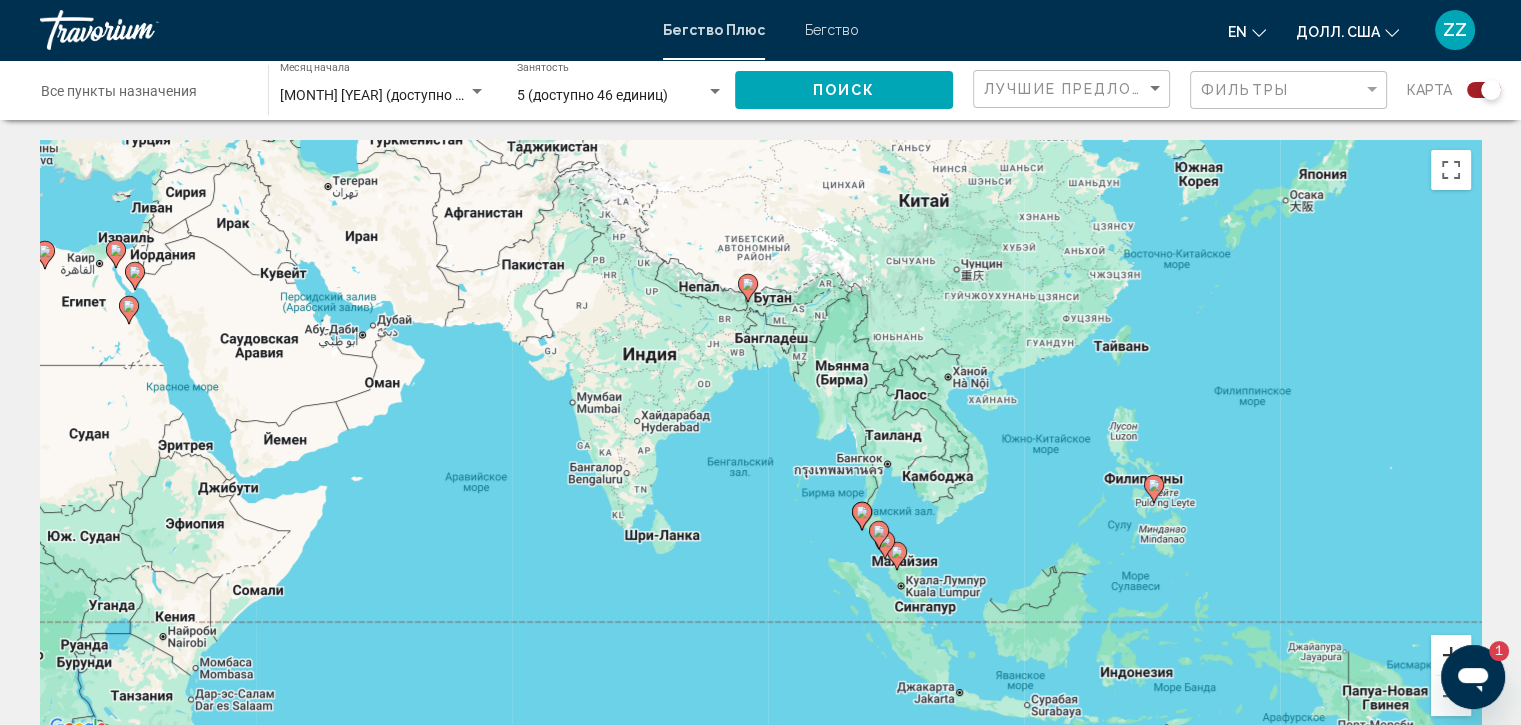 click at bounding box center (1451, 655) 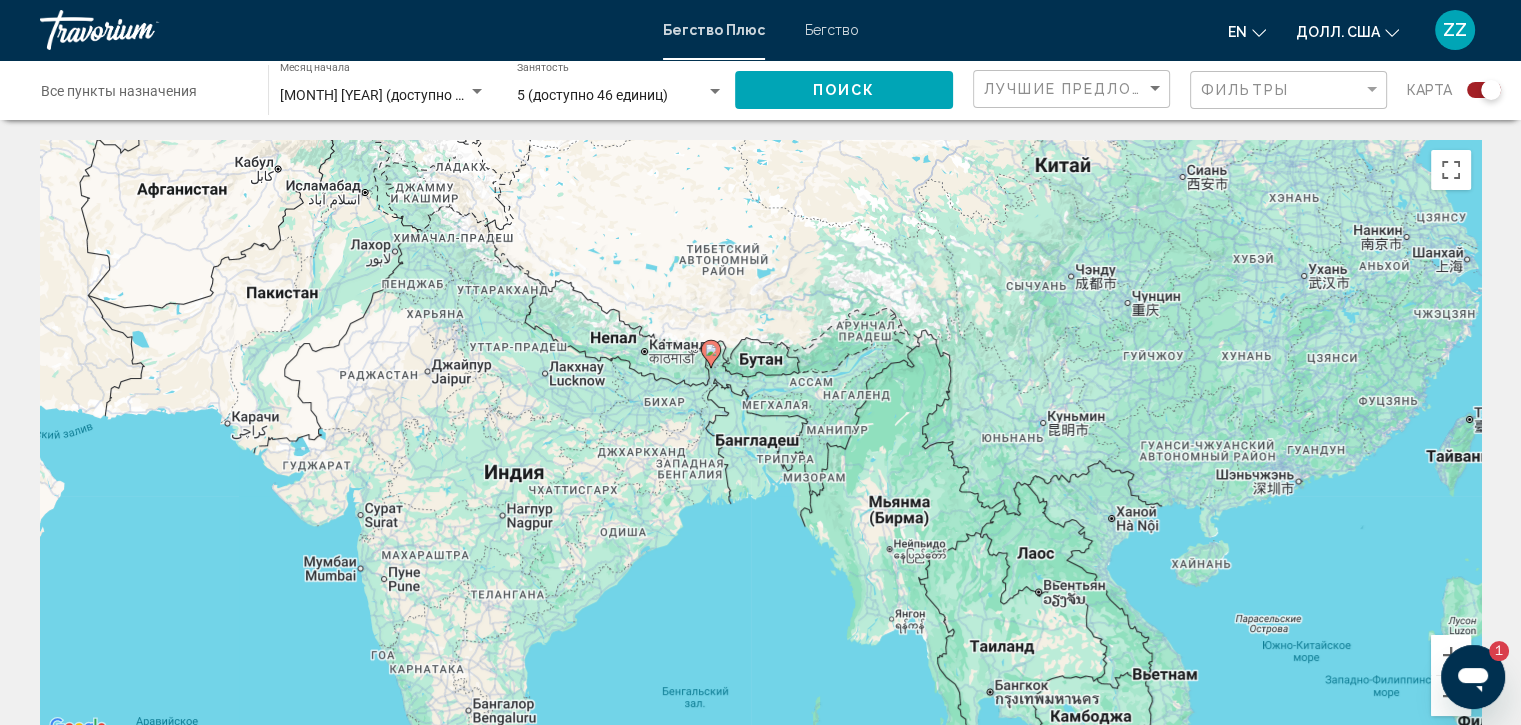 drag, startPoint x: 1284, startPoint y: 512, endPoint x: 1260, endPoint y: 716, distance: 205.4069 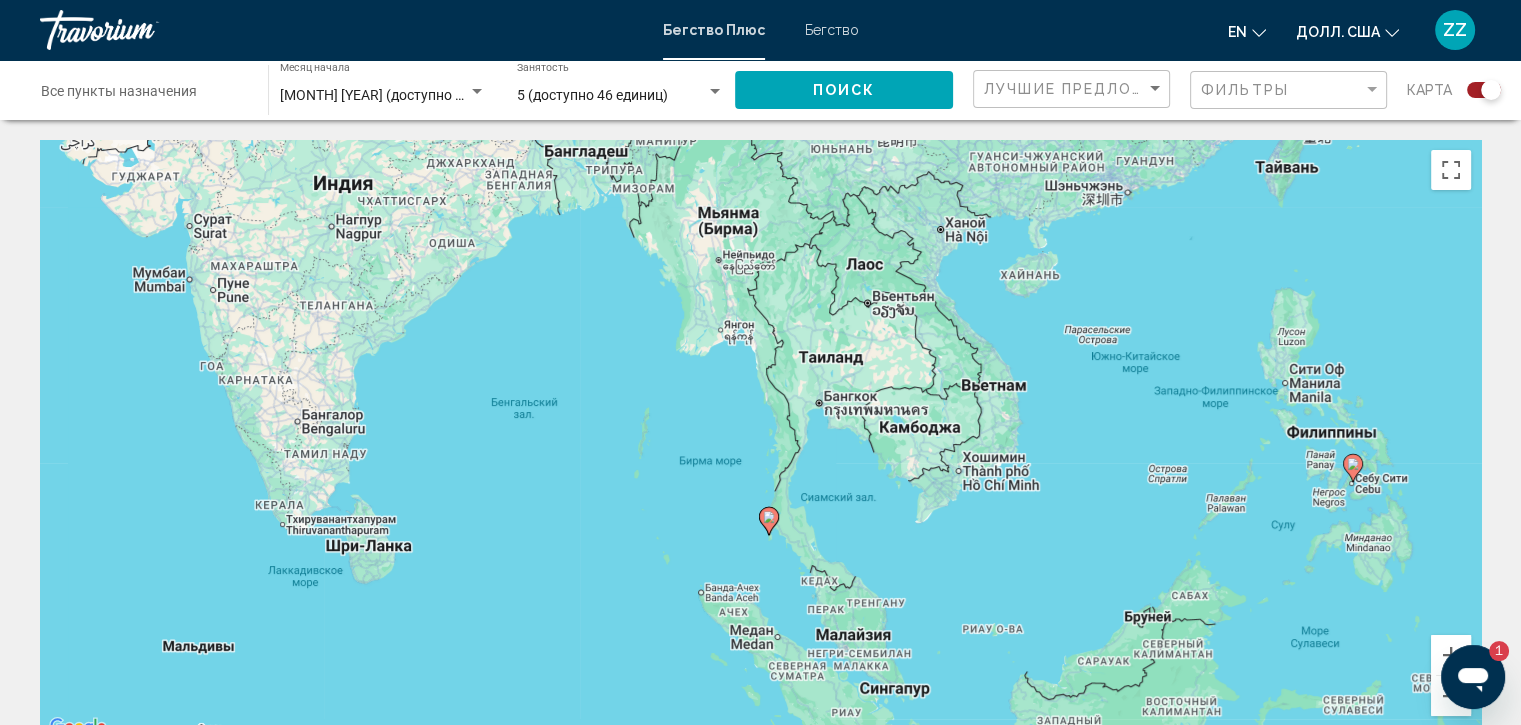 drag, startPoint x: 1010, startPoint y: 519, endPoint x: 833, endPoint y: 213, distance: 353.50388 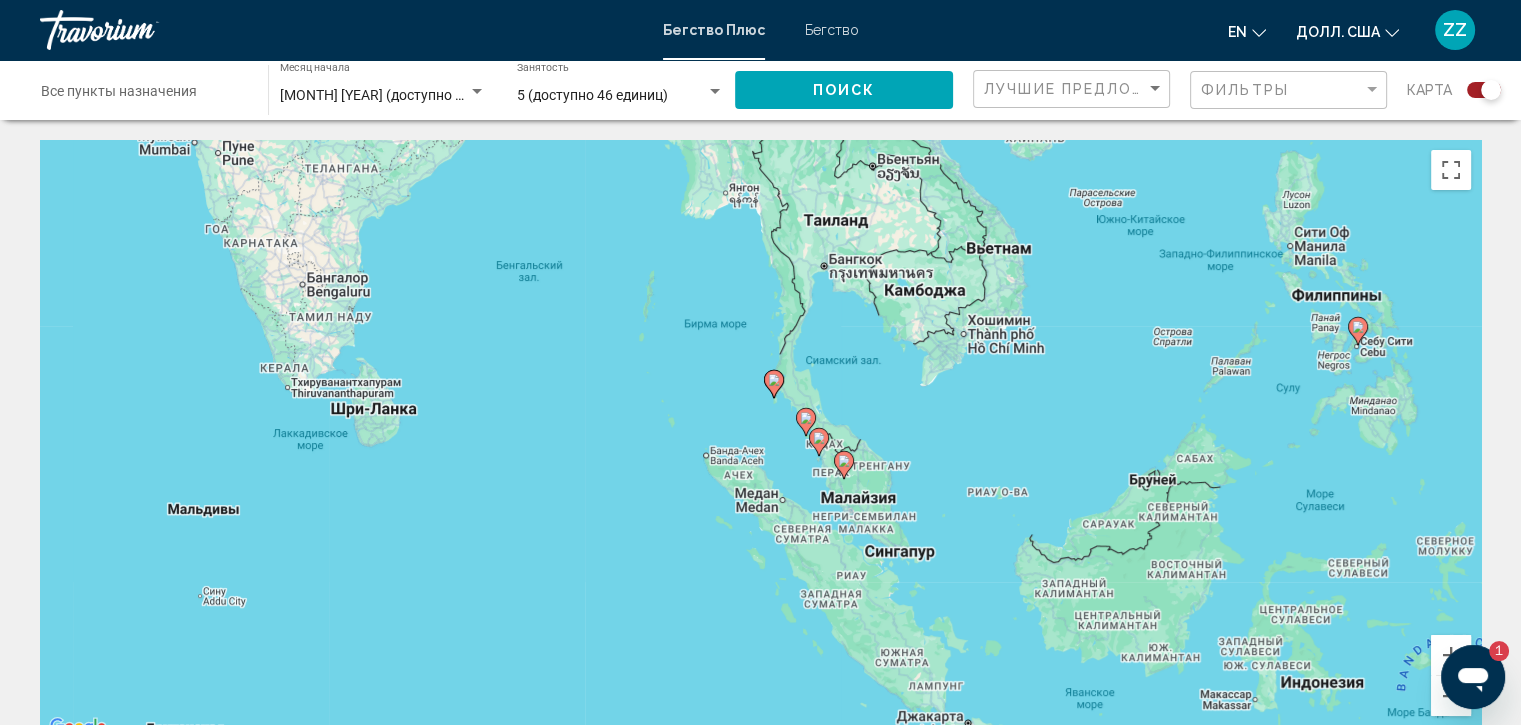 drag, startPoint x: 1126, startPoint y: 384, endPoint x: 1150, endPoint y: 331, distance: 58.18075 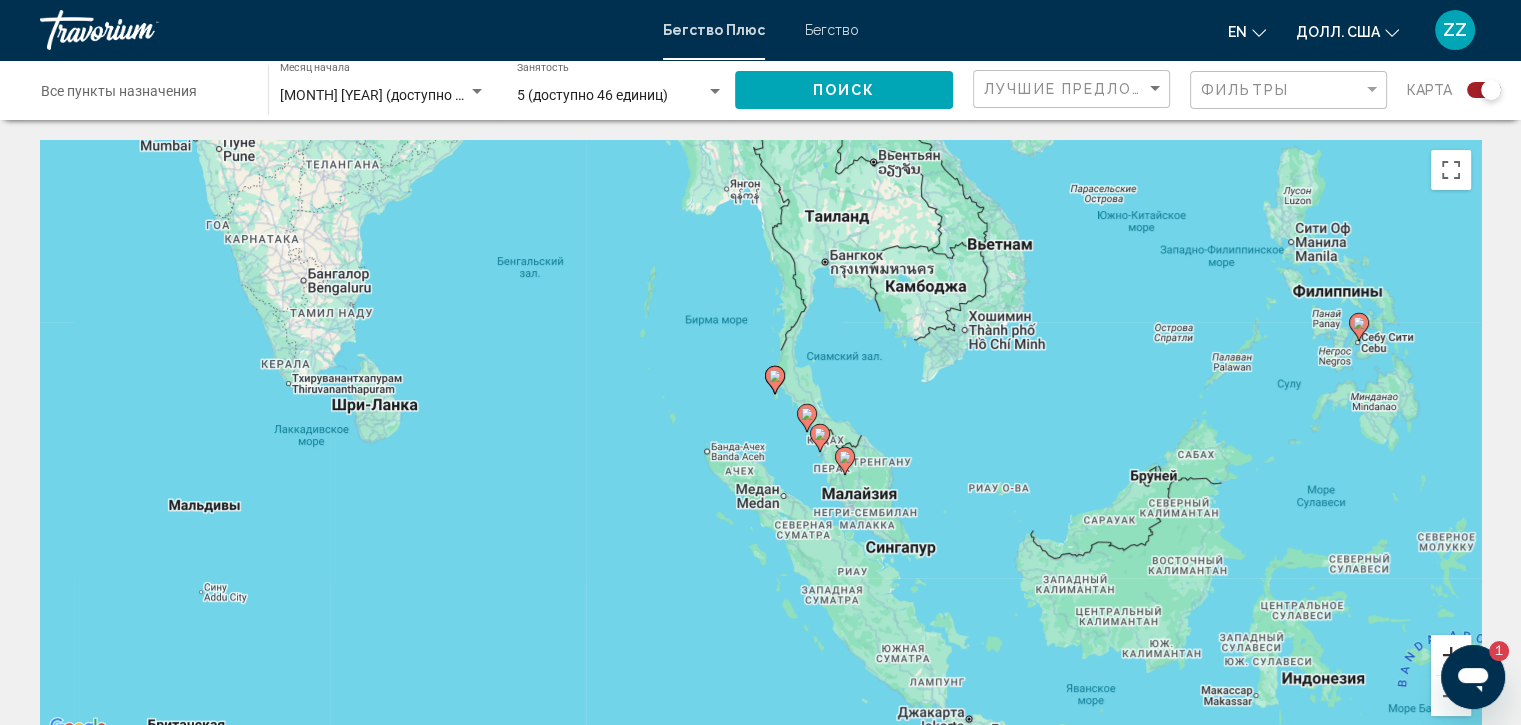 click at bounding box center [1451, 655] 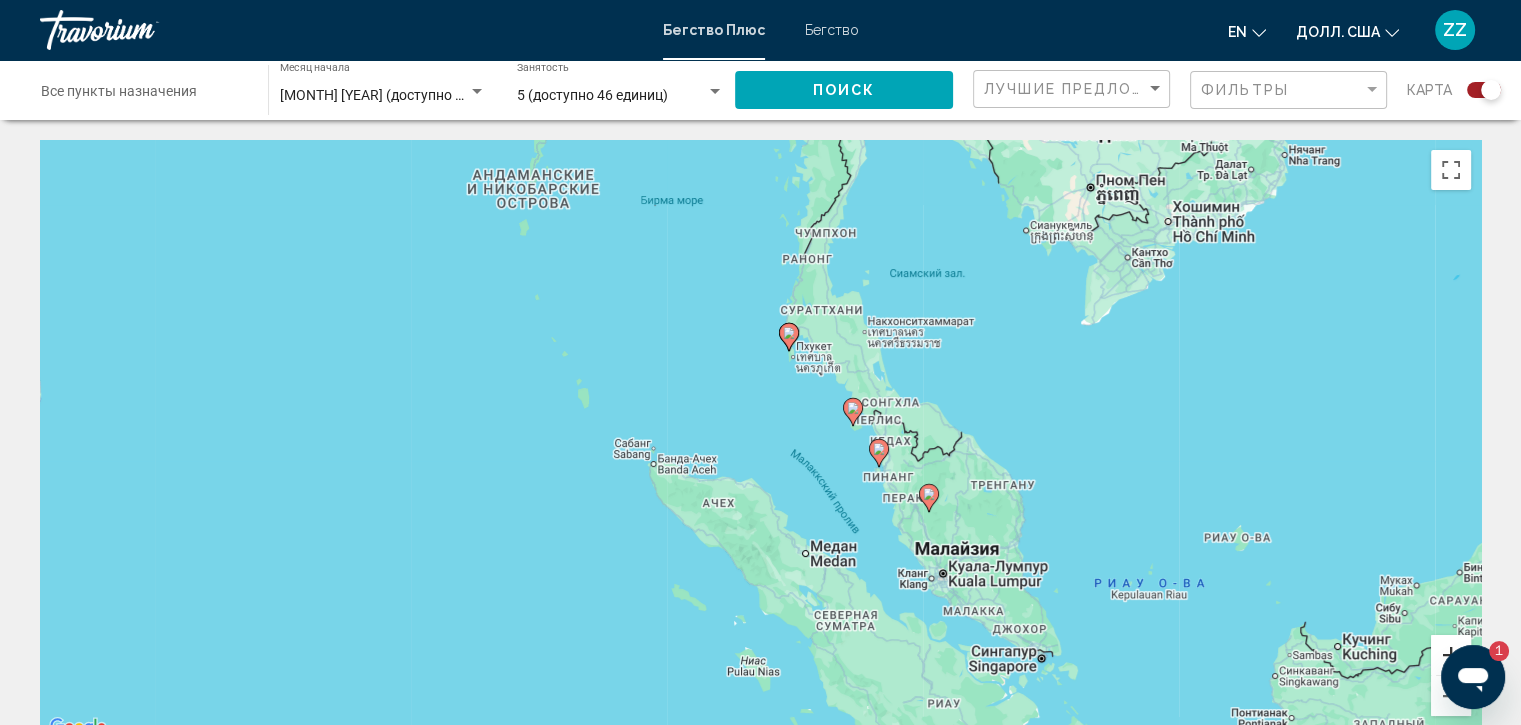 click at bounding box center [1451, 655] 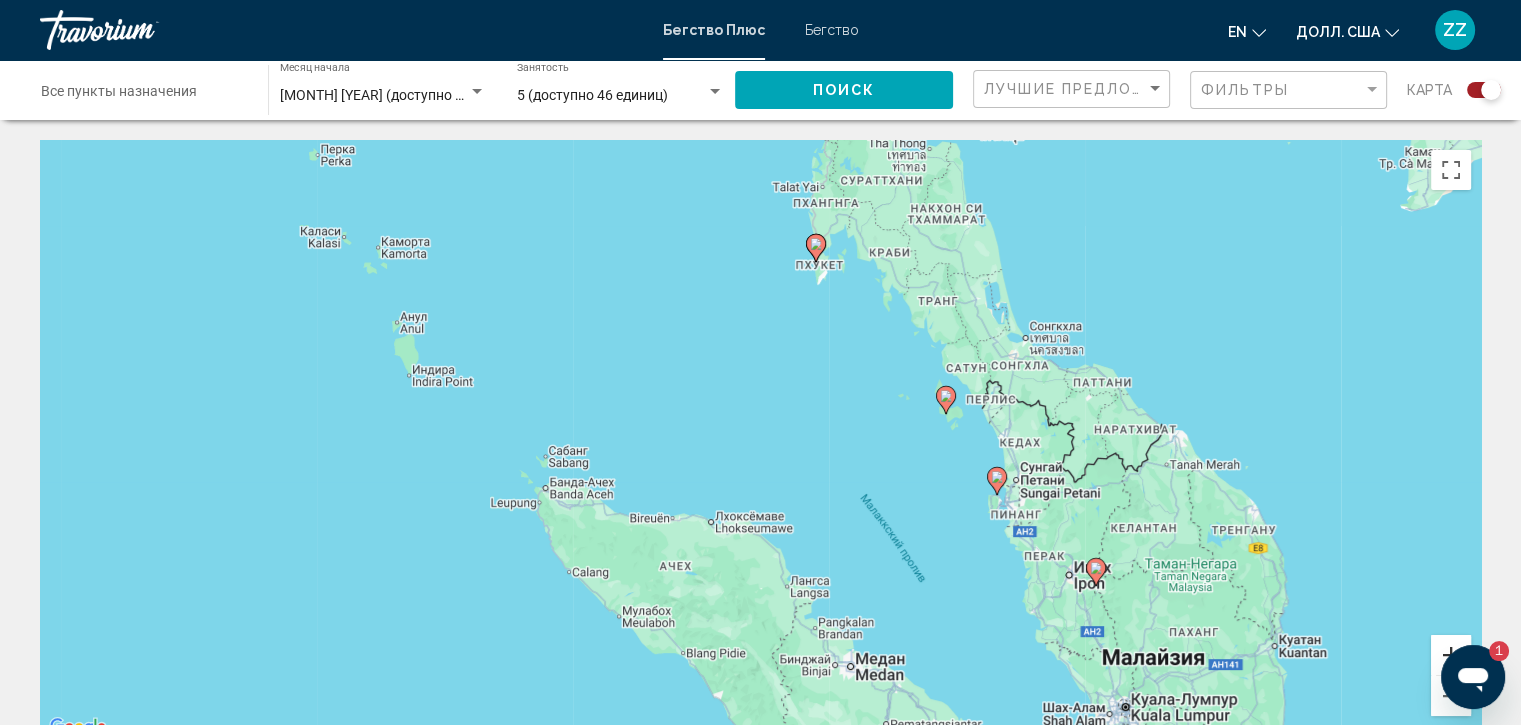 click at bounding box center (1451, 655) 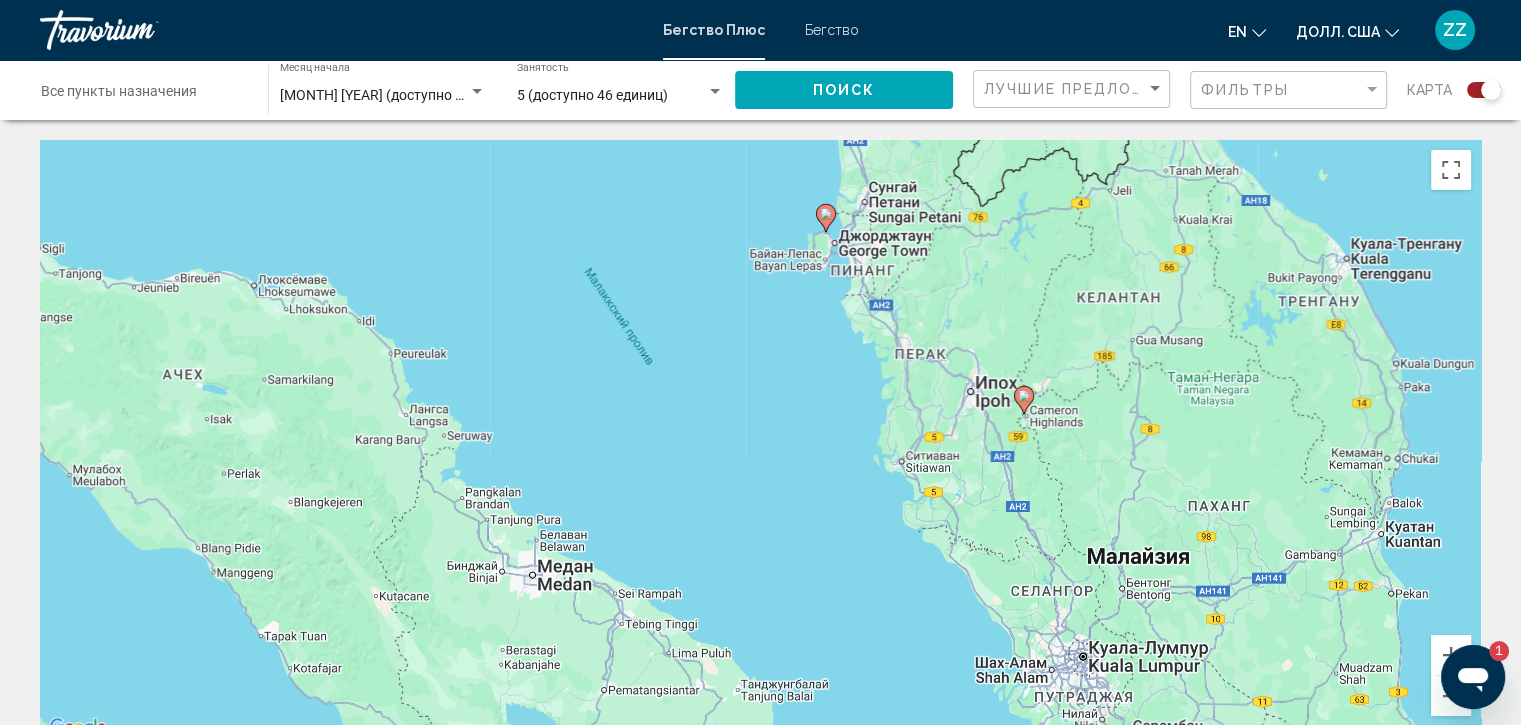 drag, startPoint x: 1313, startPoint y: 494, endPoint x: 960, endPoint y: 236, distance: 437.23334 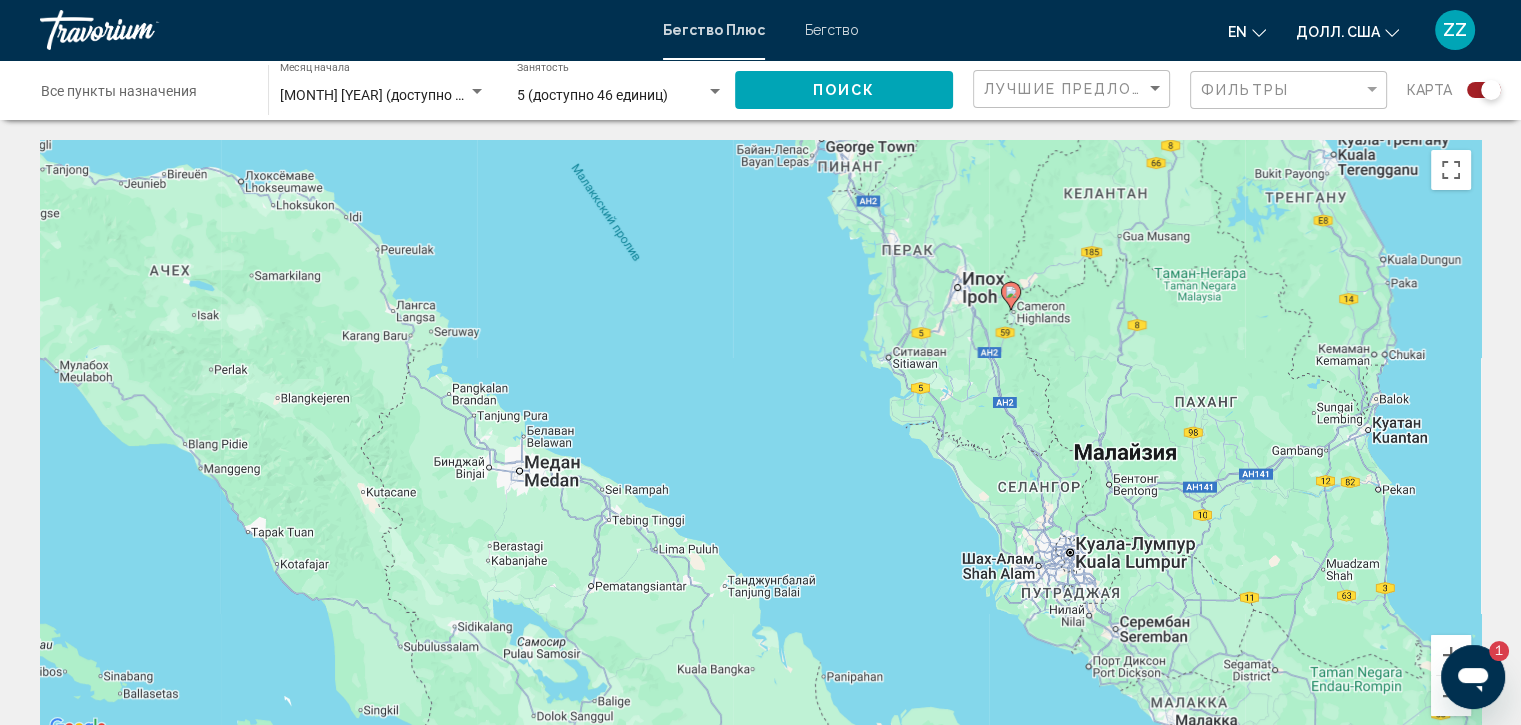 drag, startPoint x: 1015, startPoint y: 326, endPoint x: 1000, endPoint y: 210, distance: 116.965805 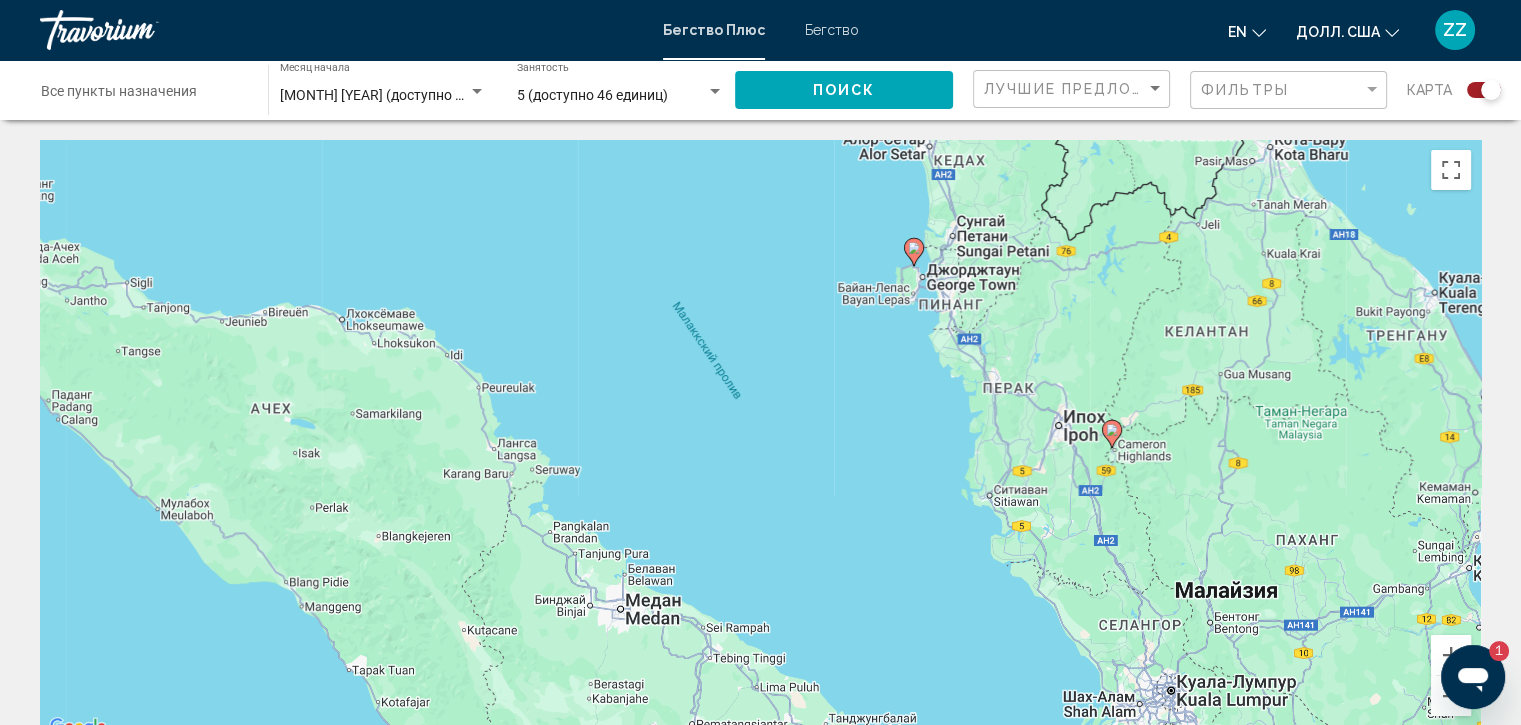 drag, startPoint x: 1124, startPoint y: 494, endPoint x: 1221, endPoint y: 629, distance: 166.23477 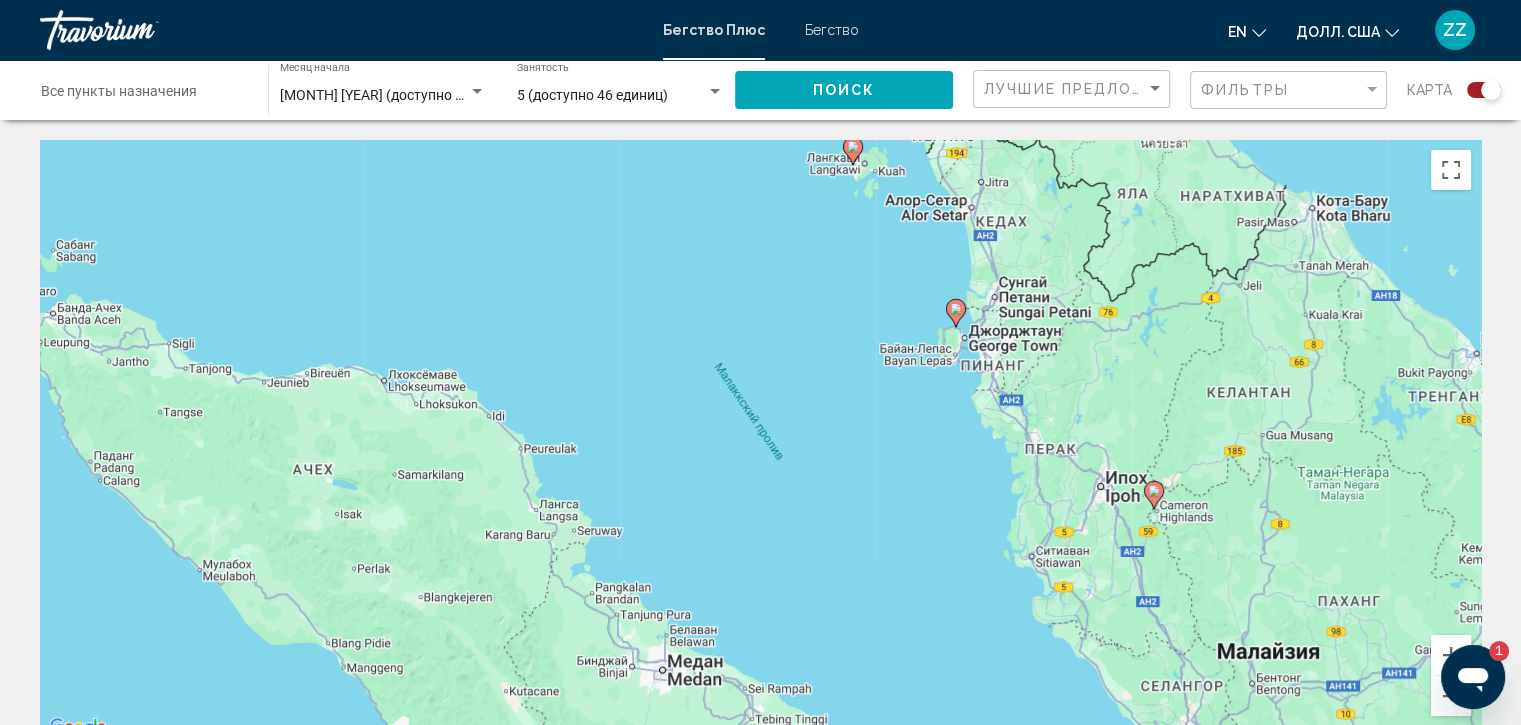 drag, startPoint x: 1096, startPoint y: 360, endPoint x: 1166, endPoint y: 449, distance: 113.22986 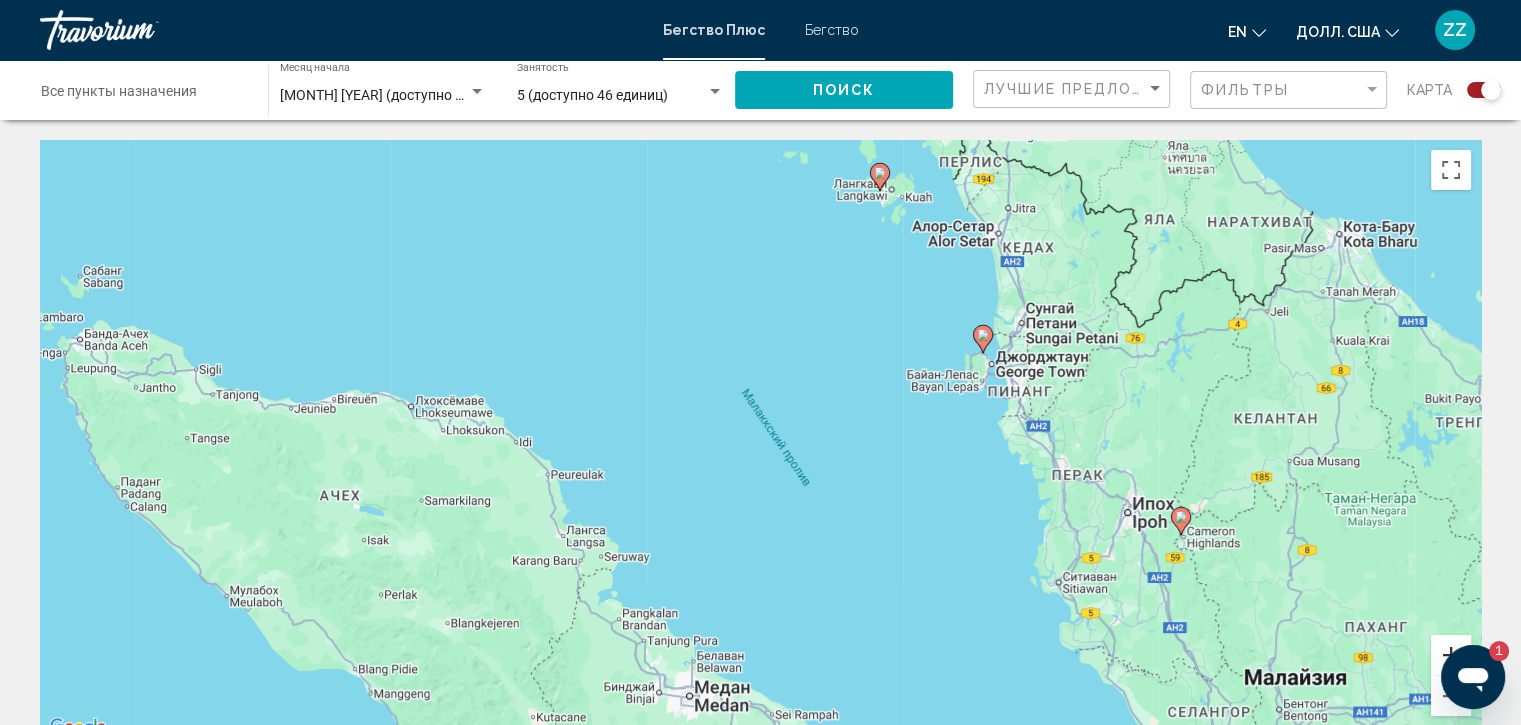 click at bounding box center (1451, 655) 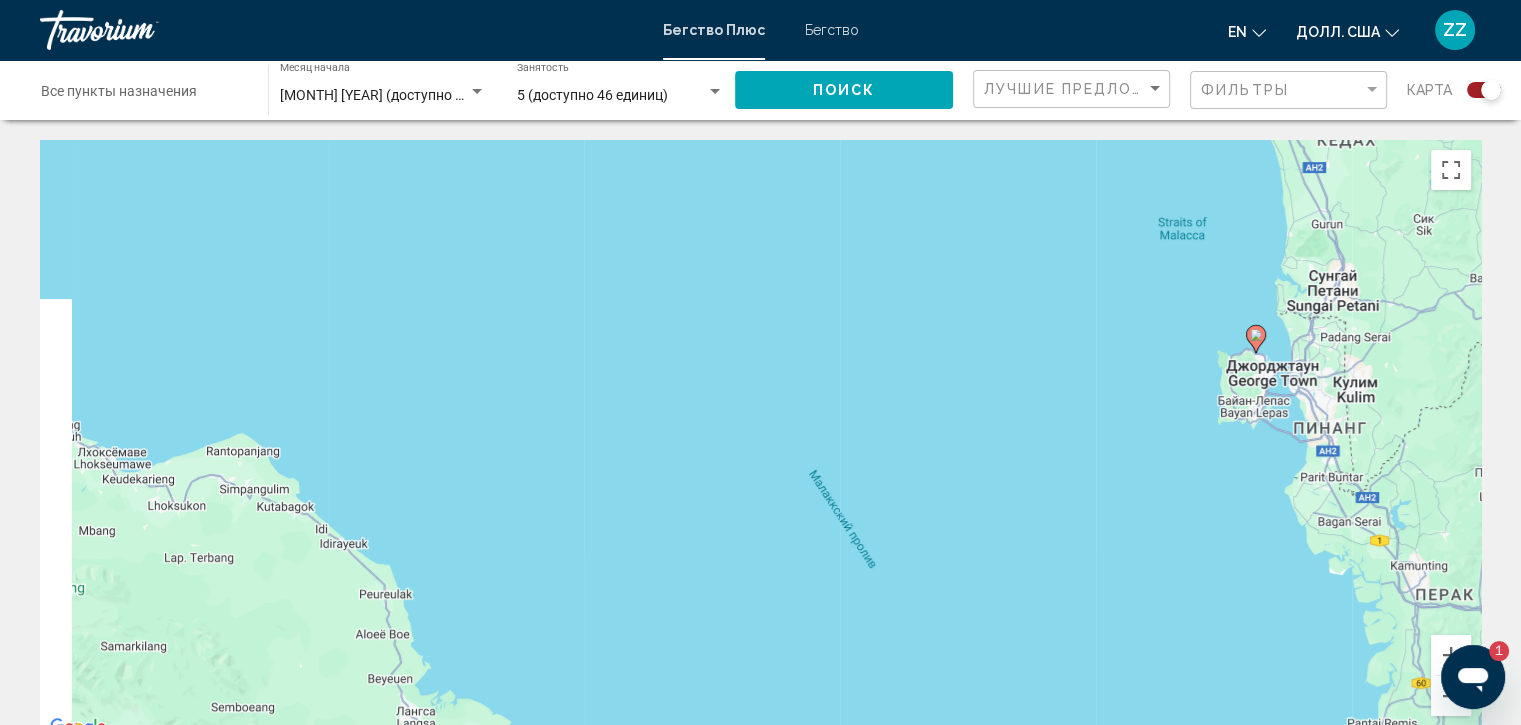 drag, startPoint x: 1237, startPoint y: 336, endPoint x: 1267, endPoint y: 402, distance: 72.498276 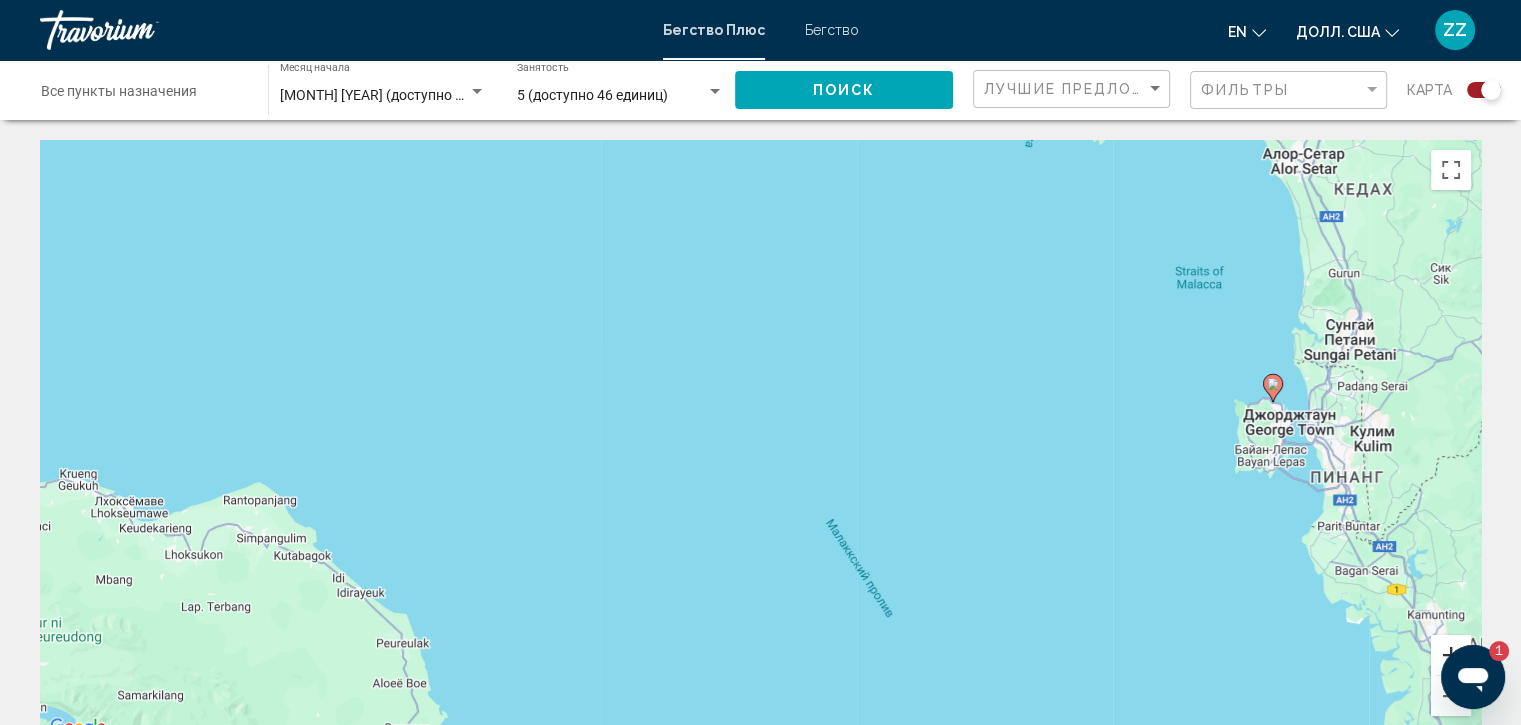 click at bounding box center (1451, 655) 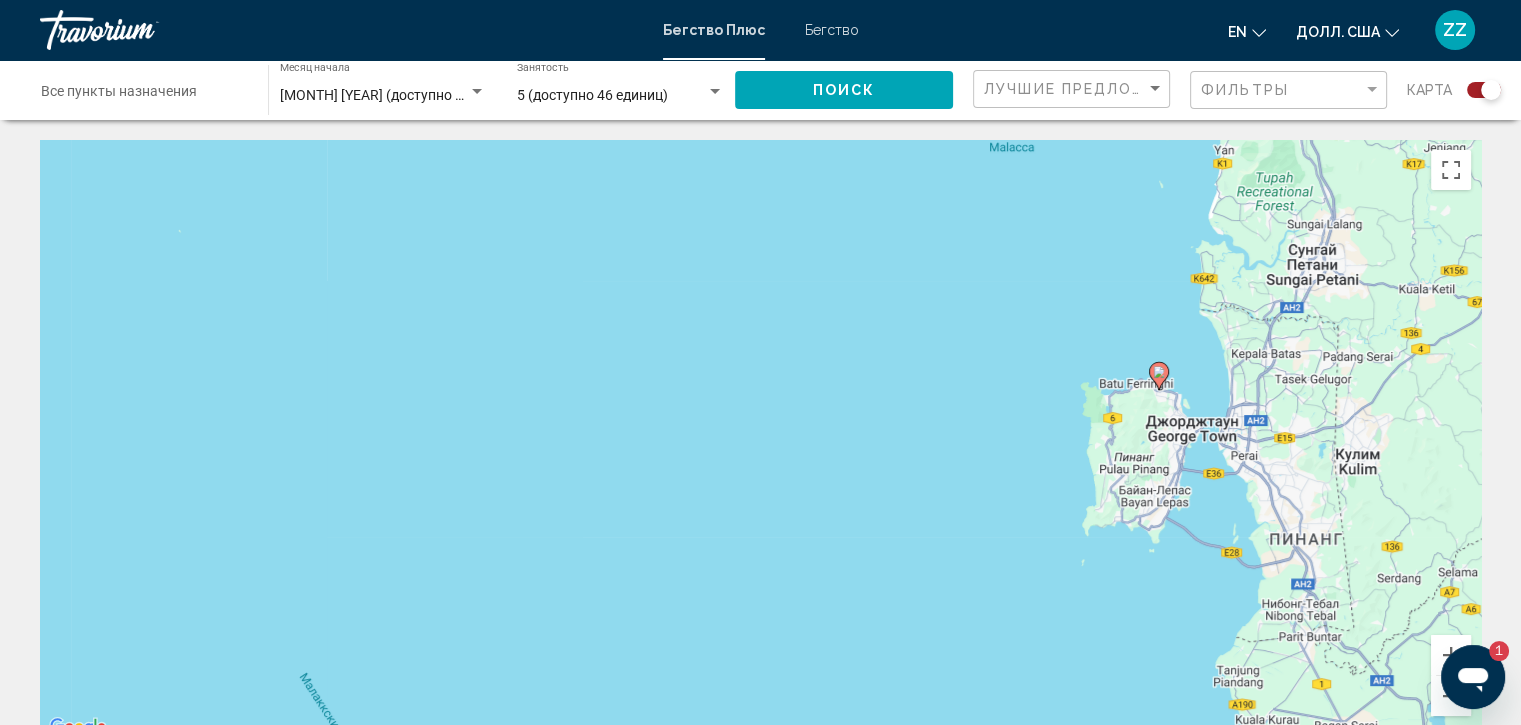 drag, startPoint x: 1432, startPoint y: 479, endPoint x: 820, endPoint y: 504, distance: 612.51044 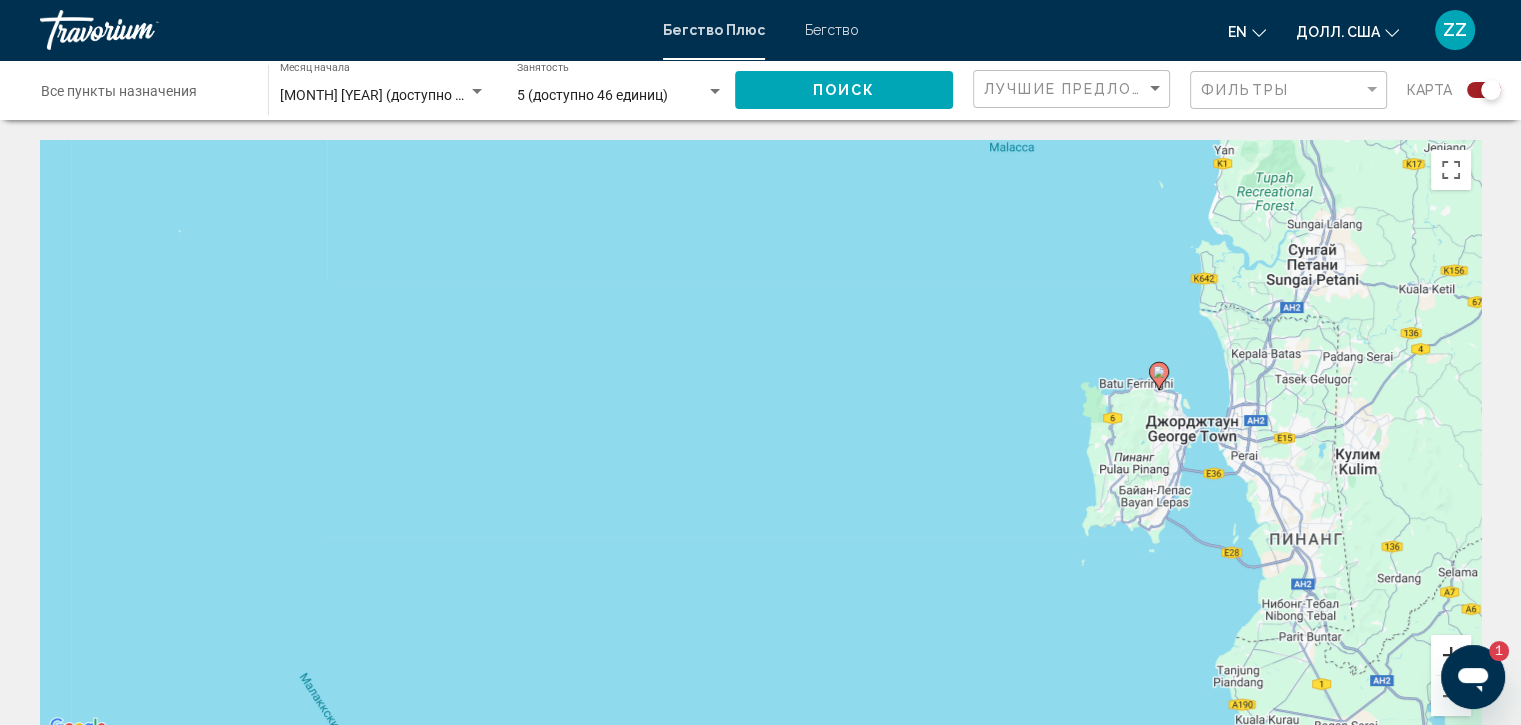 click at bounding box center [1451, 655] 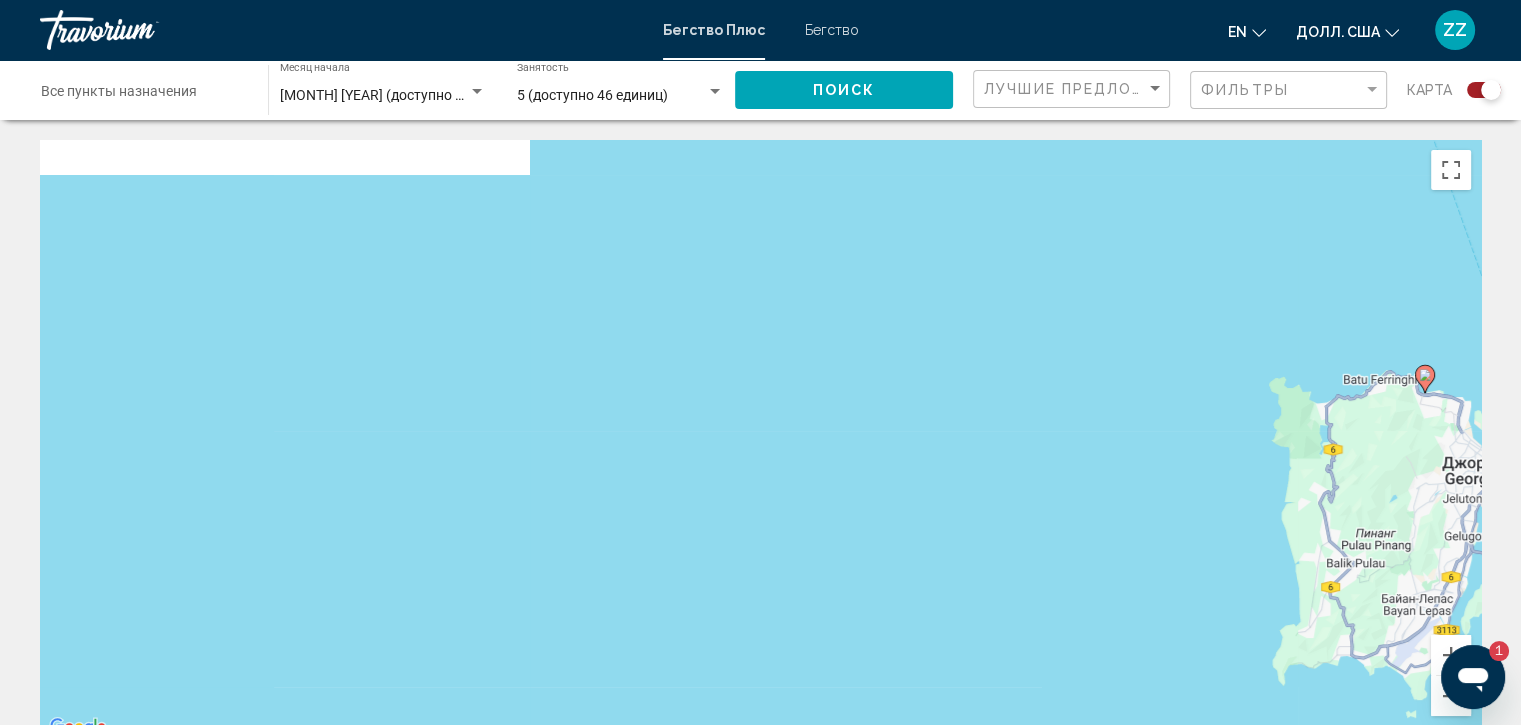 drag, startPoint x: 1417, startPoint y: 488, endPoint x: 1277, endPoint y: 543, distance: 150.41609 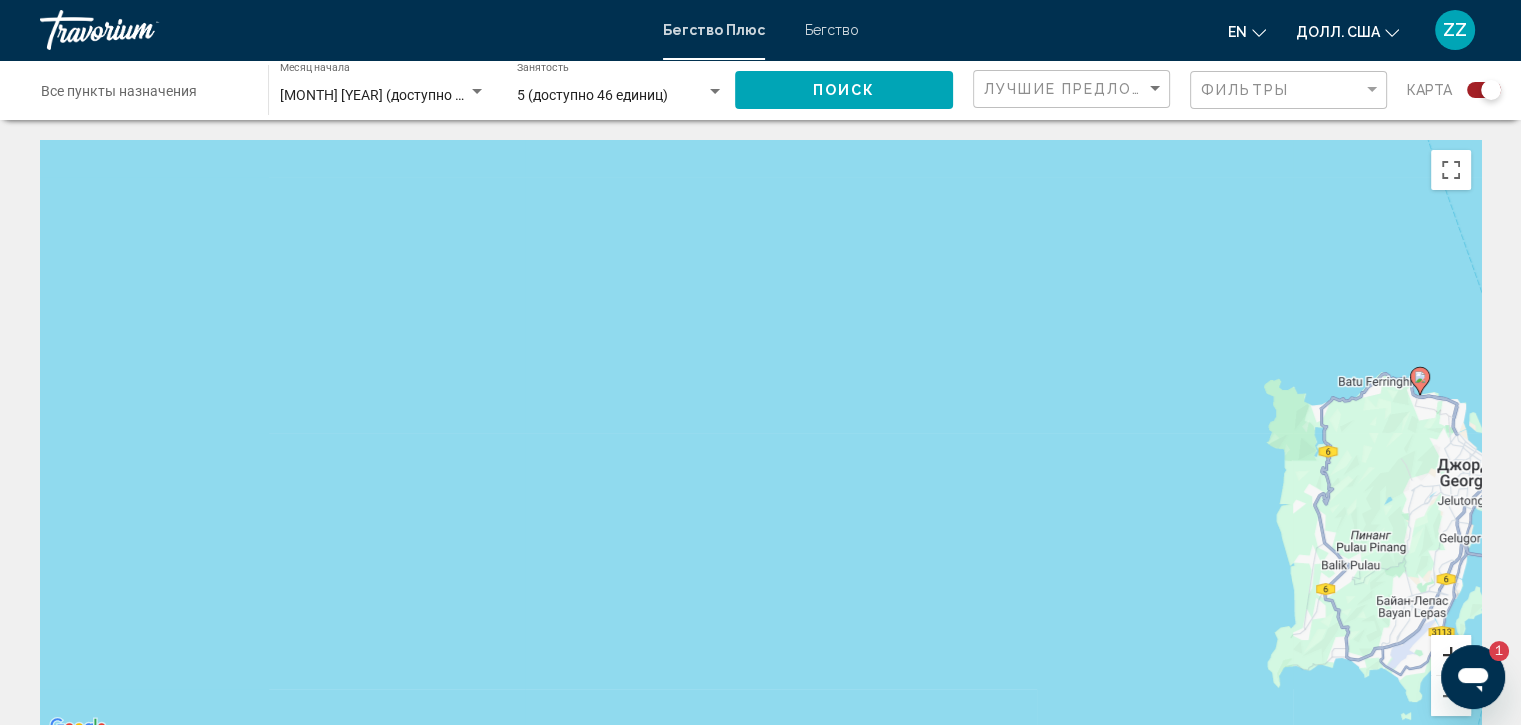 click at bounding box center (1451, 655) 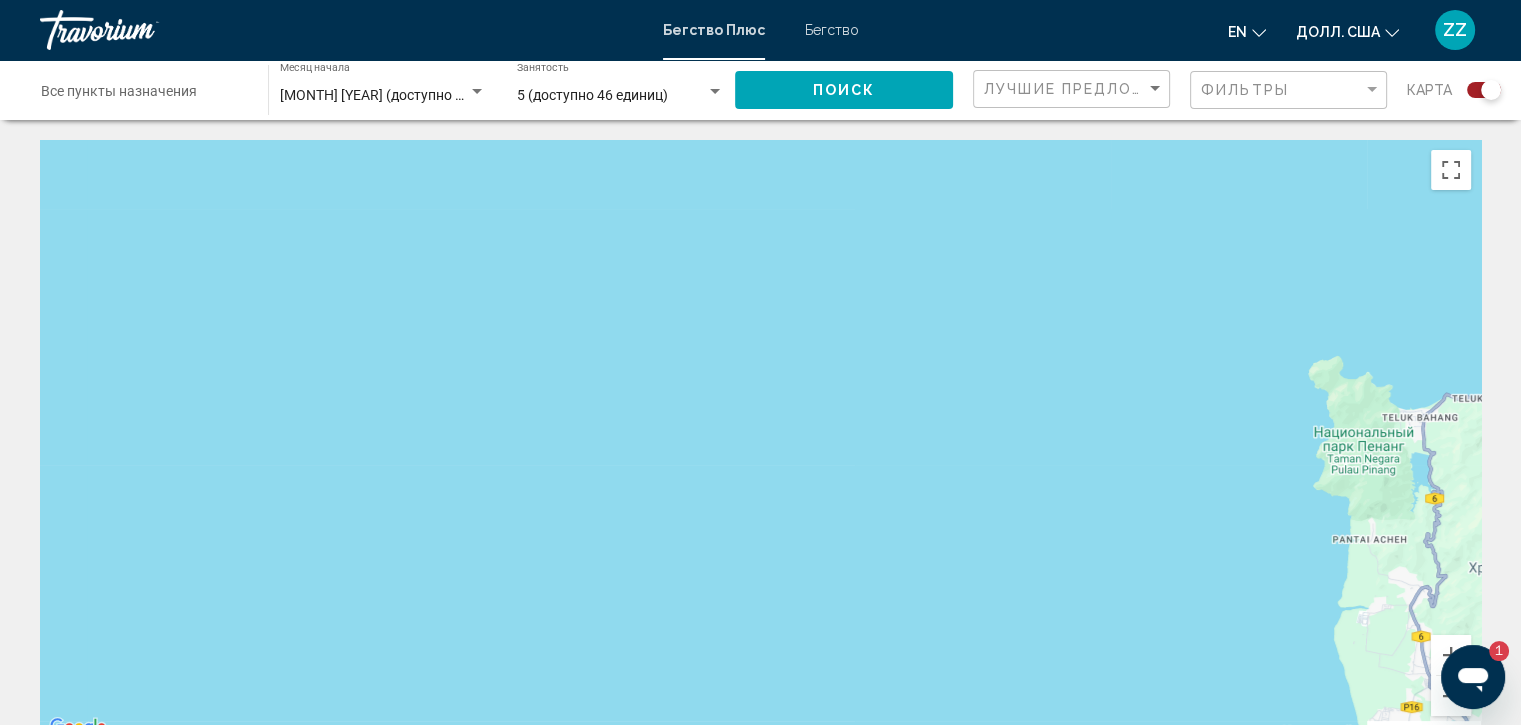 drag, startPoint x: 1399, startPoint y: 461, endPoint x: 1002, endPoint y: 472, distance: 397.15237 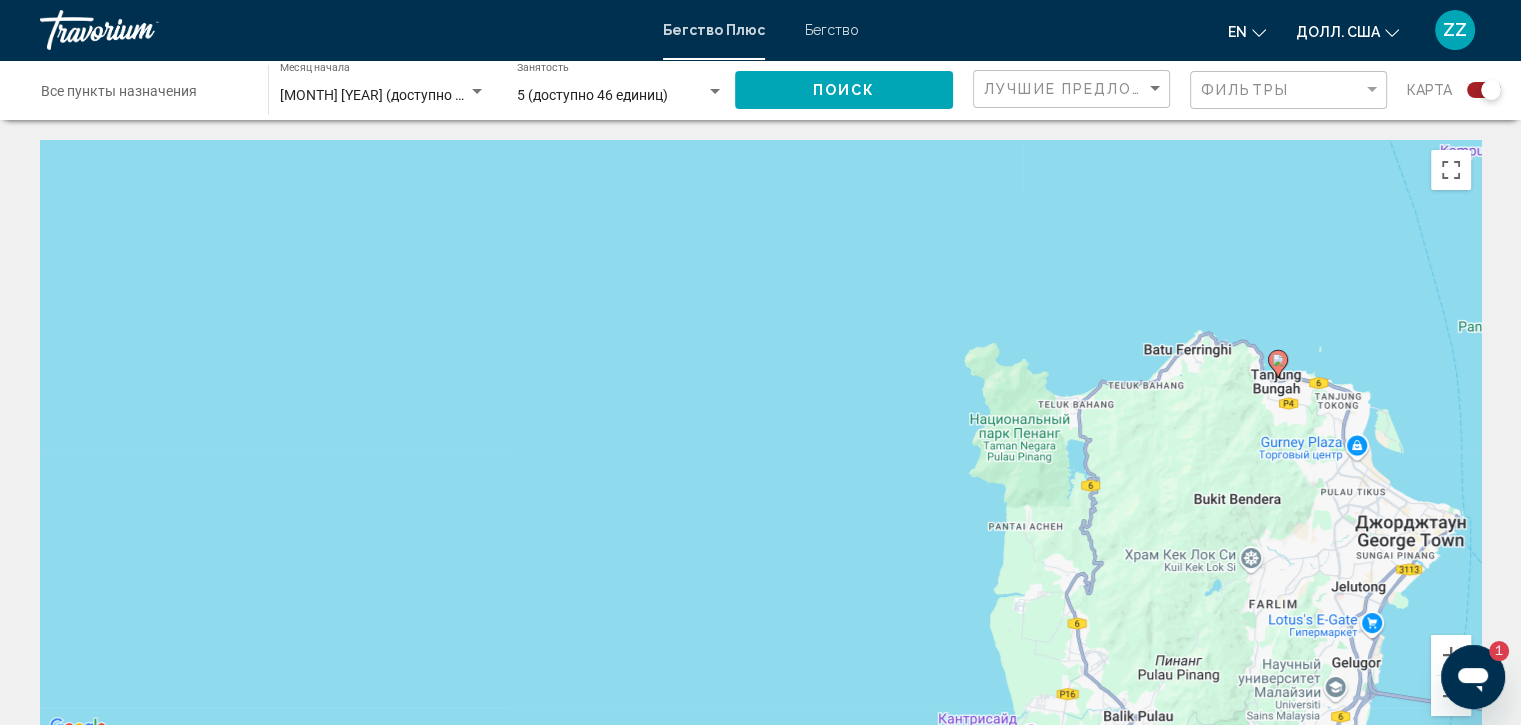 drag, startPoint x: 1298, startPoint y: 487, endPoint x: 944, endPoint y: 494, distance: 354.0692 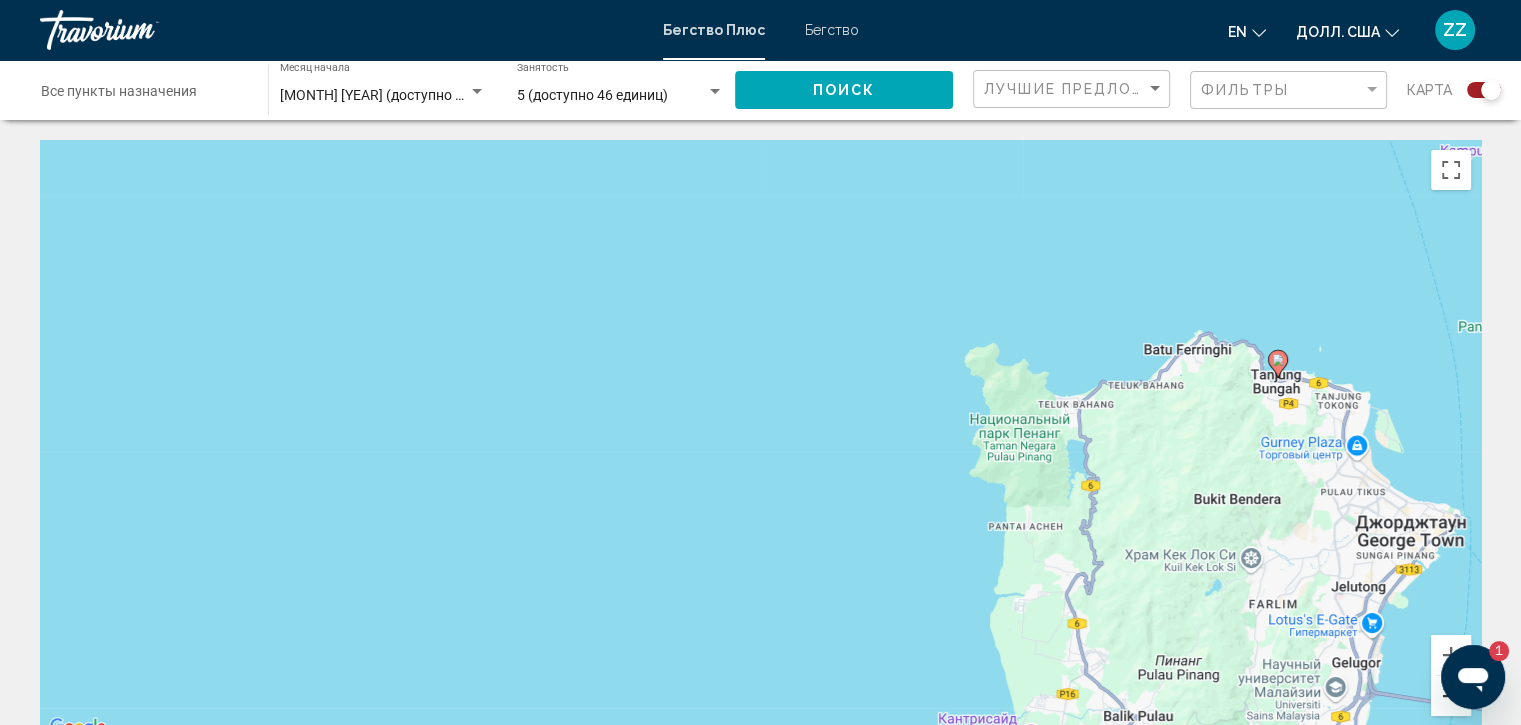 click at bounding box center (1451, 696) 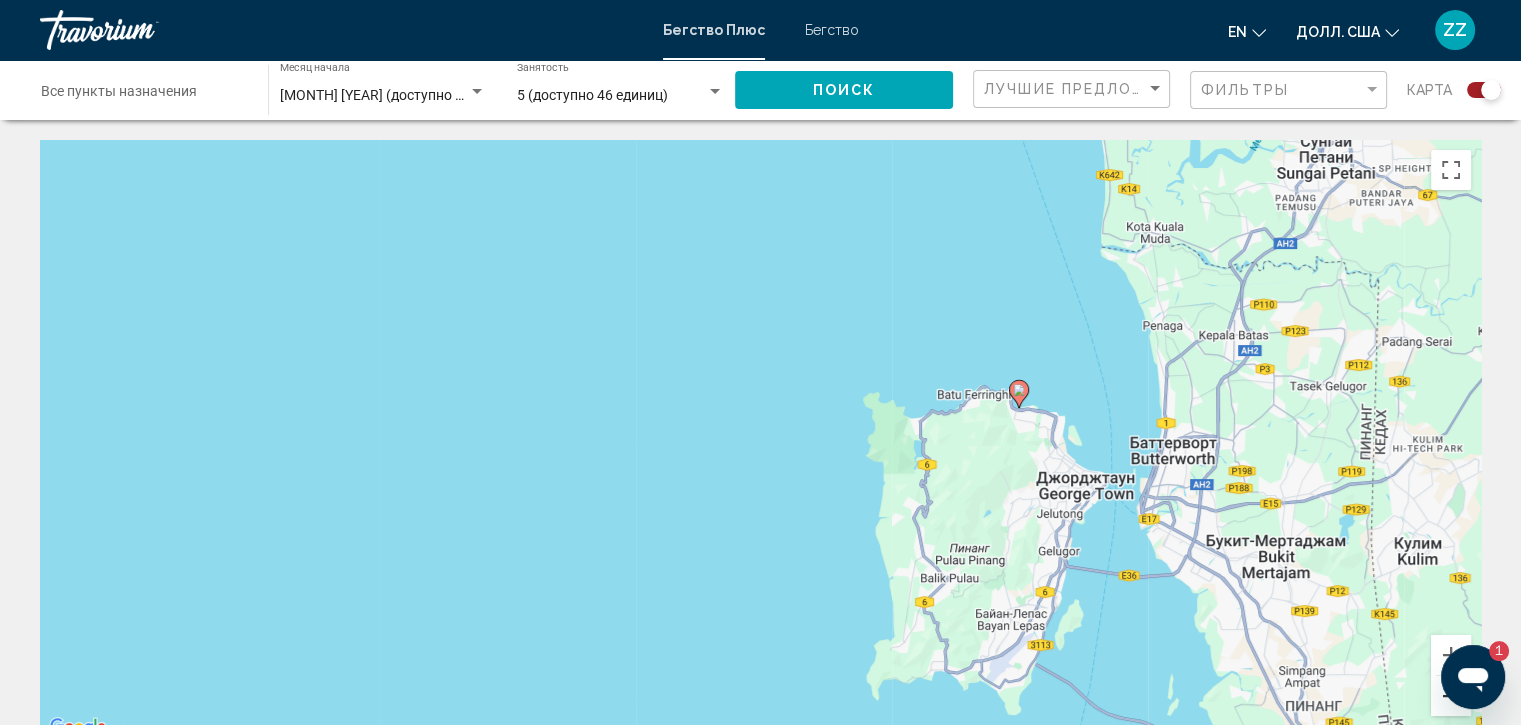 click at bounding box center [1451, 696] 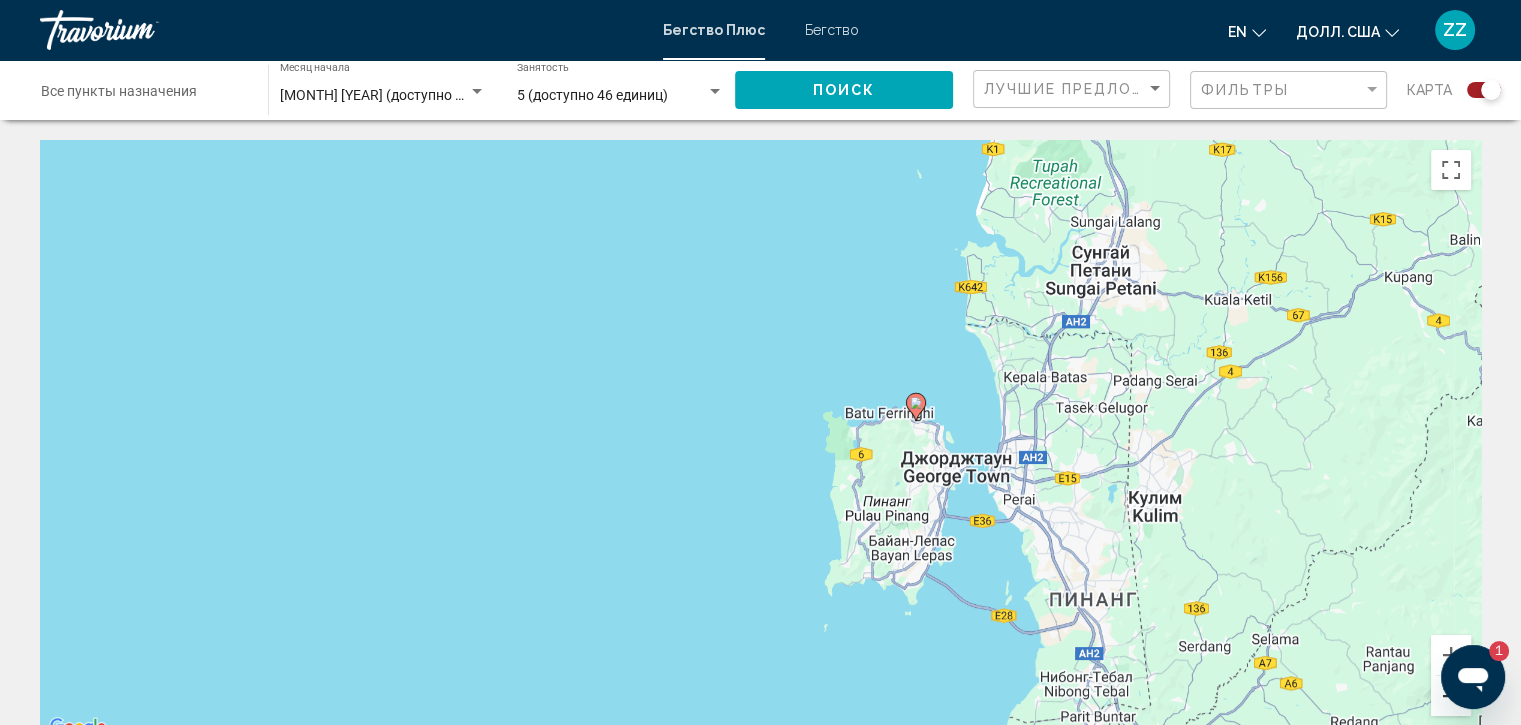 click at bounding box center [1451, 696] 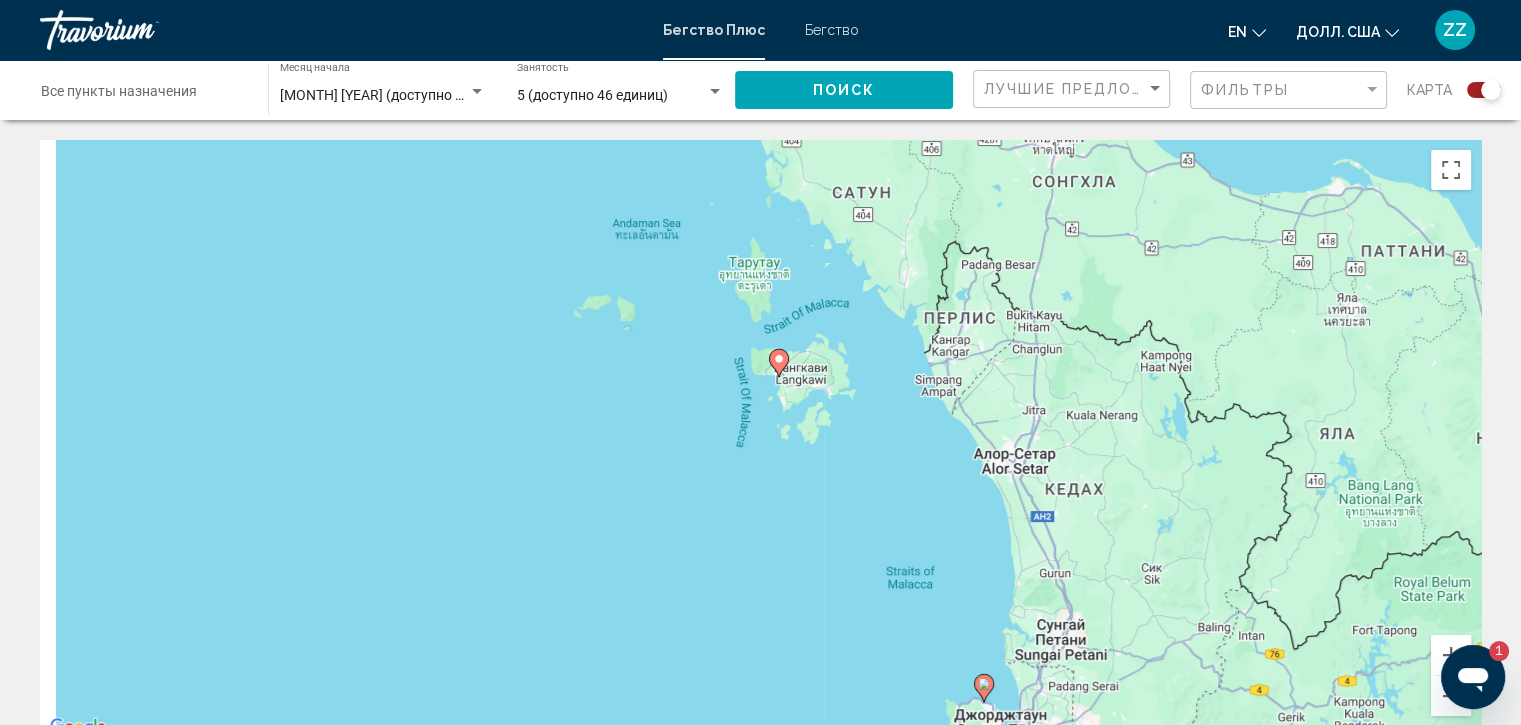drag, startPoint x: 920, startPoint y: 276, endPoint x: 1238, endPoint y: 590, distance: 446.90042 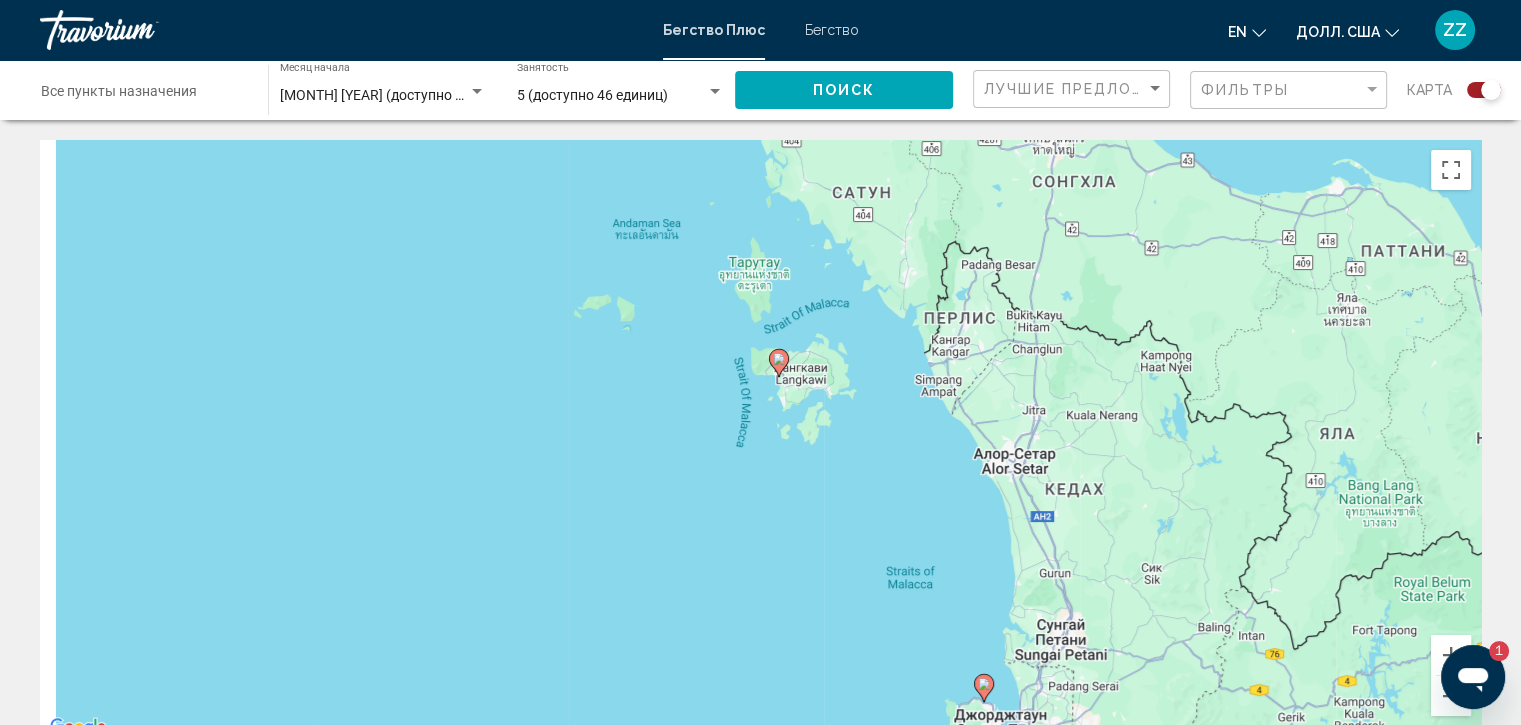 click on "Чтобы активировать перетаскивание с помощью клавиатуры, нажмите Alt + Enter.  После этого перемещайте маркер с помощью клавиш со стрелками.  Чтобы завершить перетаскивание, нажмите клавишу Enter.  Чтобы отменить действие, нажмите клавишу Esc." at bounding box center [760, 440] 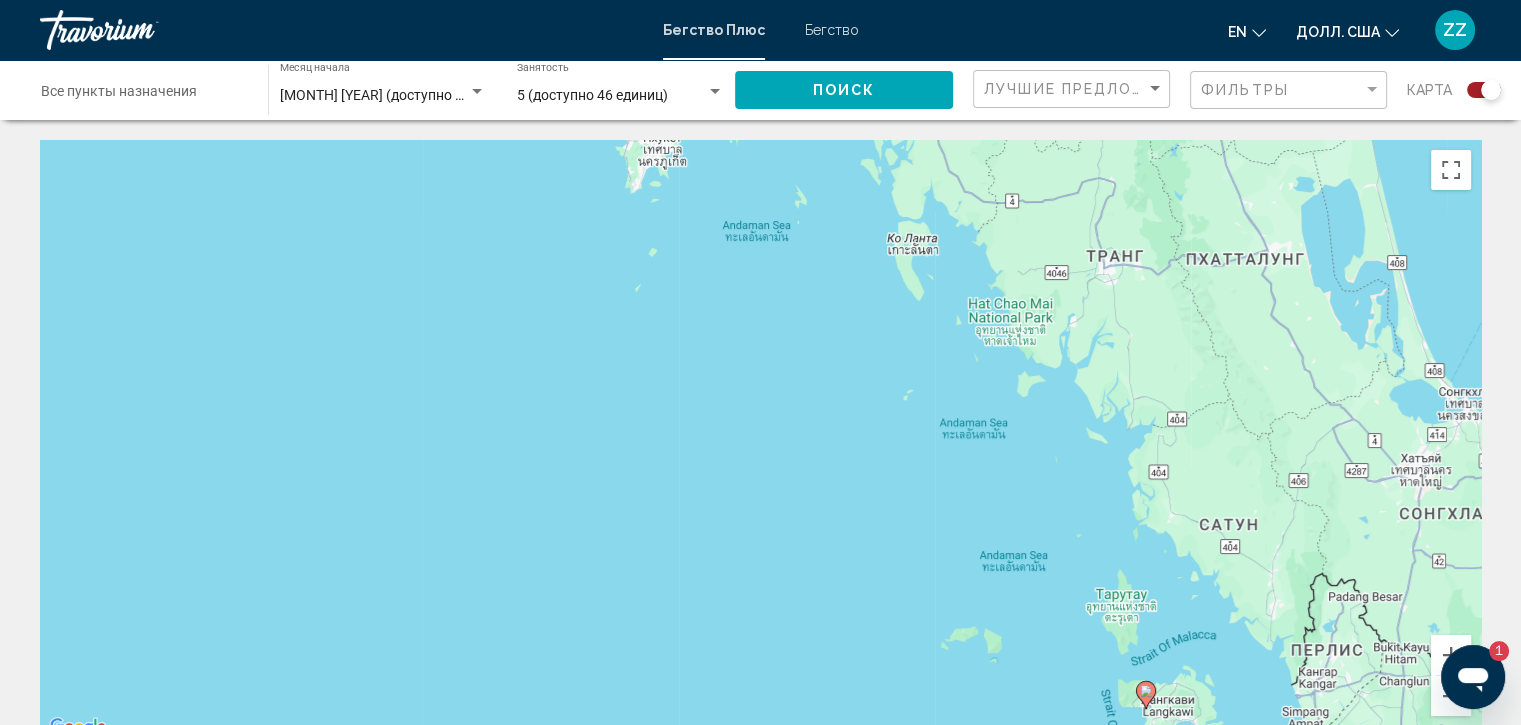 drag, startPoint x: 1138, startPoint y: 369, endPoint x: 1273, endPoint y: 650, distance: 311.7467 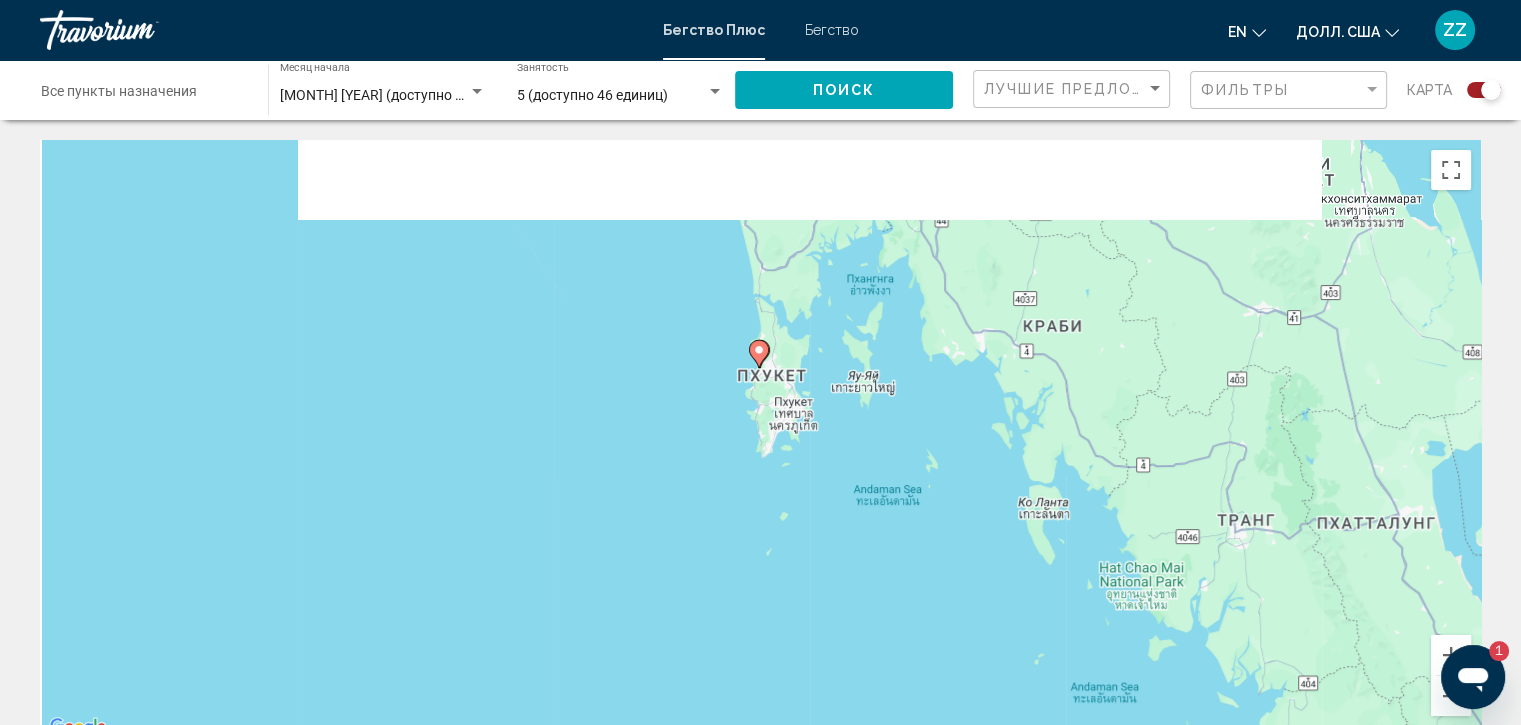 drag, startPoint x: 1057, startPoint y: 371, endPoint x: 1168, endPoint y: 604, distance: 258.08914 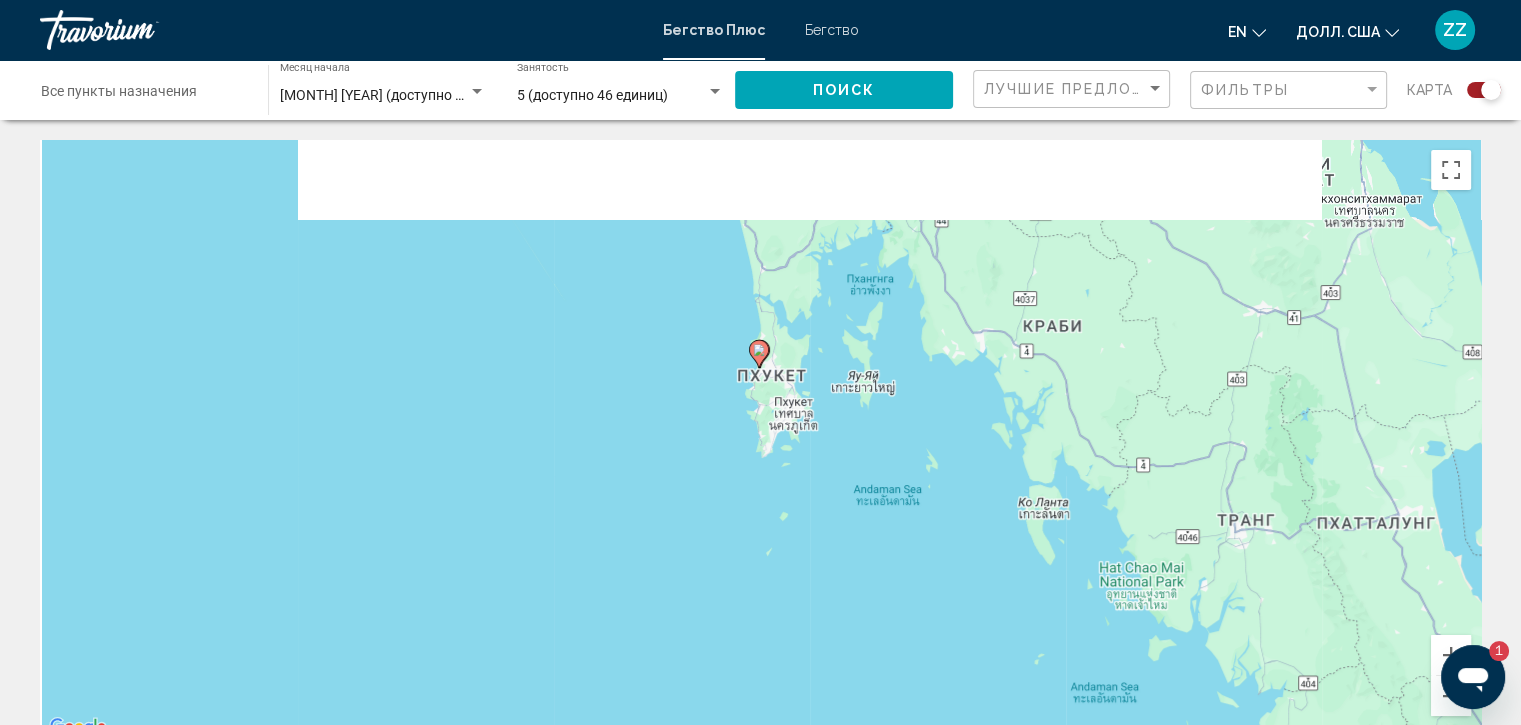 click on "Чтобы активировать перетаскивание с помощью клавиатуры, нажмите Alt + Enter.  После этого перемещайте маркер с помощью клавиш со стрелками.  Чтобы завершить перетаскивание, нажмите клавишу Enter.  Чтобы отменить действие, нажмите клавишу Esc." at bounding box center [760, 440] 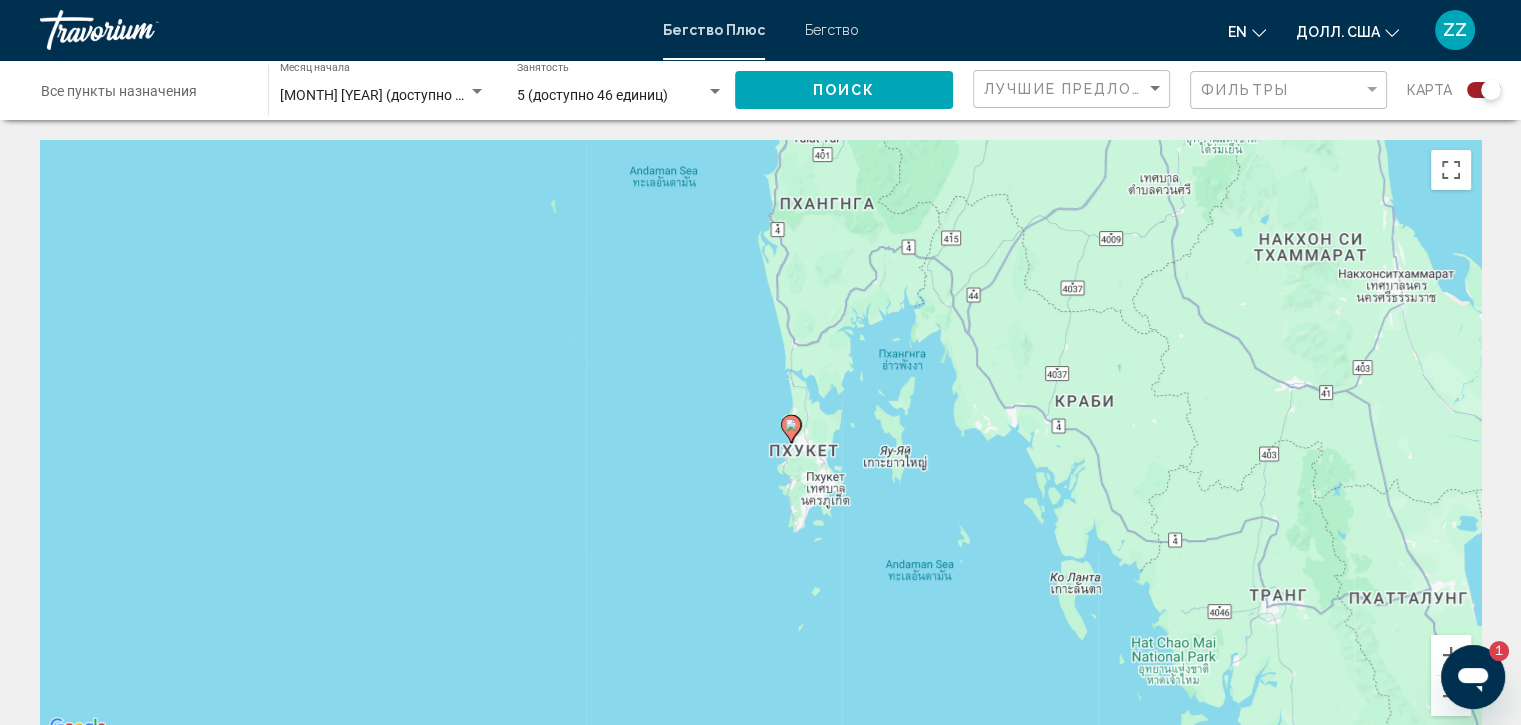 drag, startPoint x: 1056, startPoint y: 440, endPoint x: 1086, endPoint y: 508, distance: 74.323616 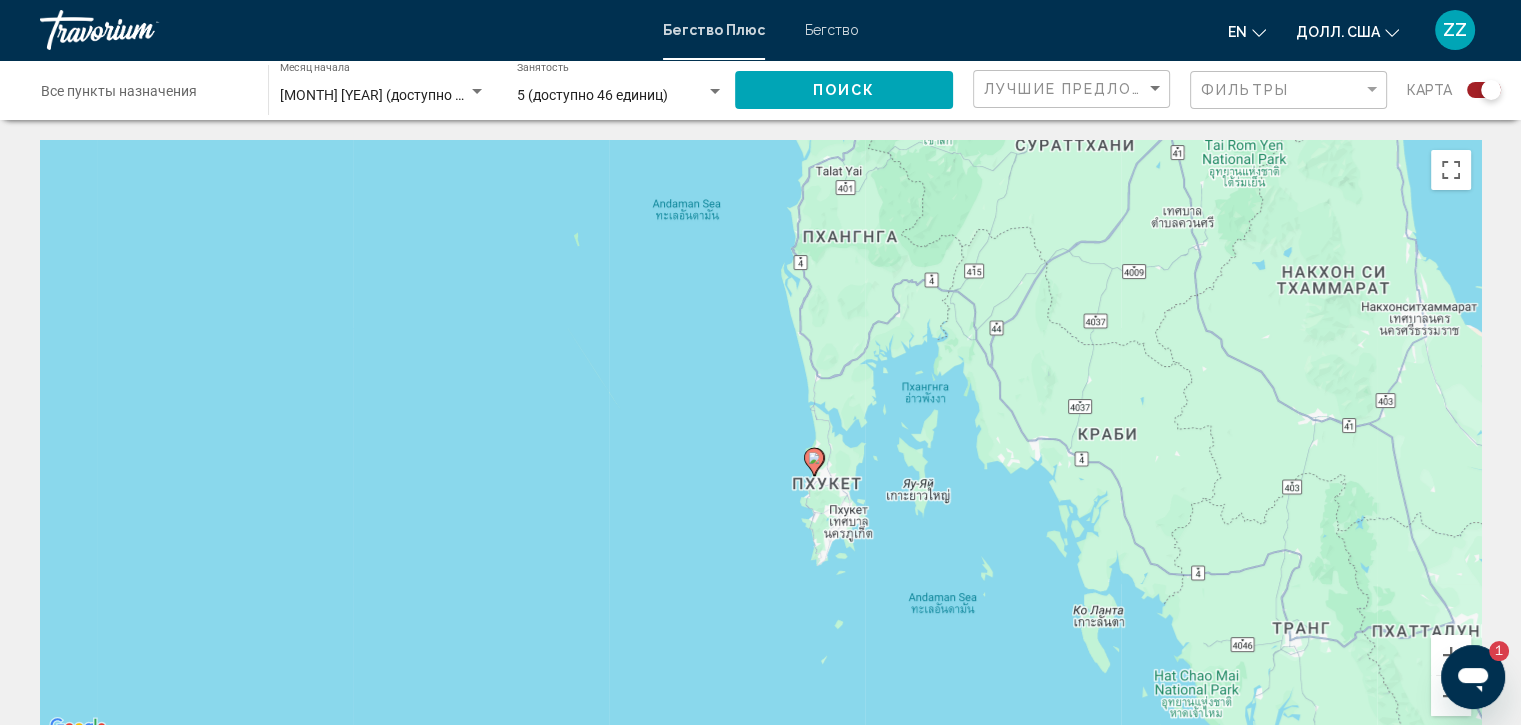 click at bounding box center (814, 462) 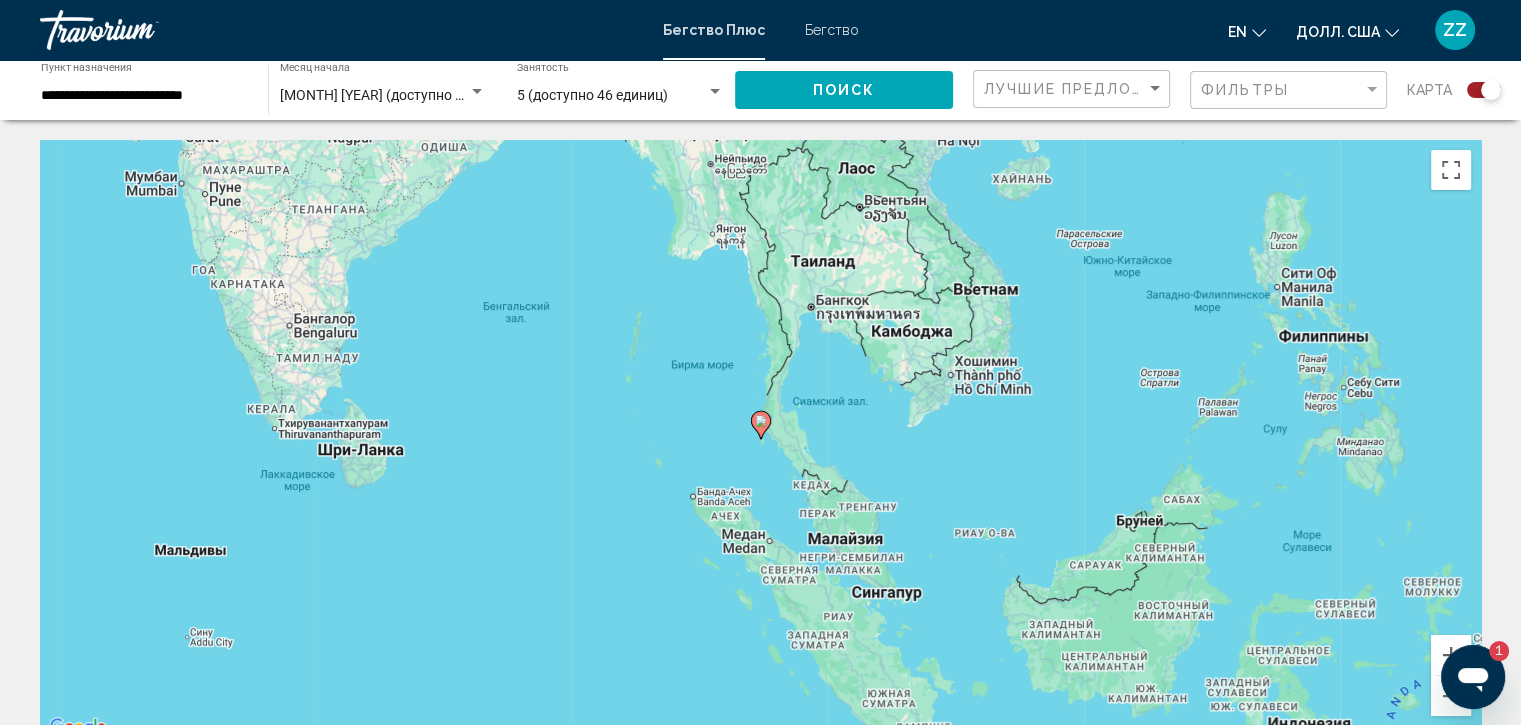 click 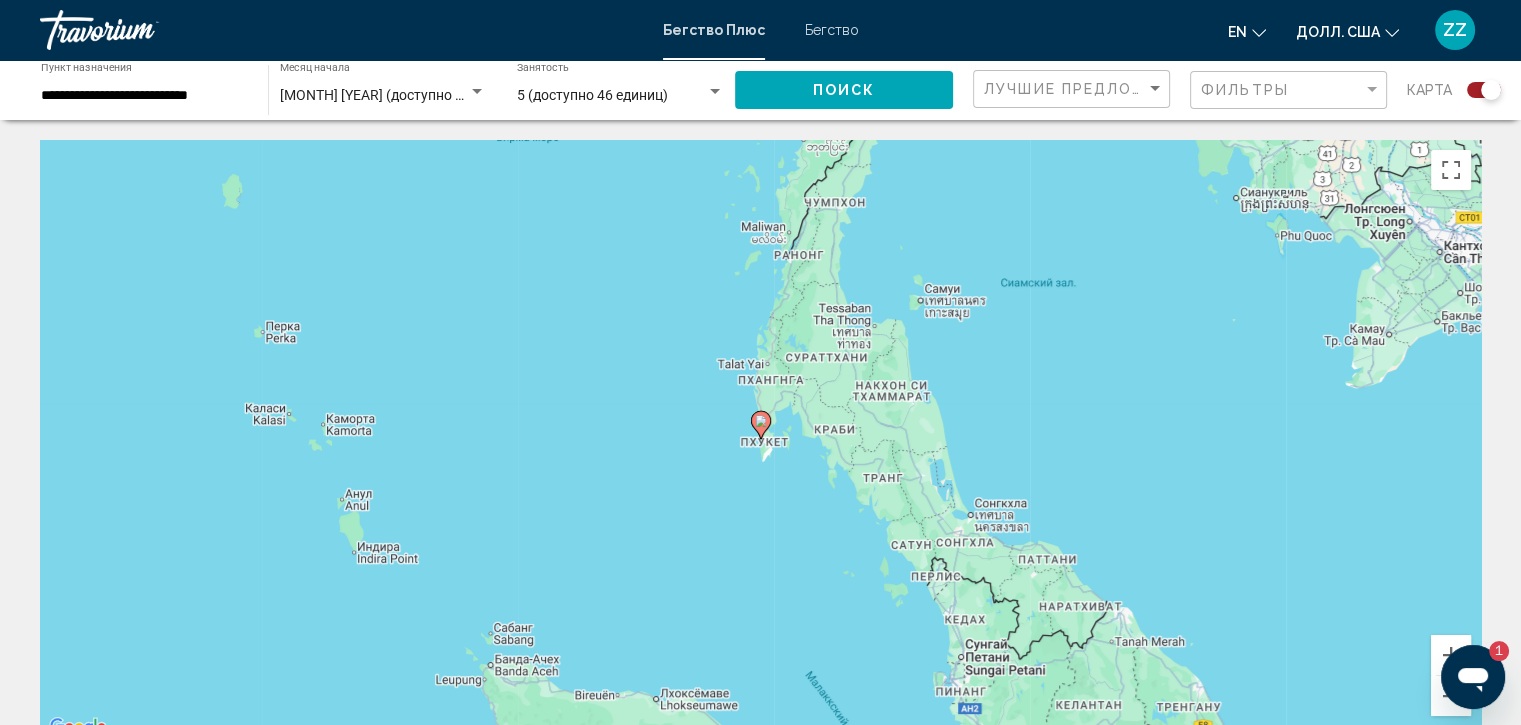 click 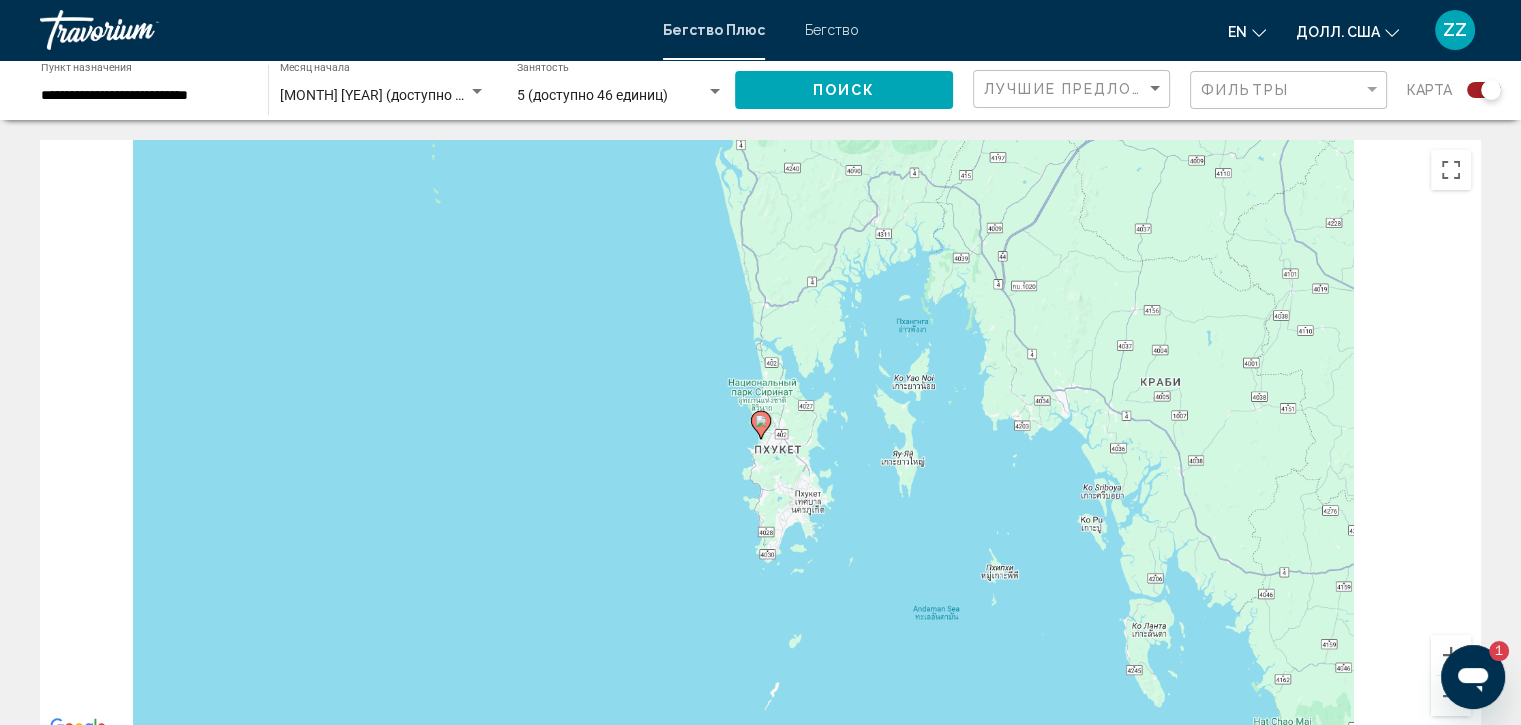click 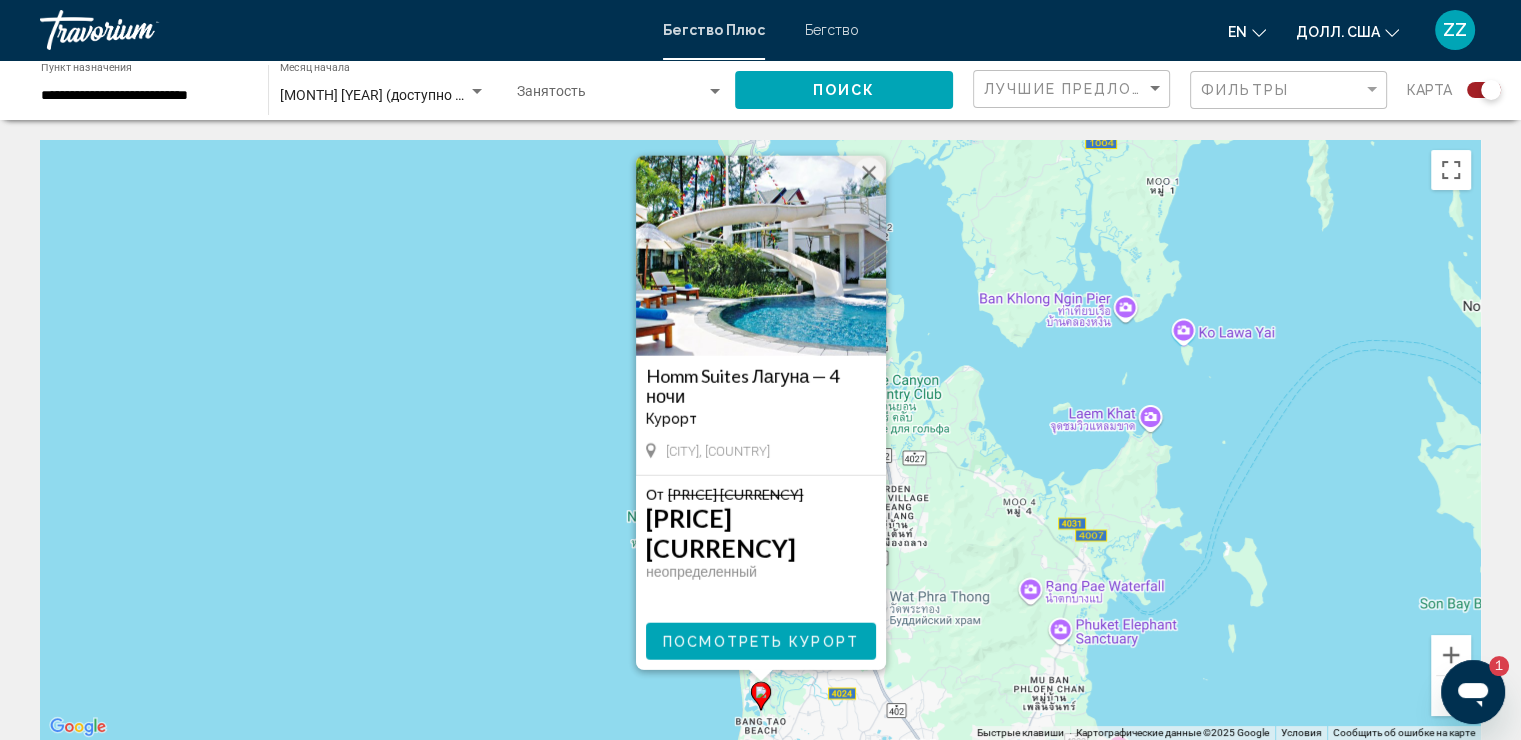 click on "Посмотреть Курорт" at bounding box center [761, 642] 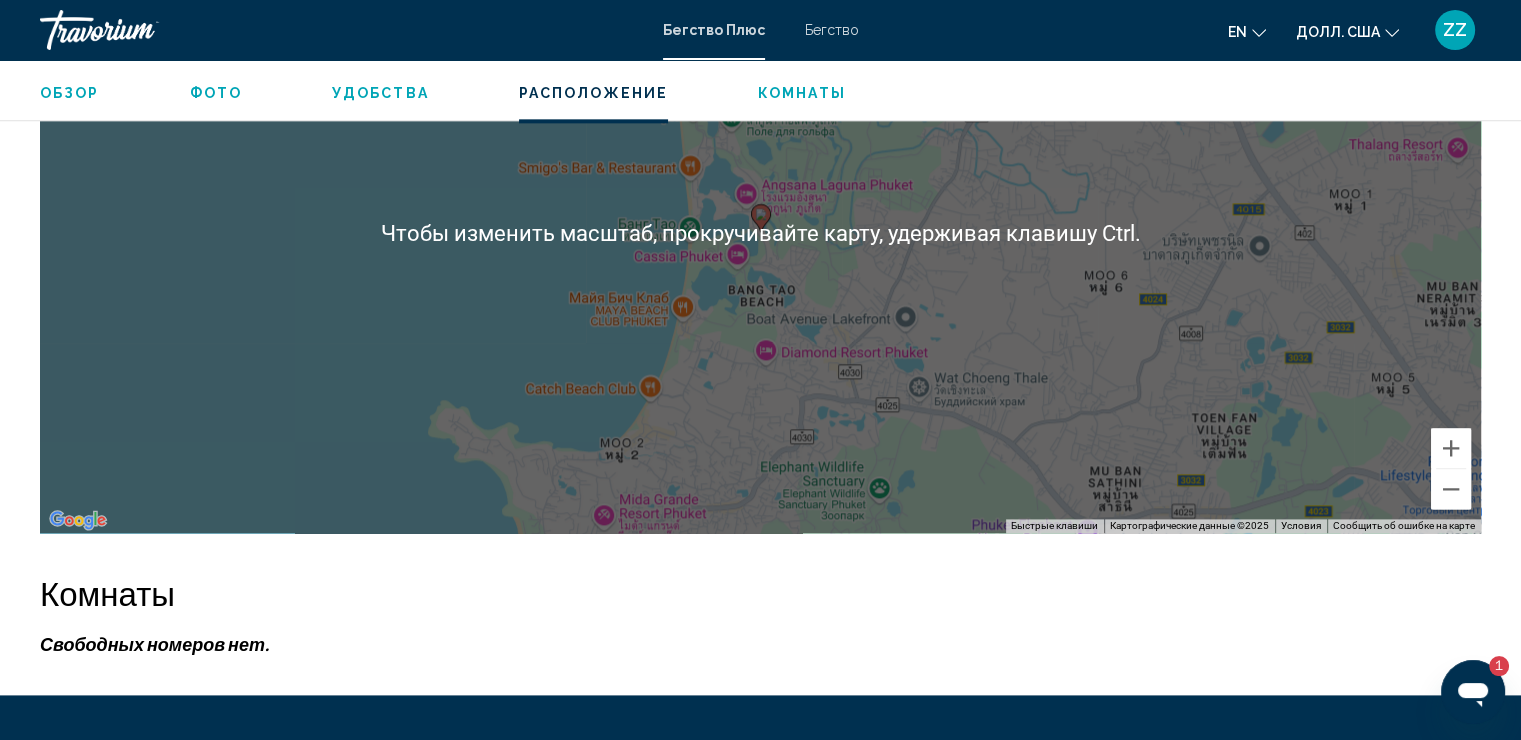 scroll, scrollTop: 2706, scrollLeft: 0, axis: vertical 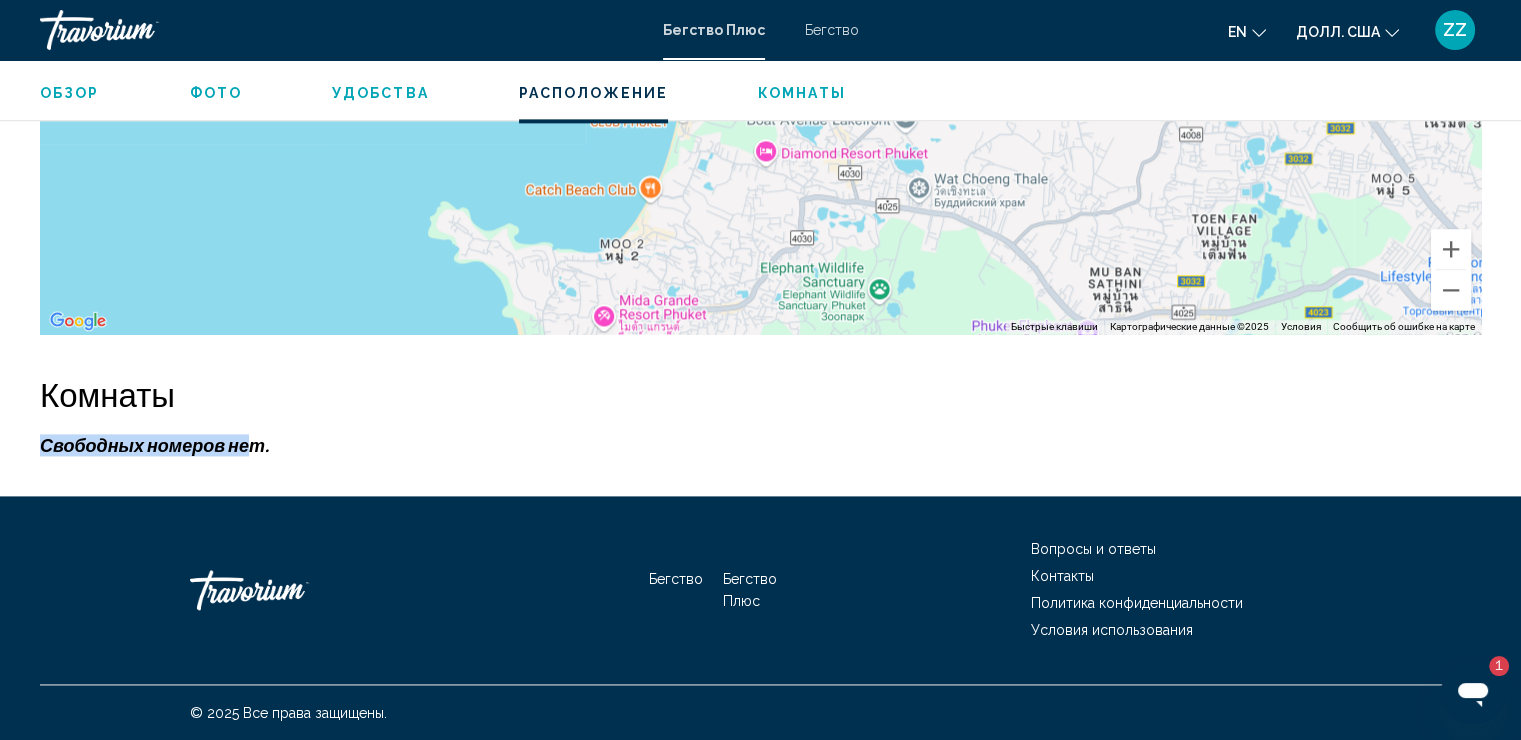 drag, startPoint x: 40, startPoint y: 424, endPoint x: 263, endPoint y: 442, distance: 223.72528 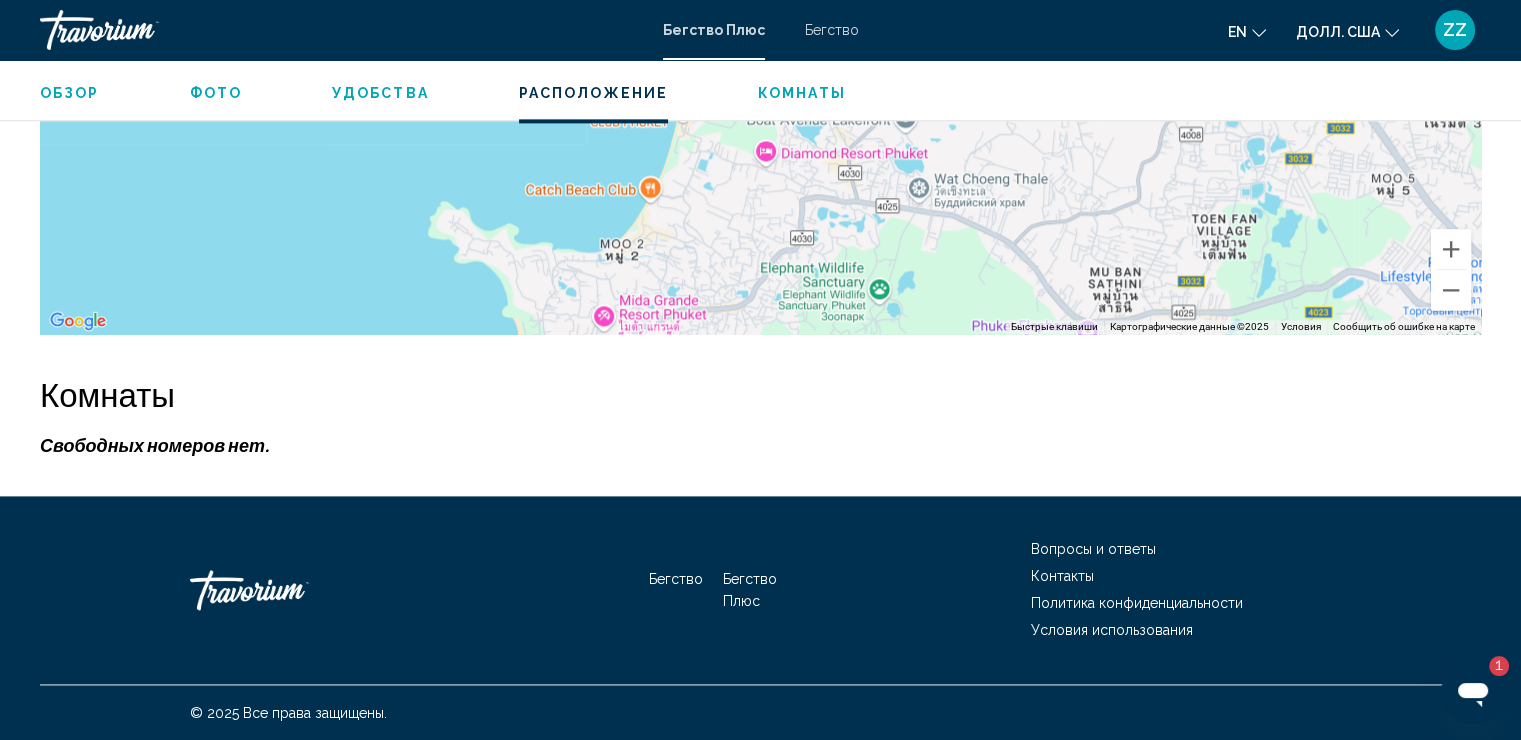 click on "Свободных номеров нет." at bounding box center (760, 445) 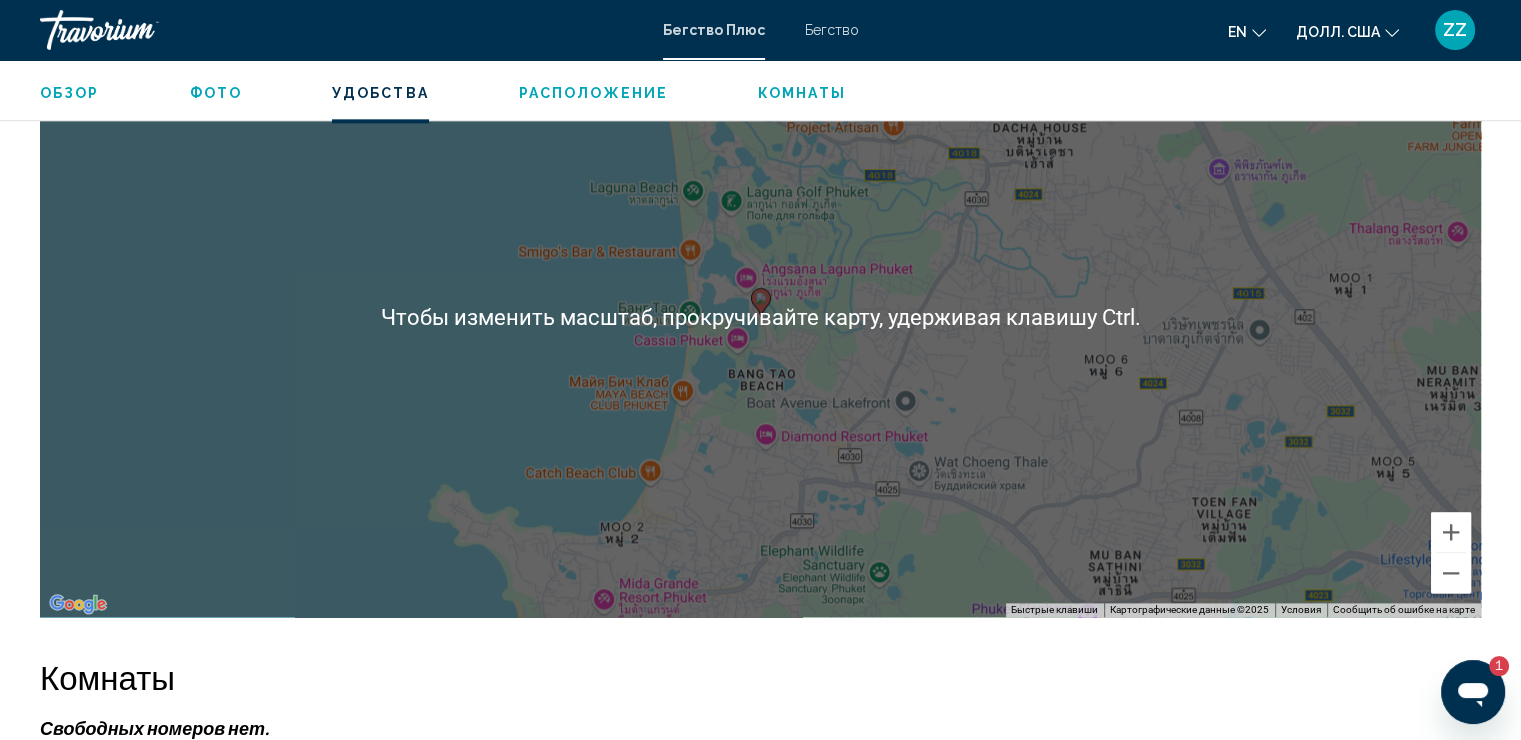 scroll, scrollTop: 2706, scrollLeft: 0, axis: vertical 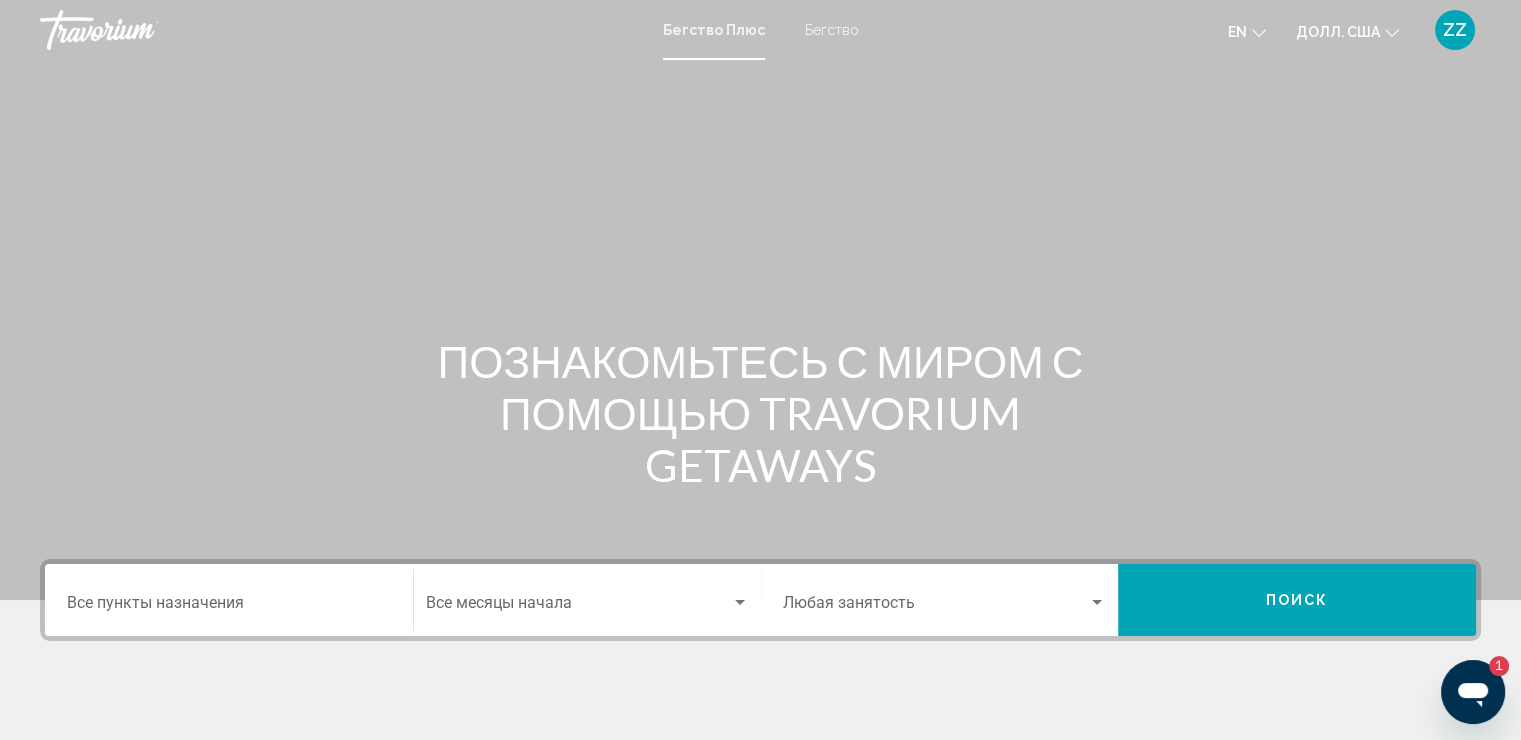 click at bounding box center [578, 607] 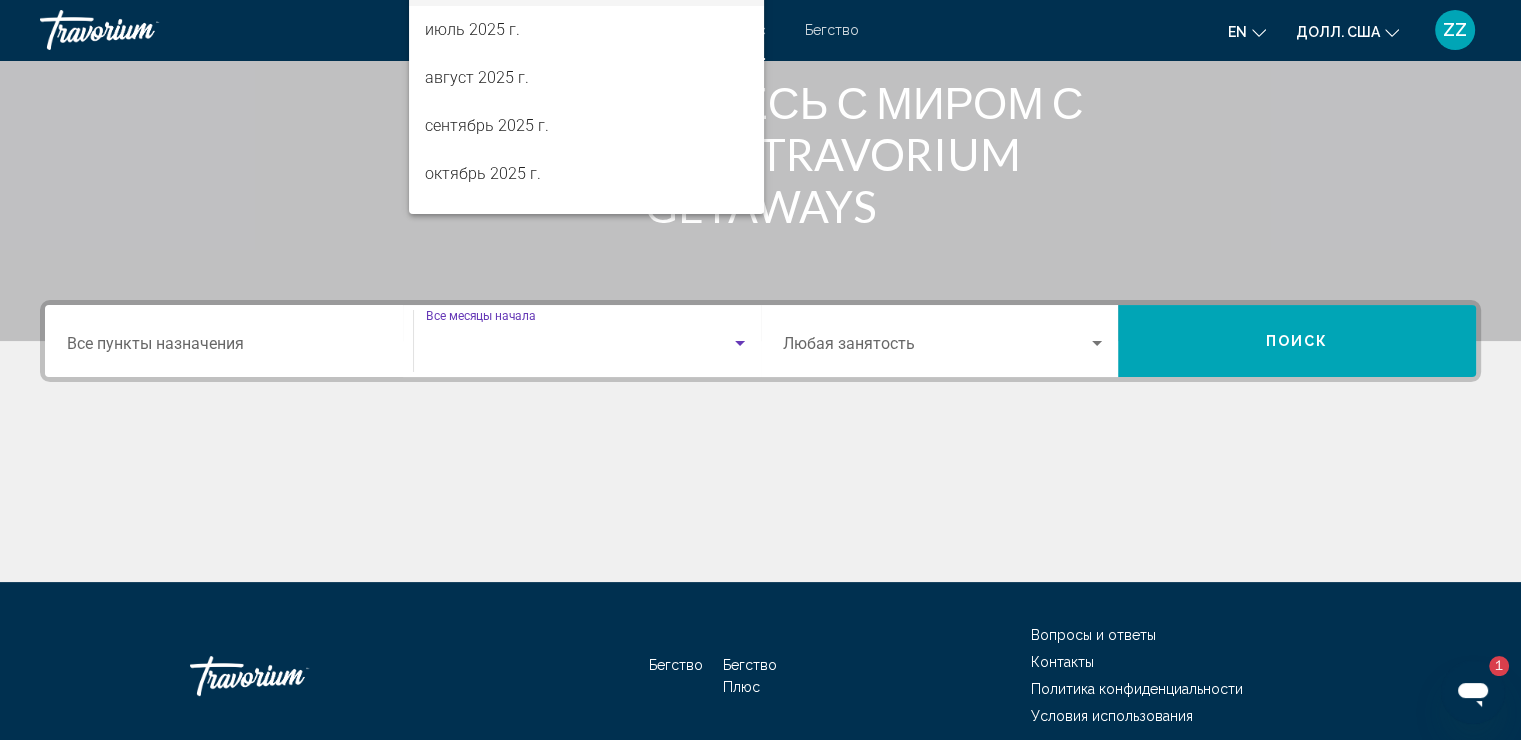 scroll, scrollTop: 93, scrollLeft: 0, axis: vertical 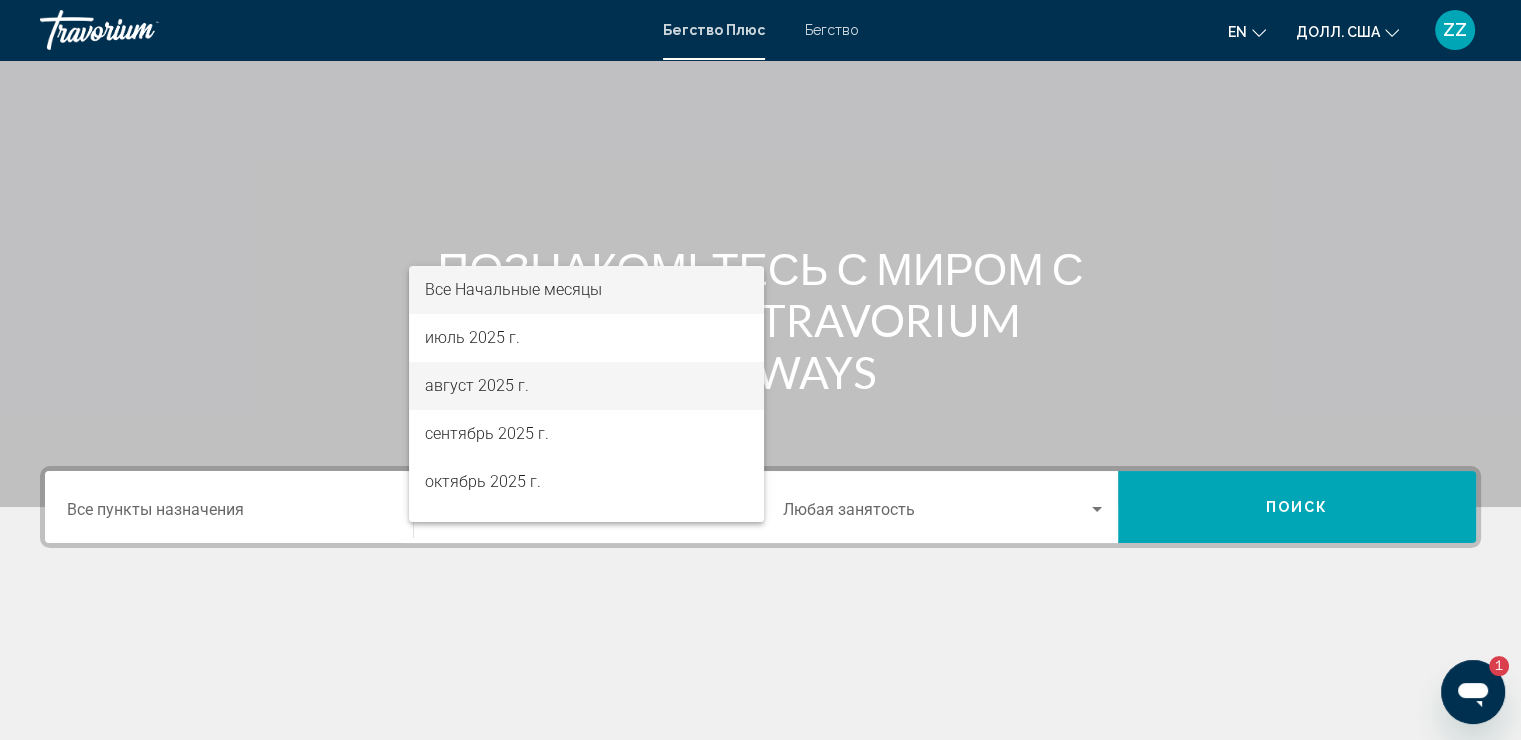 click on "август 2025 г." at bounding box center (477, 385) 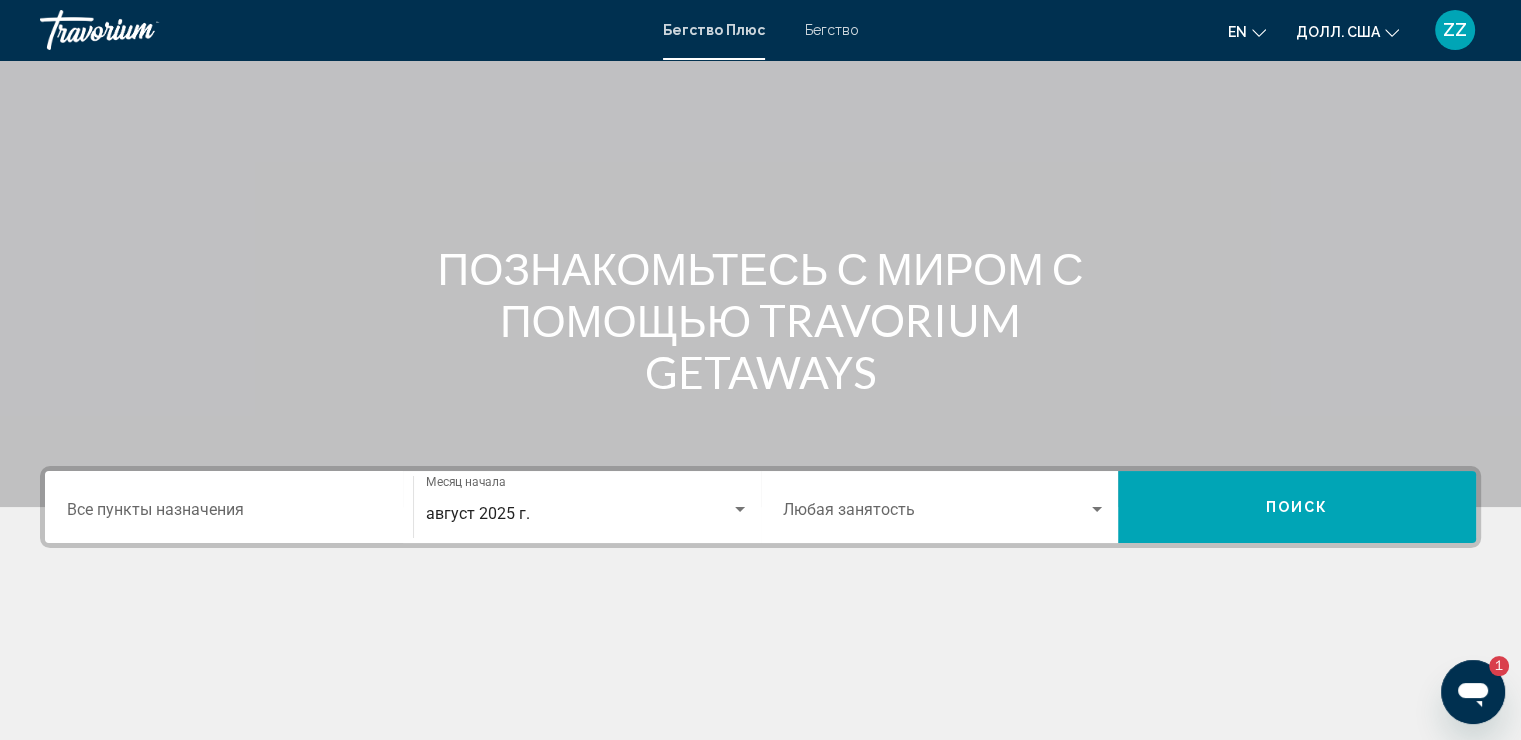 drag, startPoint x: 1234, startPoint y: 510, endPoint x: 951, endPoint y: 618, distance: 302.90756 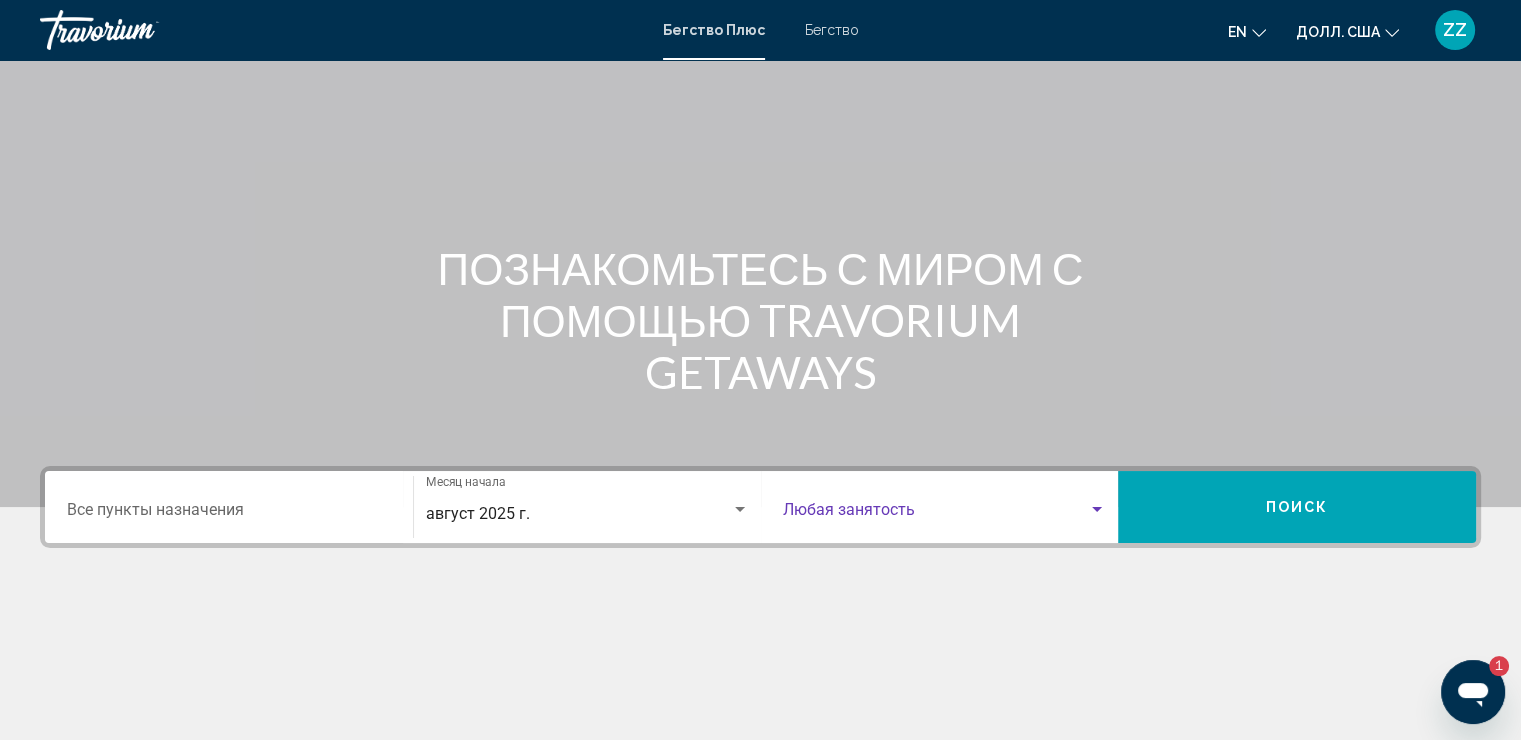 click at bounding box center [936, 514] 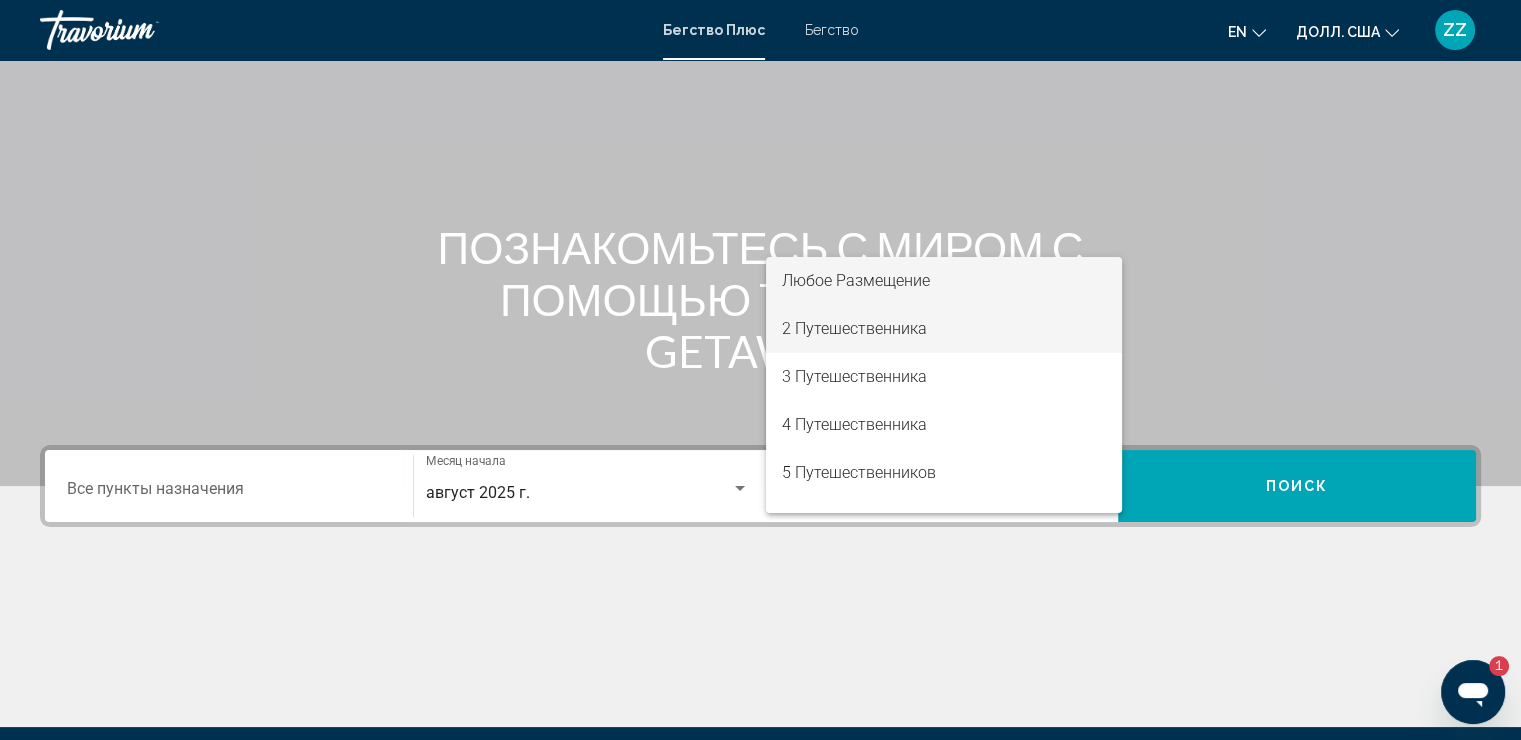 scroll, scrollTop: 93, scrollLeft: 0, axis: vertical 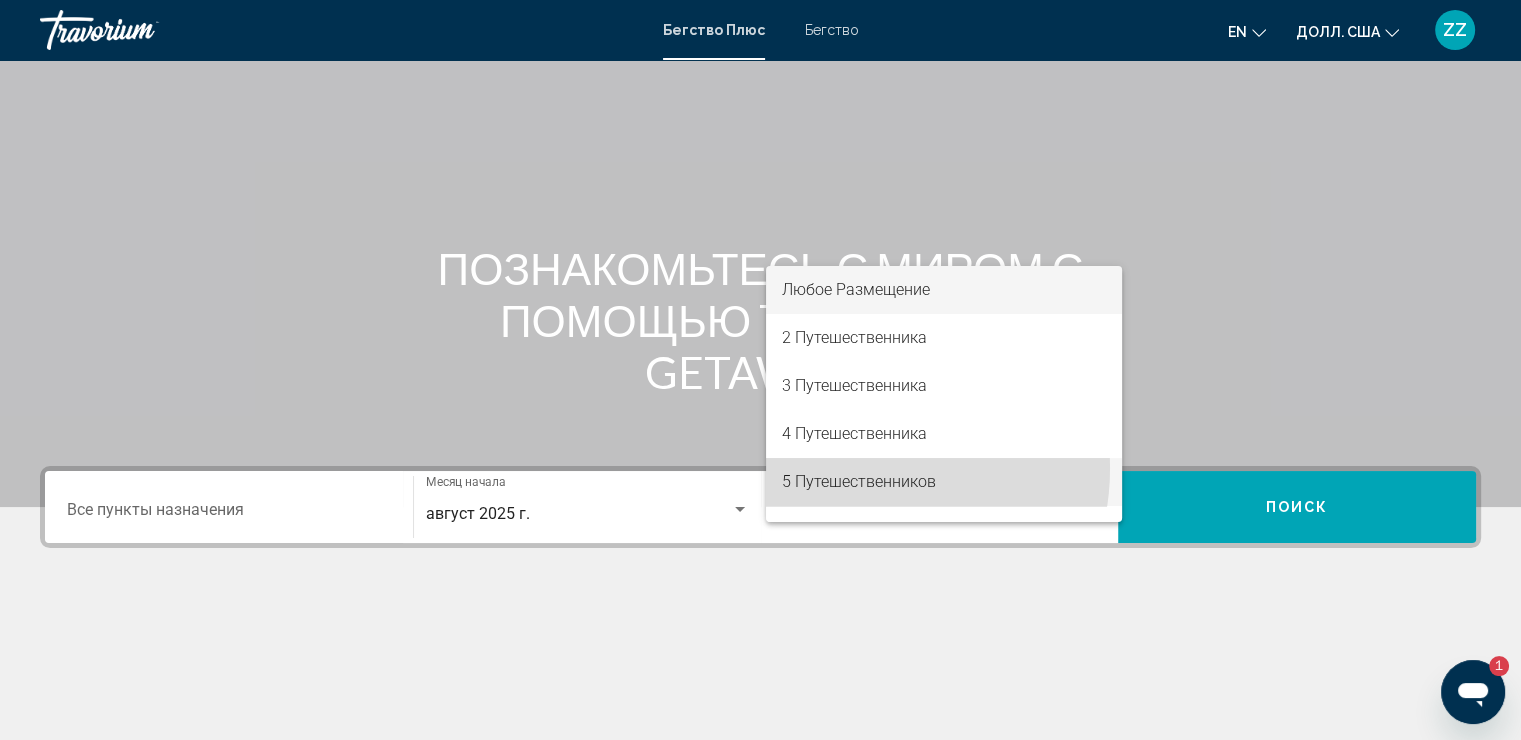 click on "5 Путешественников" at bounding box center [944, 482] 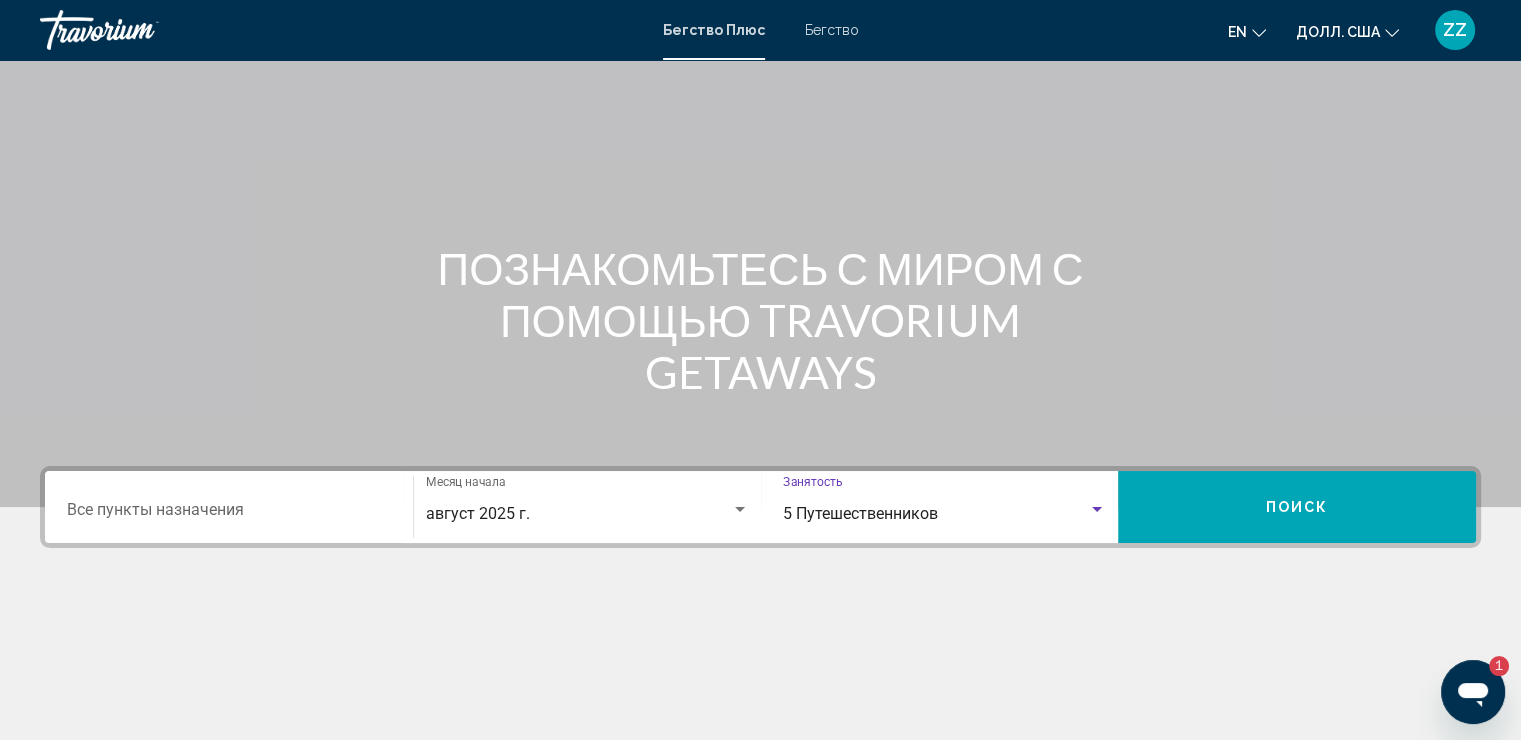 click on "Поиск" at bounding box center [1297, 507] 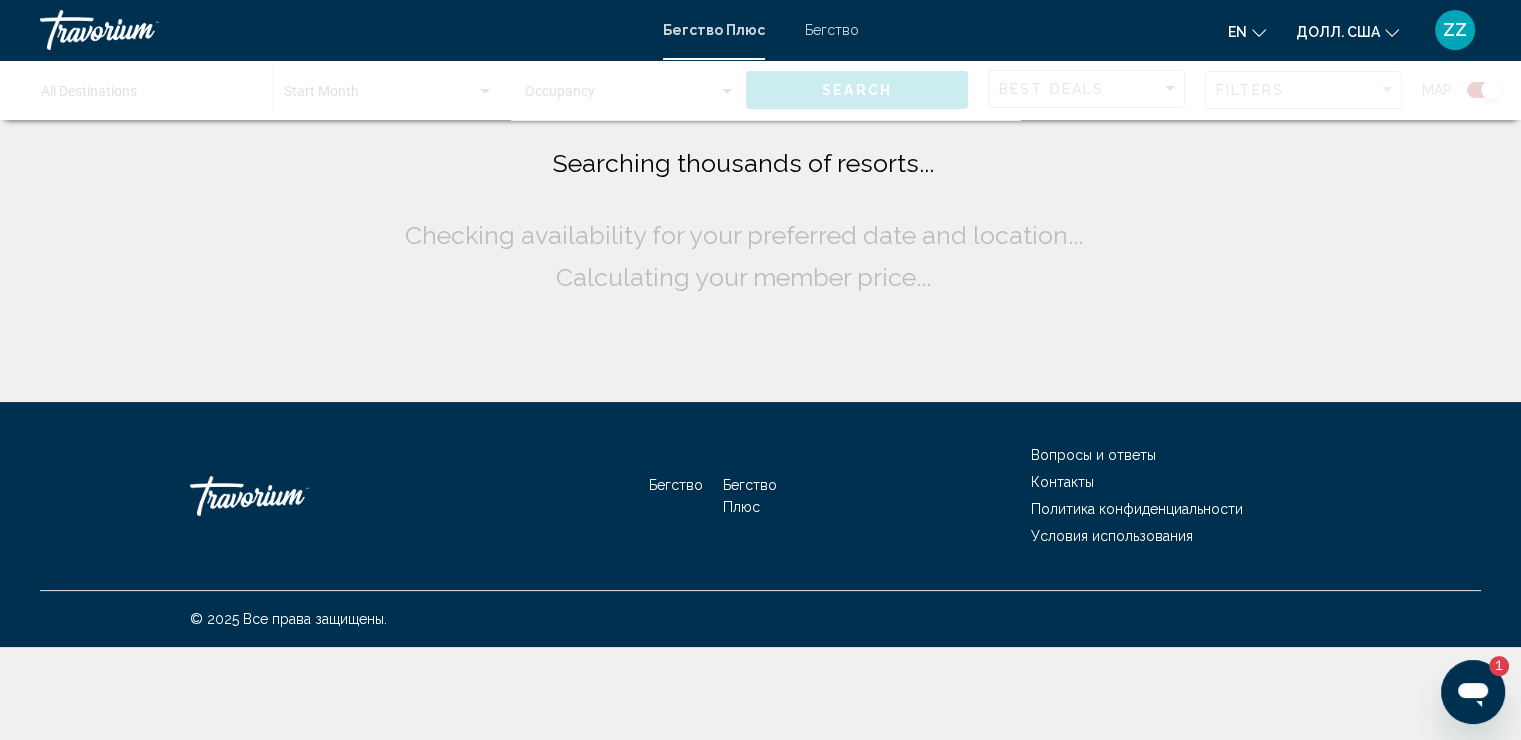 scroll, scrollTop: 0, scrollLeft: 0, axis: both 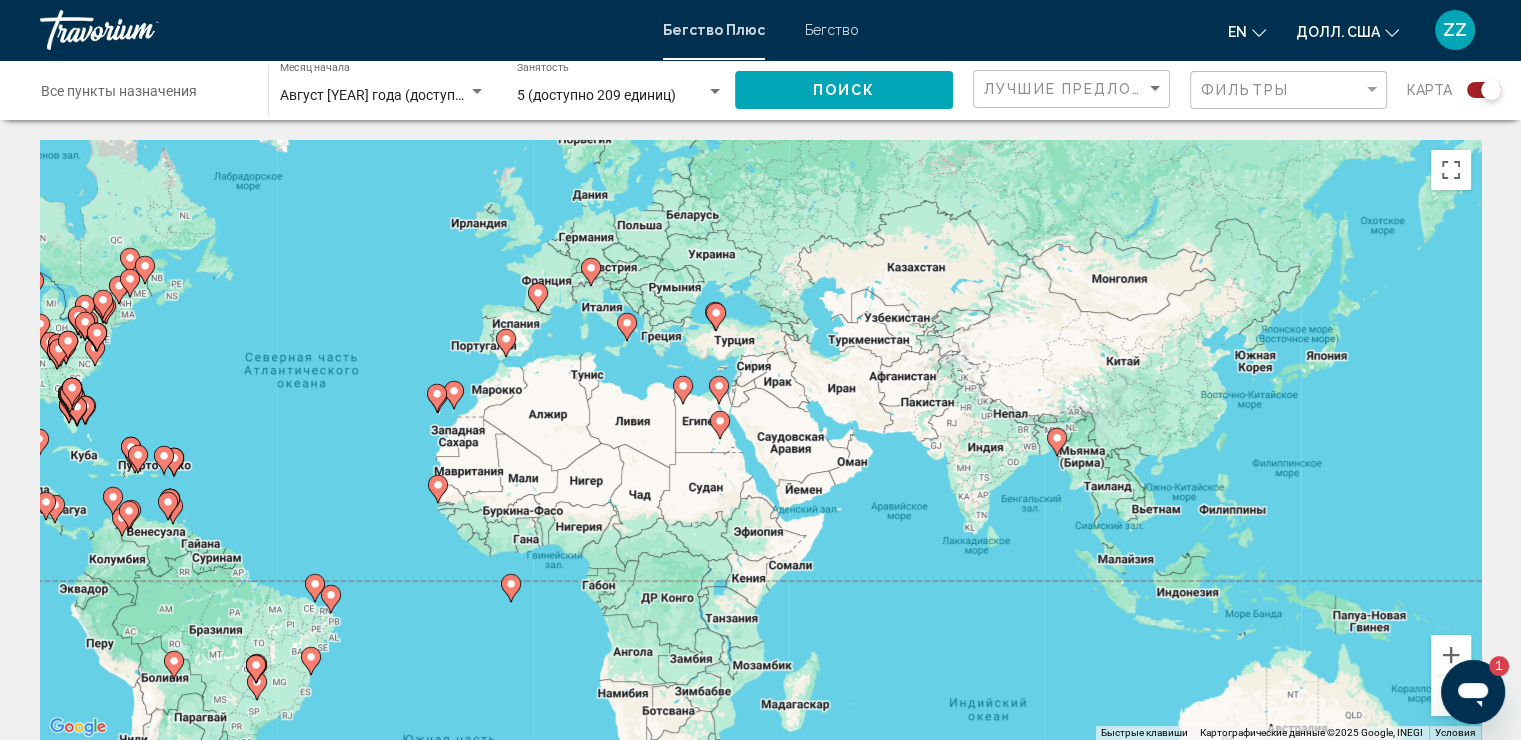 drag, startPoint x: 1455, startPoint y: 588, endPoint x: 1053, endPoint y: 550, distance: 403.79202 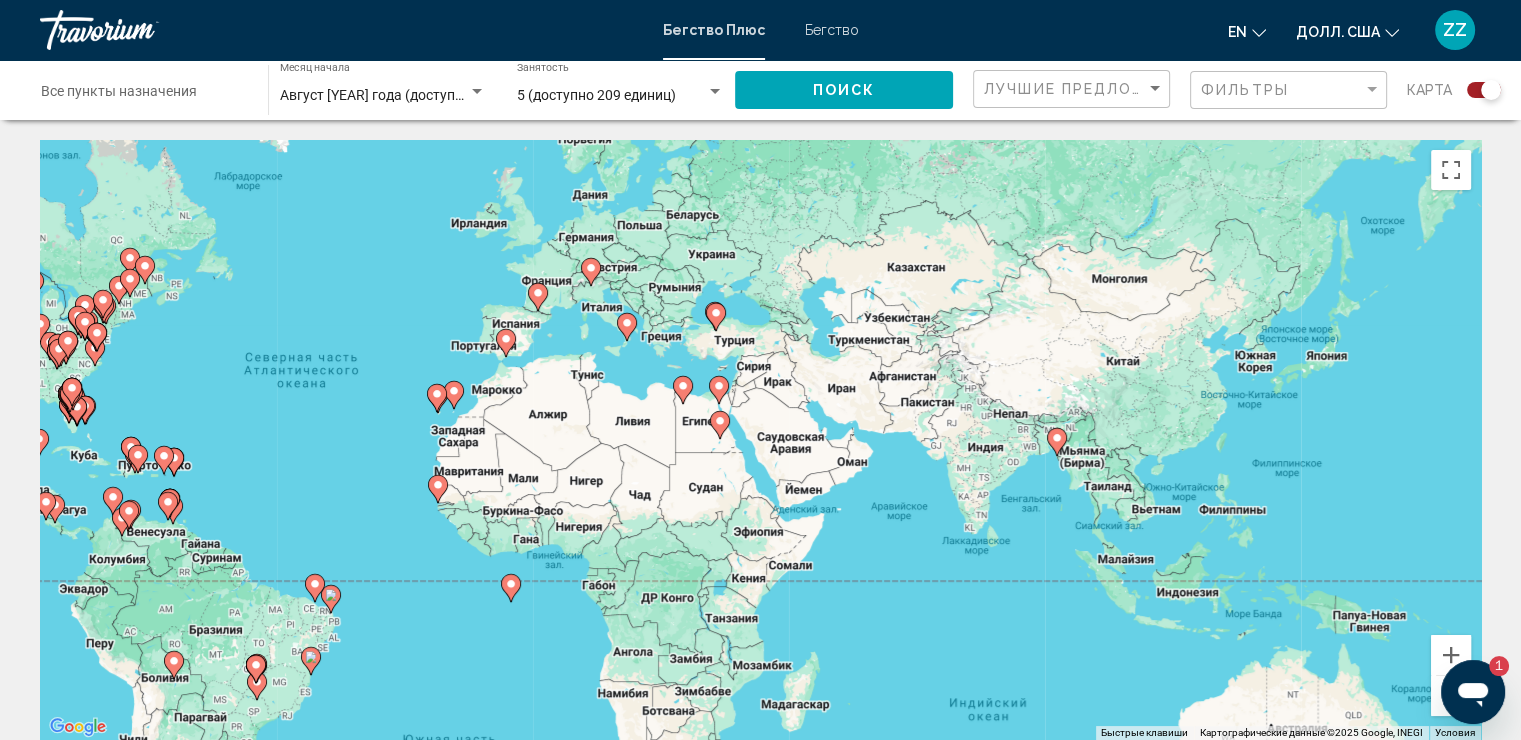 click on "Чтобы активировать перетаскивание с помощью клавиатуры, нажмите Alt + Enter.  После этого перемещайте маркер с помощью клавиш со стрелками.  Чтобы завершить перетаскивание, нажмите клавишу Enter.  Чтобы отменить действие, нажмите клавишу Esc." at bounding box center (760, 440) 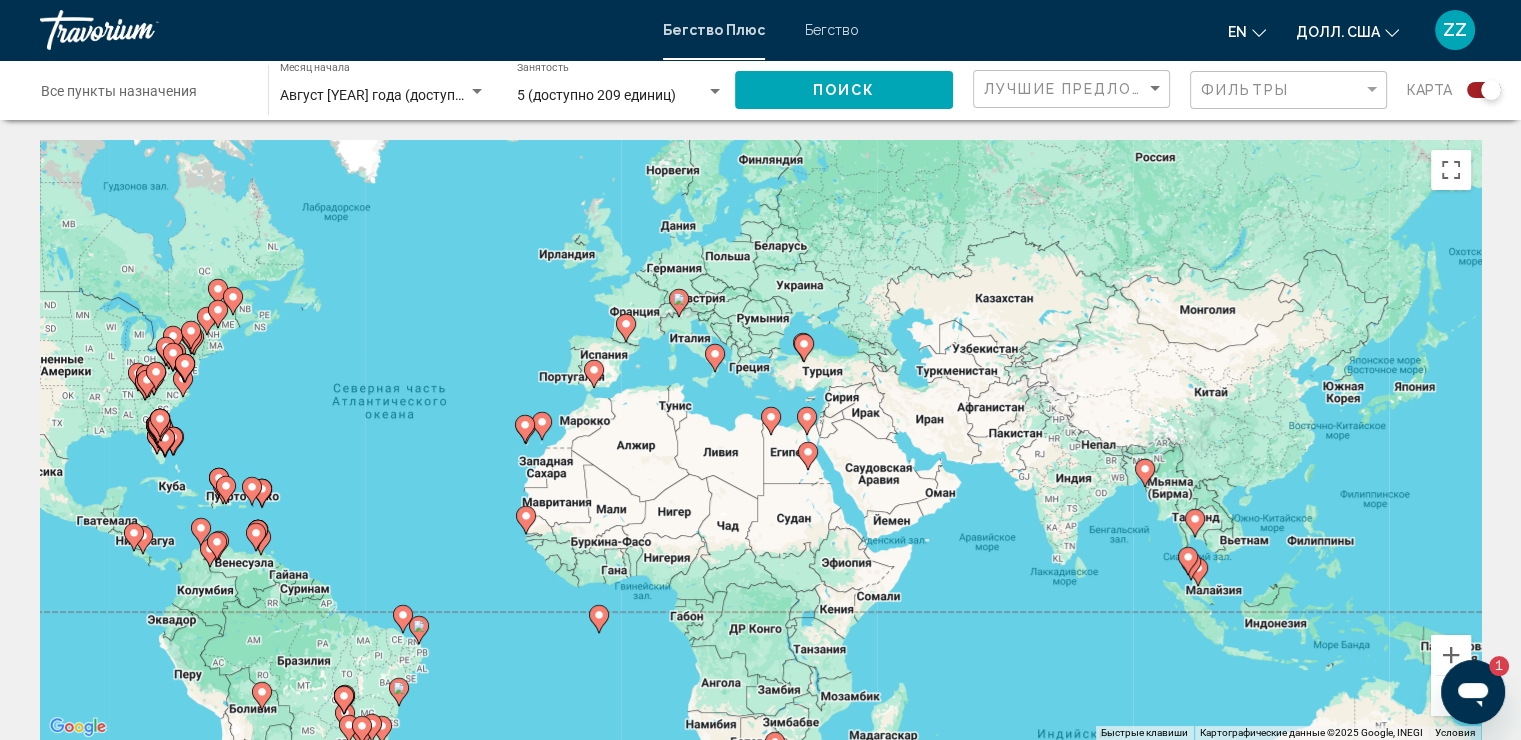 drag, startPoint x: 1043, startPoint y: 476, endPoint x: 1170, endPoint y: 508, distance: 130.96947 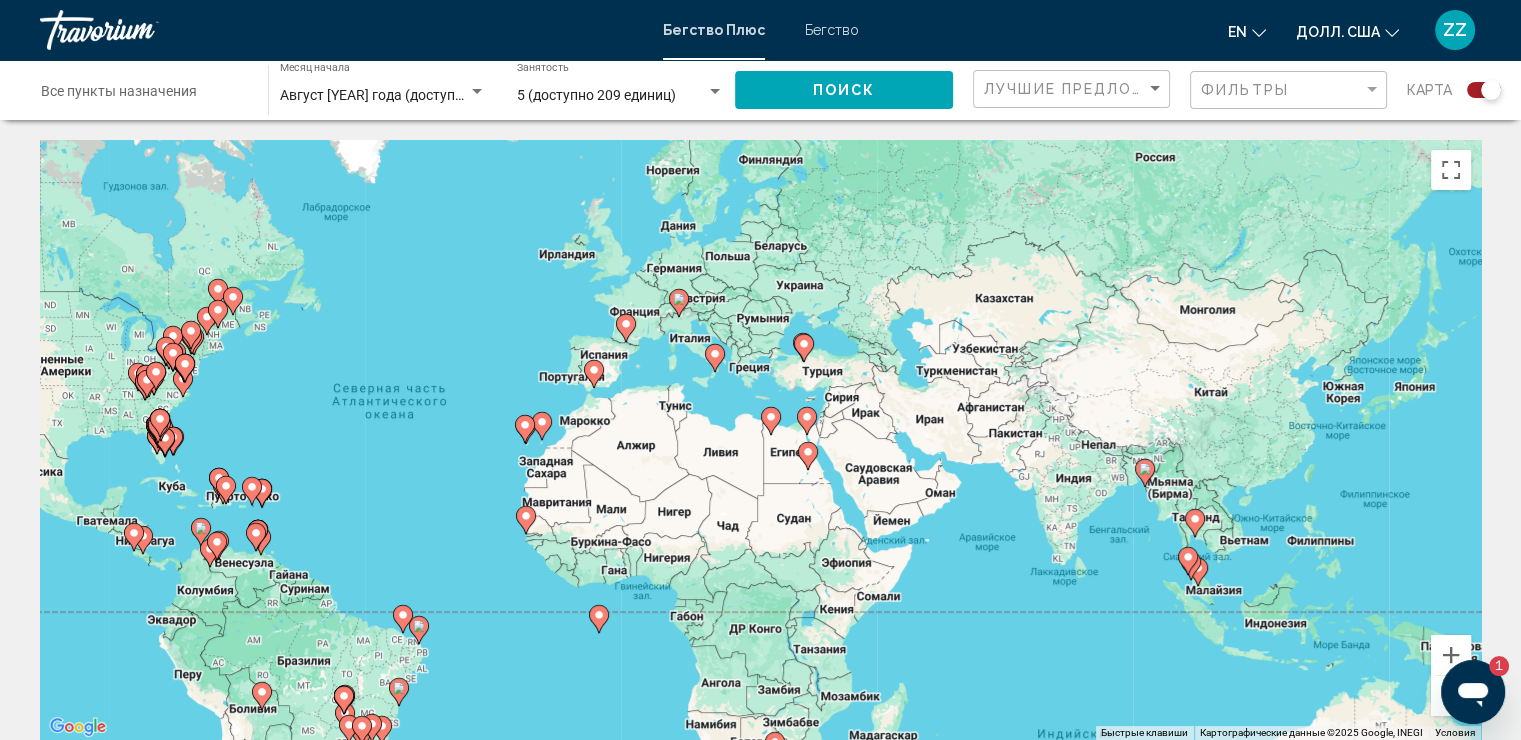 click on "Чтобы активировать перетаскивание с помощью клавиатуры, нажмите Alt + Enter.  После этого перемещайте маркер с помощью клавиш со стрелками.  Чтобы завершить перетаскивание, нажмите клавишу Enter.  Чтобы отменить действие, нажмите клавишу Esc." at bounding box center [760, 440] 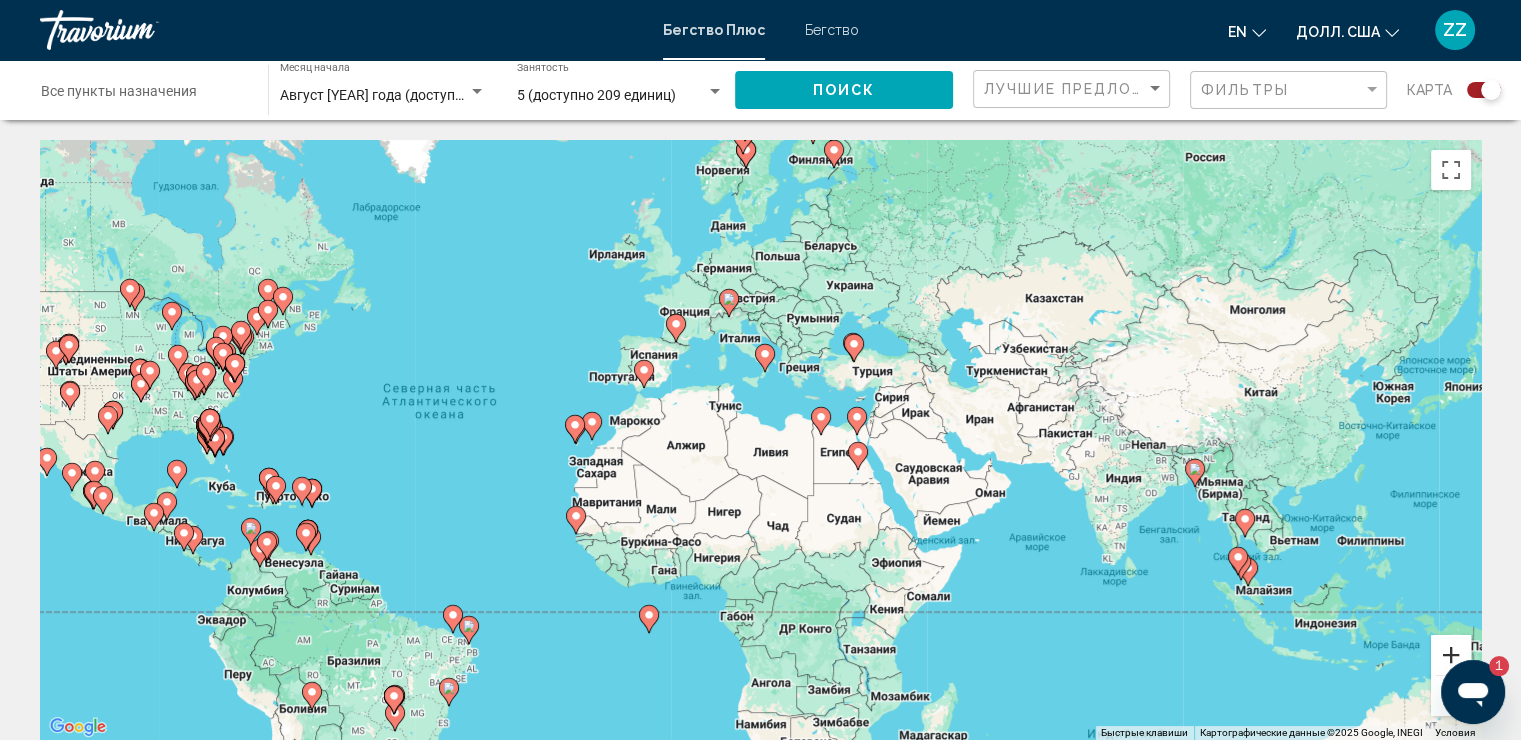 click at bounding box center (1451, 655) 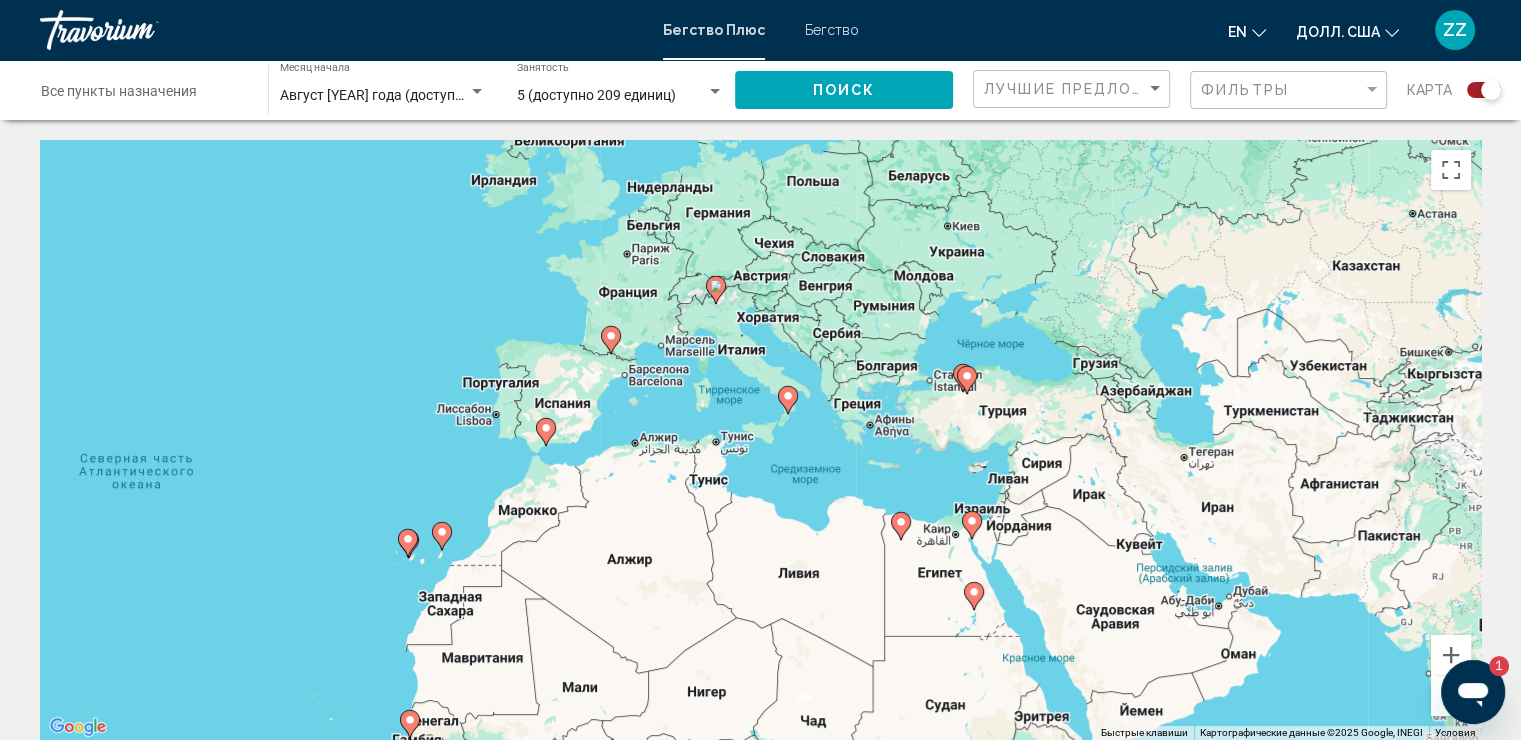 drag, startPoint x: 1123, startPoint y: 372, endPoint x: 1152, endPoint y: 506, distance: 137.10216 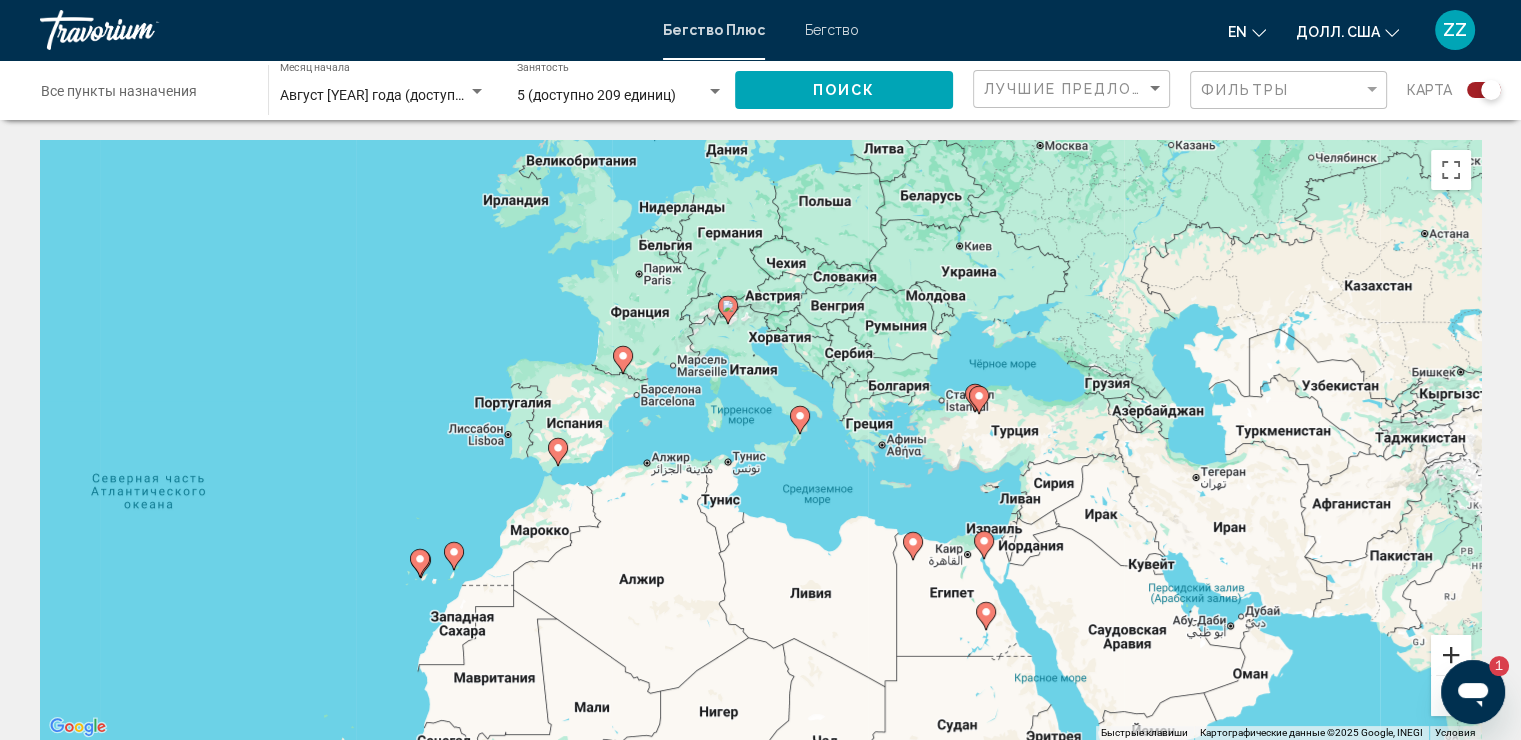 click at bounding box center (1451, 655) 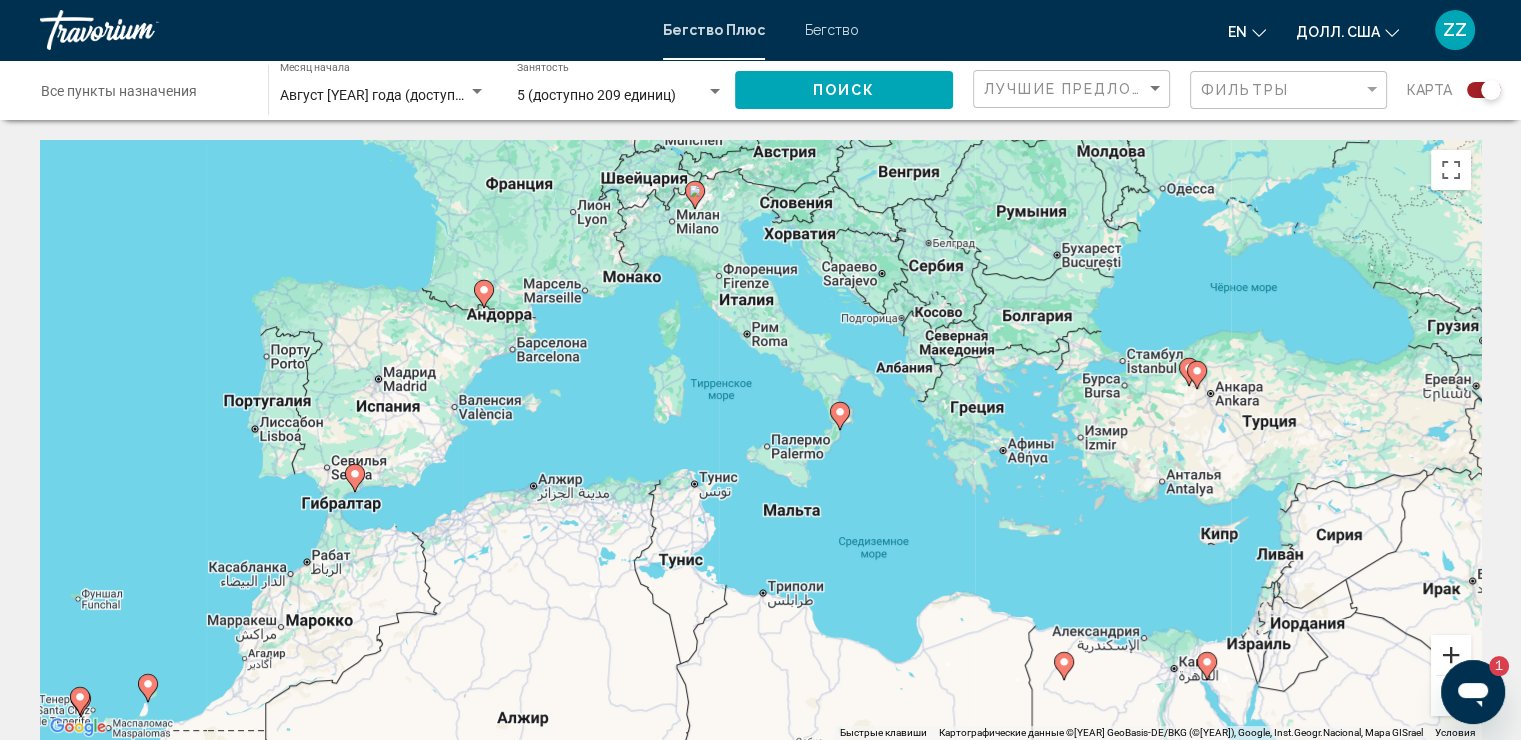 click at bounding box center (1451, 655) 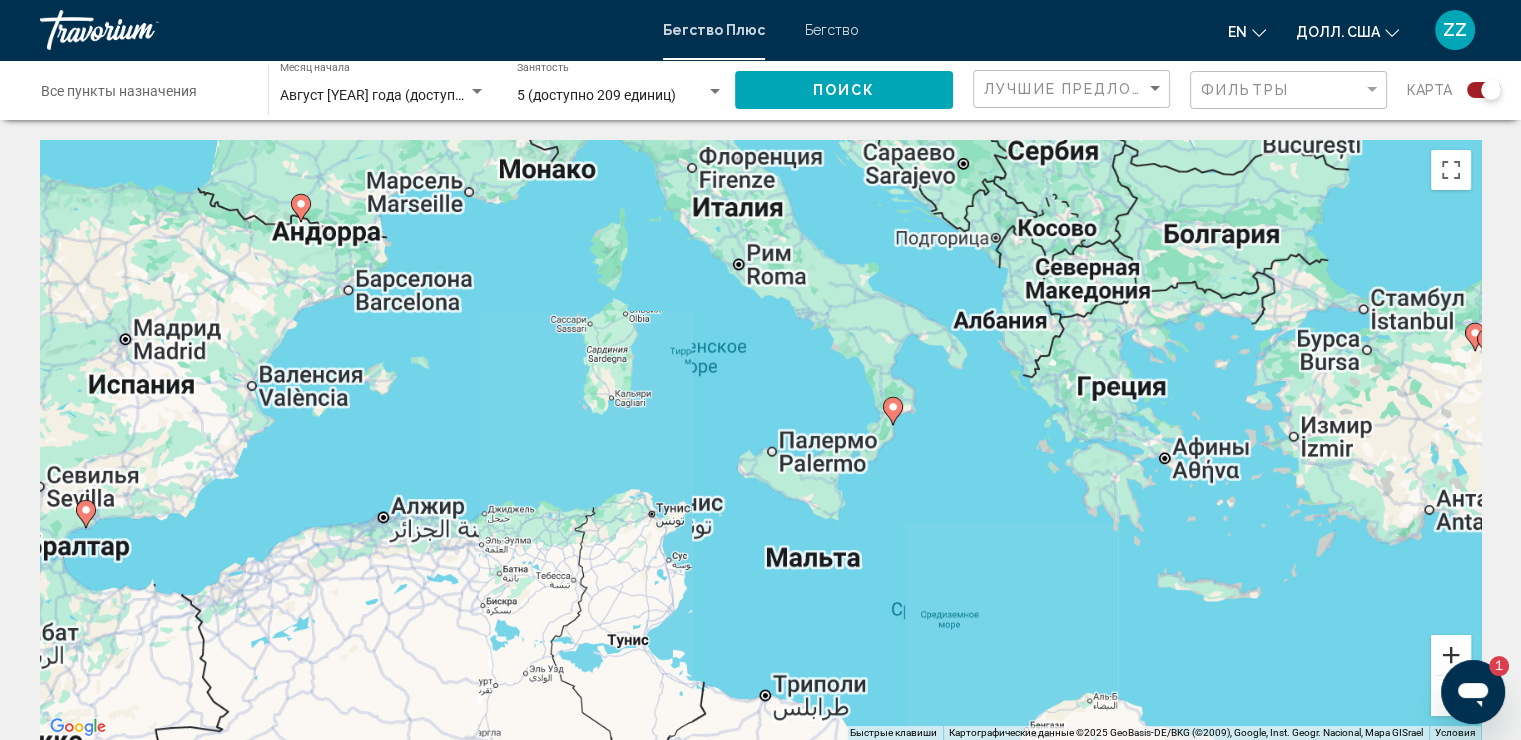 click at bounding box center (1451, 655) 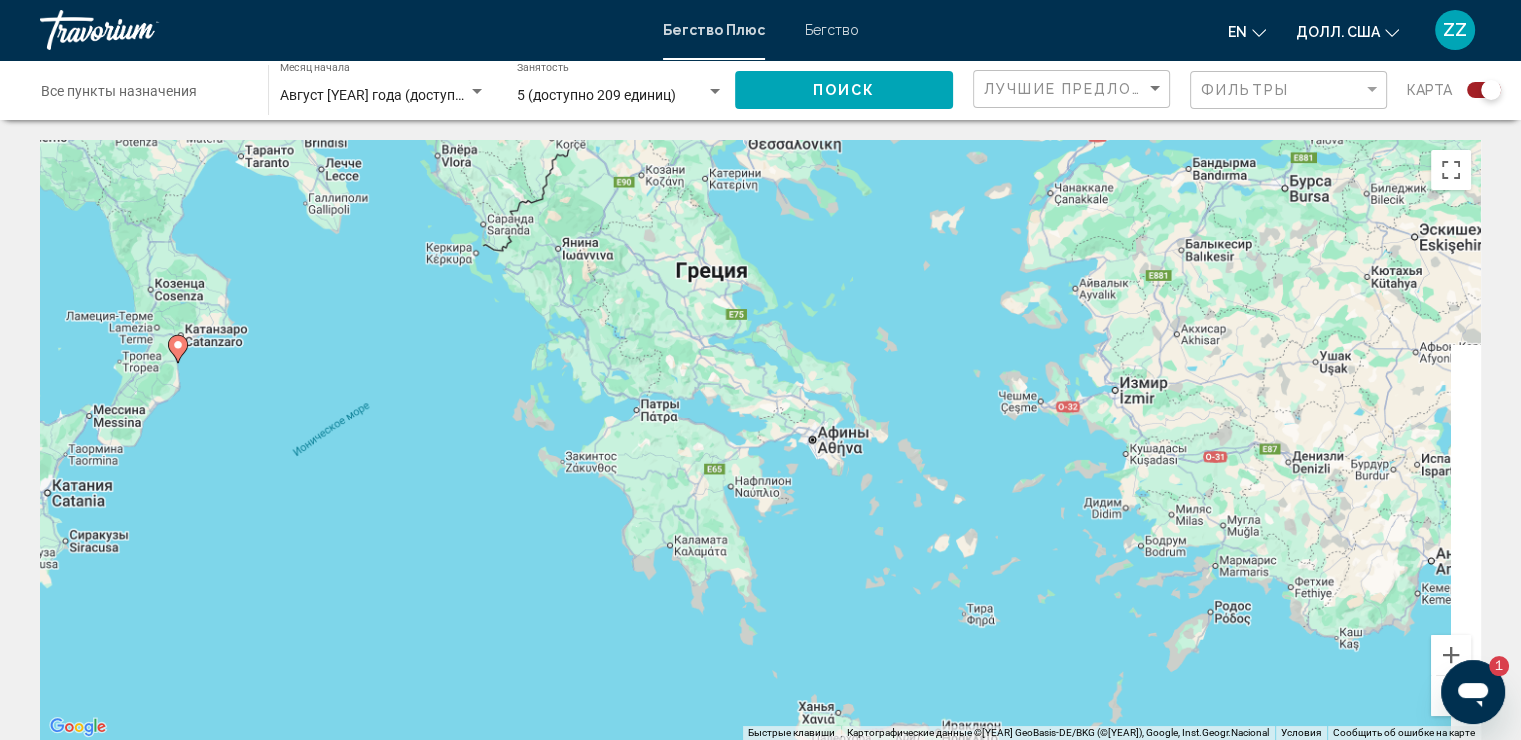 drag, startPoint x: 1270, startPoint y: 416, endPoint x: 421, endPoint y: 369, distance: 850.2999 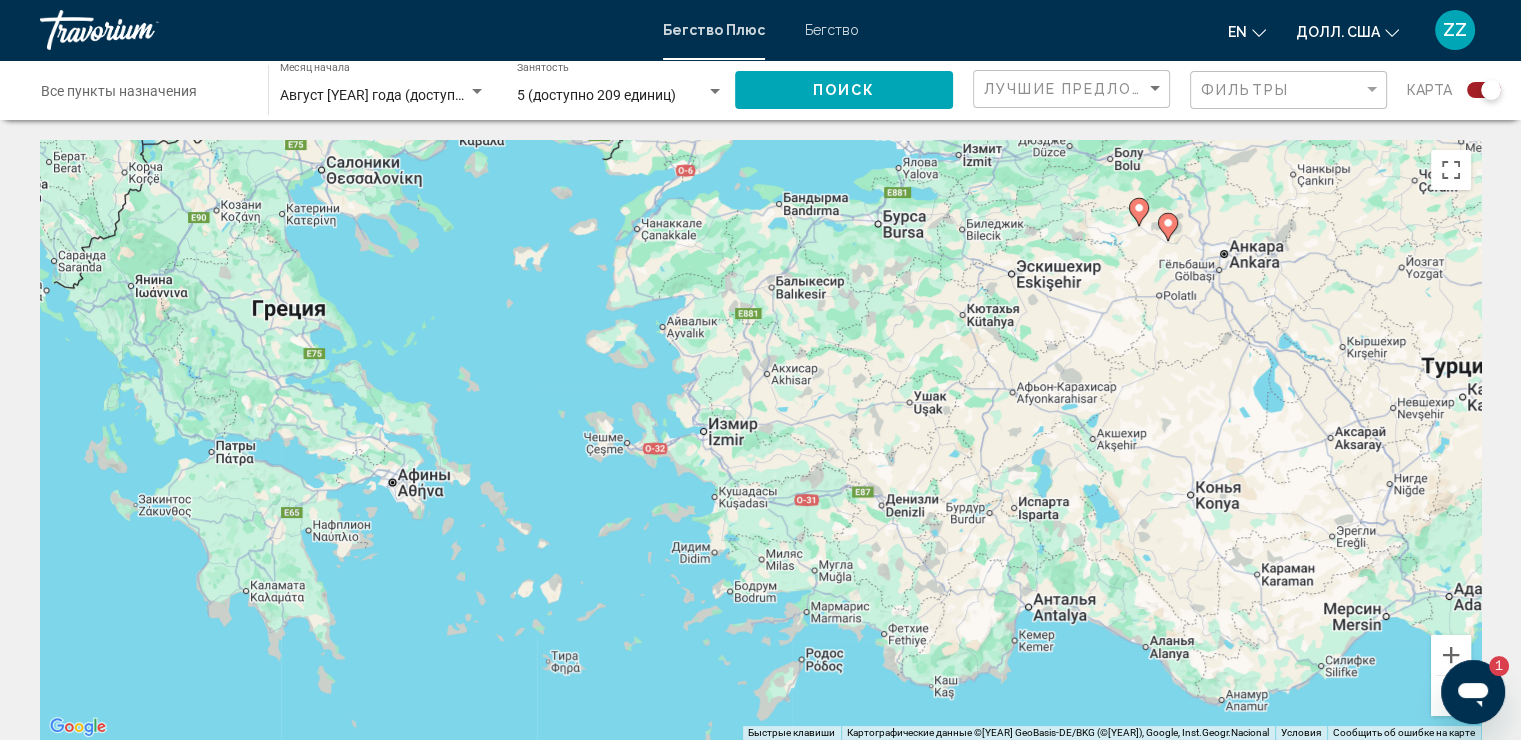 drag, startPoint x: 986, startPoint y: 355, endPoint x: 596, endPoint y: 372, distance: 390.37033 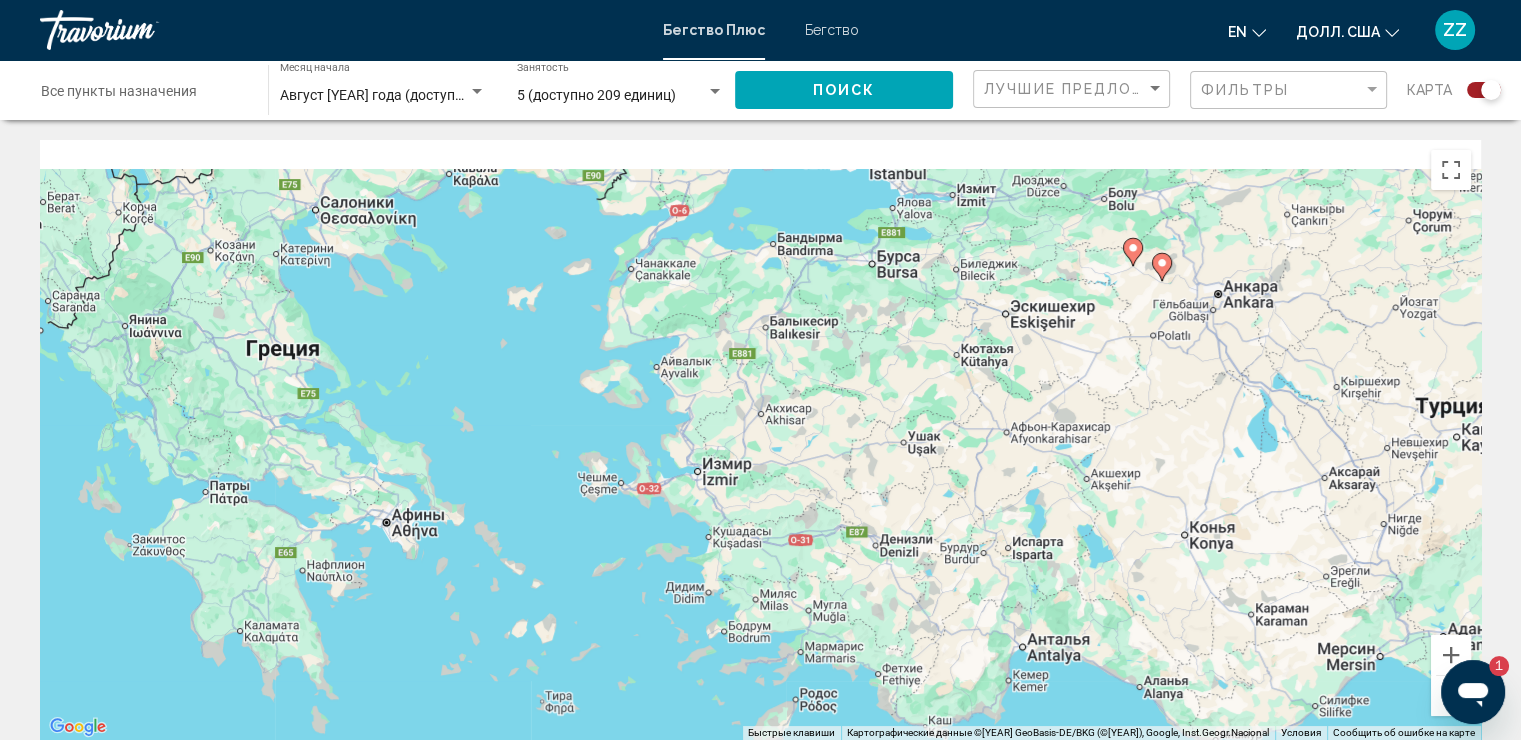 drag, startPoint x: 1126, startPoint y: 281, endPoint x: 1124, endPoint y: 310, distance: 29.068884 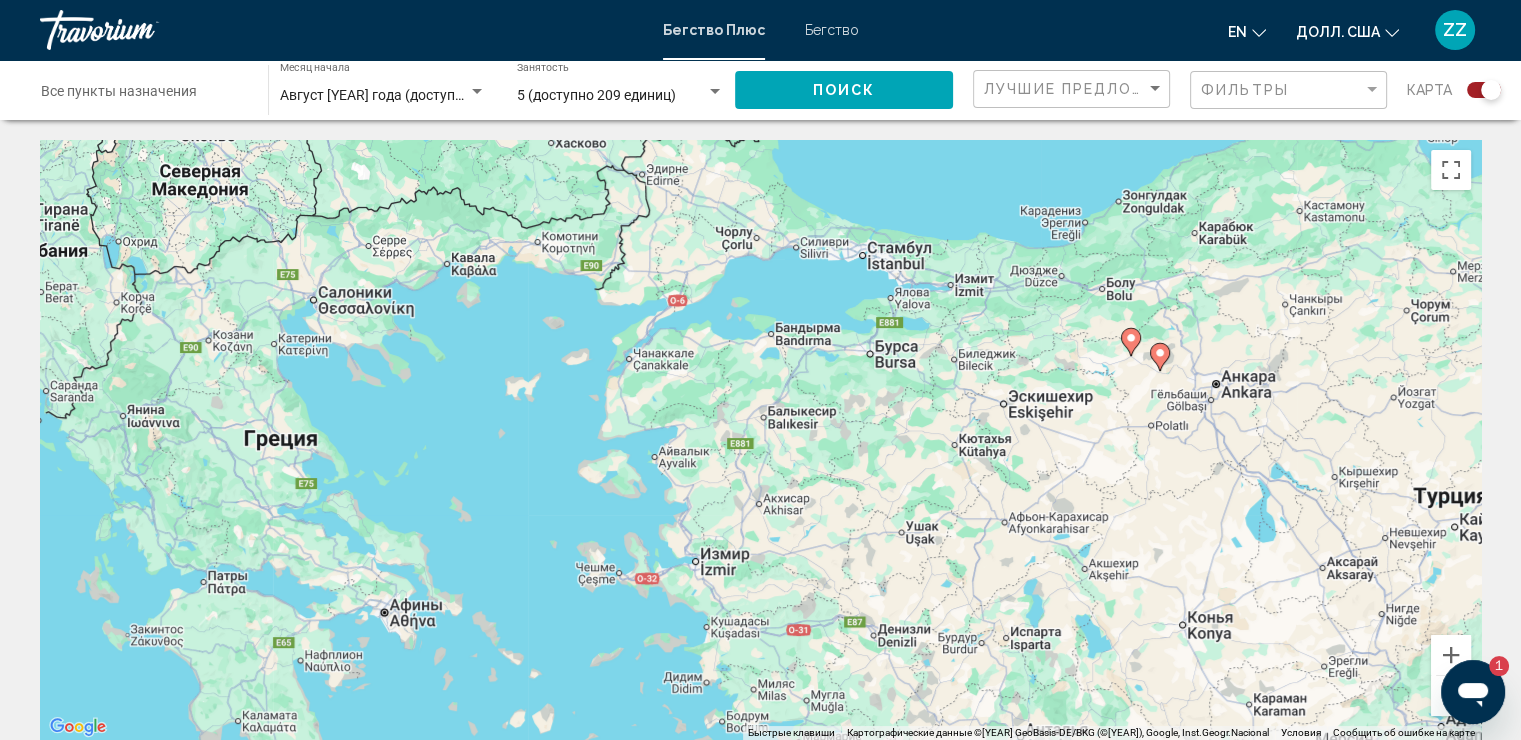 click on "Чтобы активировать перетаскивание с помощью клавиатуры, нажмите Alt + Enter.  После этого перемещайте маркер с помощью клавиш со стрелками.  Чтобы завершить перетаскивание, нажмите клавишу Enter.  Чтобы отменить действие, нажмите клавишу Esc." at bounding box center [760, 440] 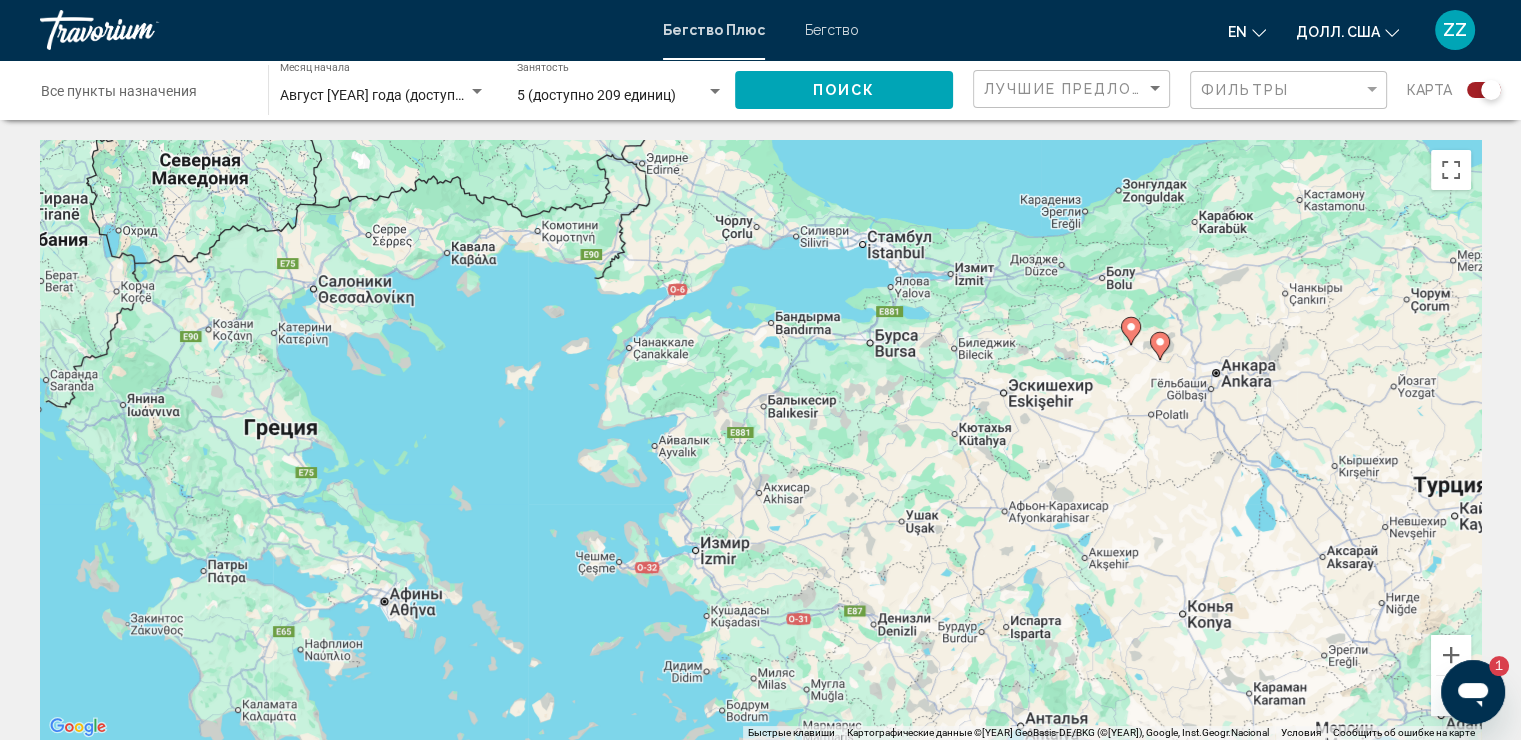 click at bounding box center (1451, 696) 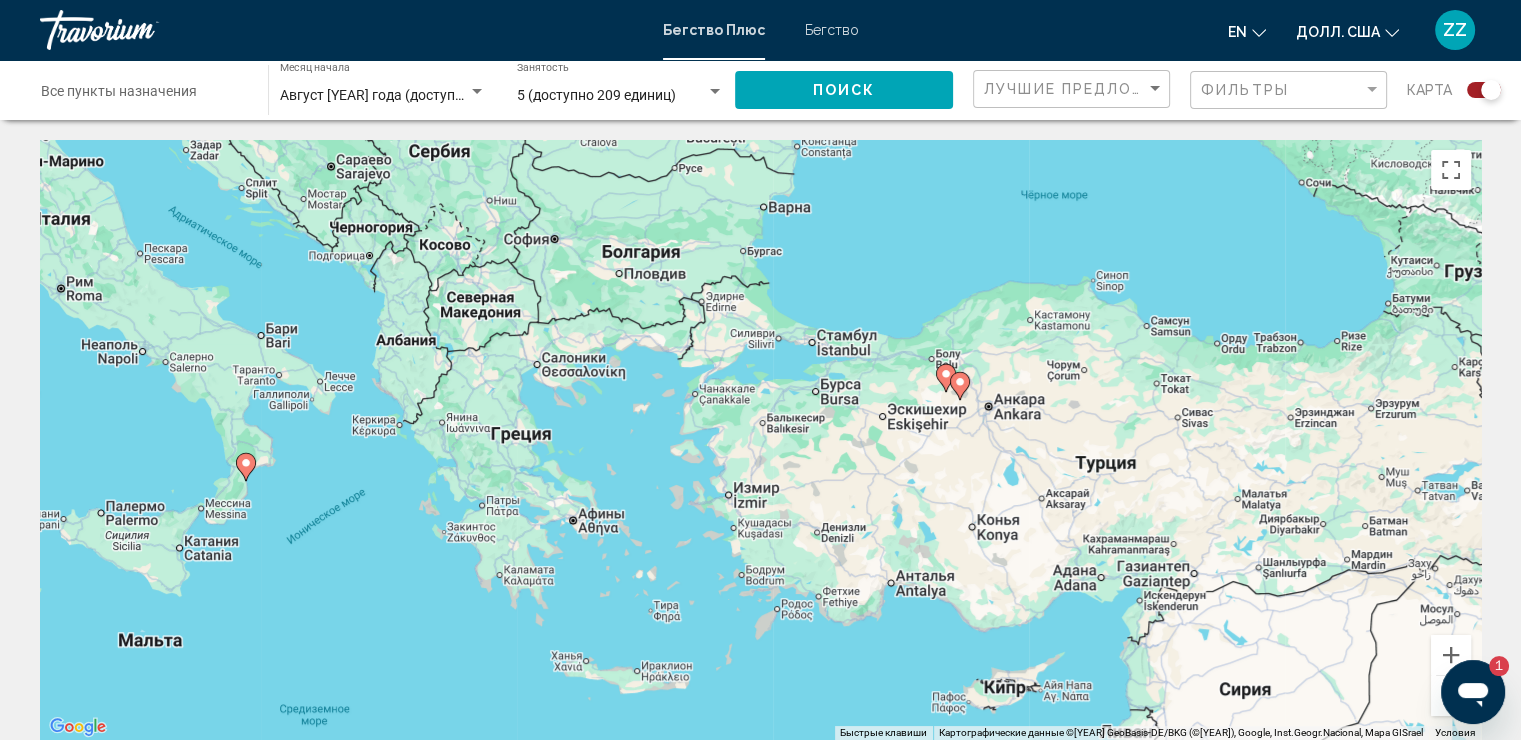 click at bounding box center (1451, 696) 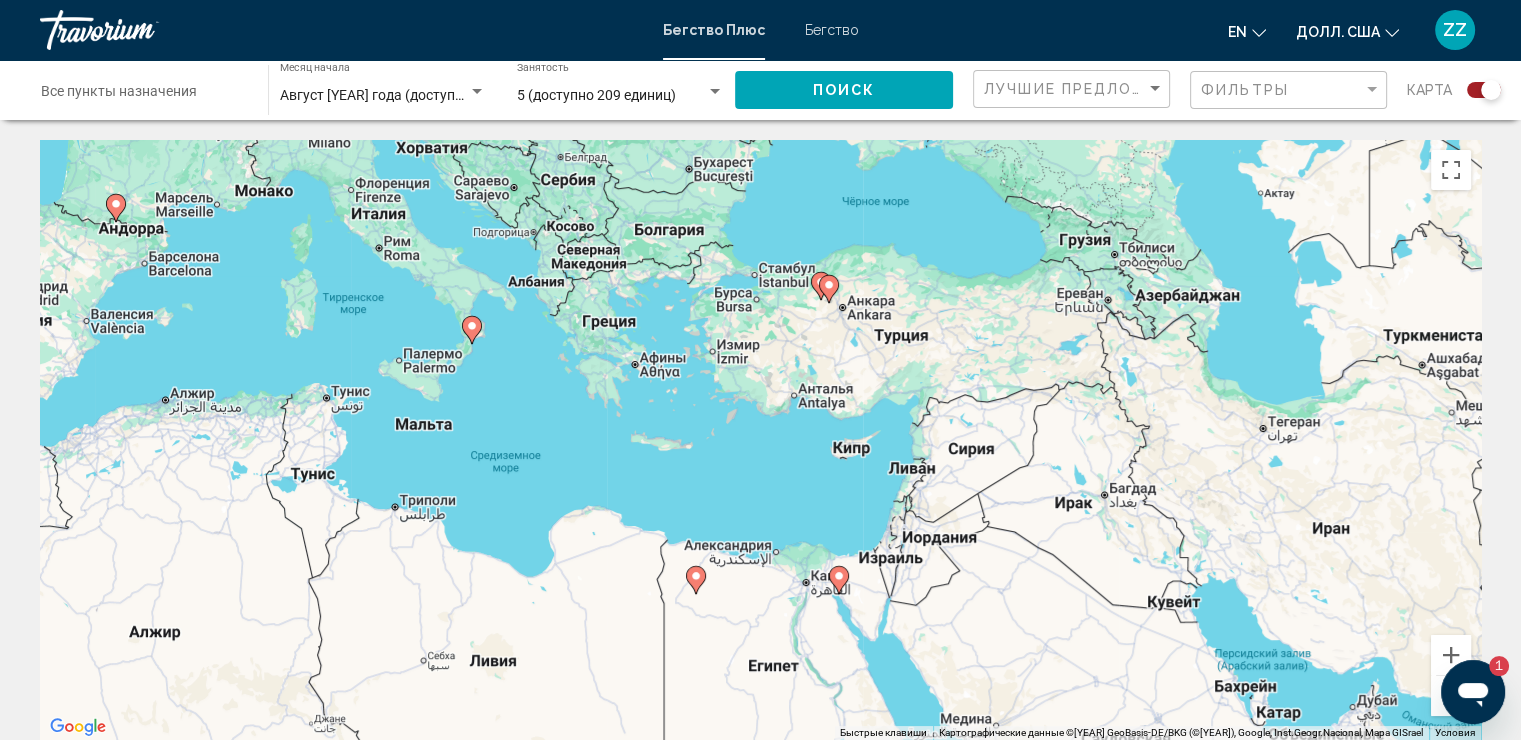 drag, startPoint x: 948, startPoint y: 536, endPoint x: 916, endPoint y: 420, distance: 120.33287 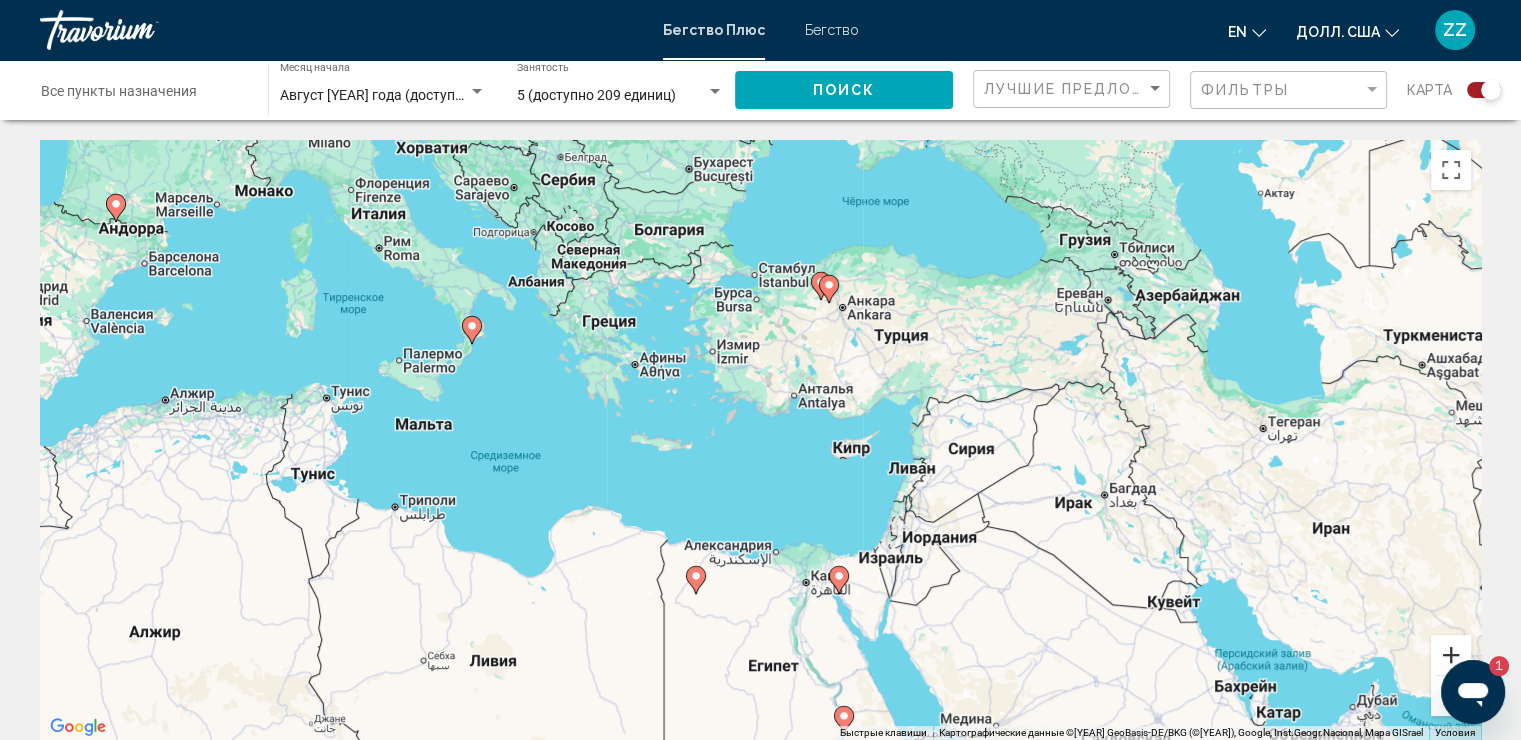click at bounding box center (1451, 655) 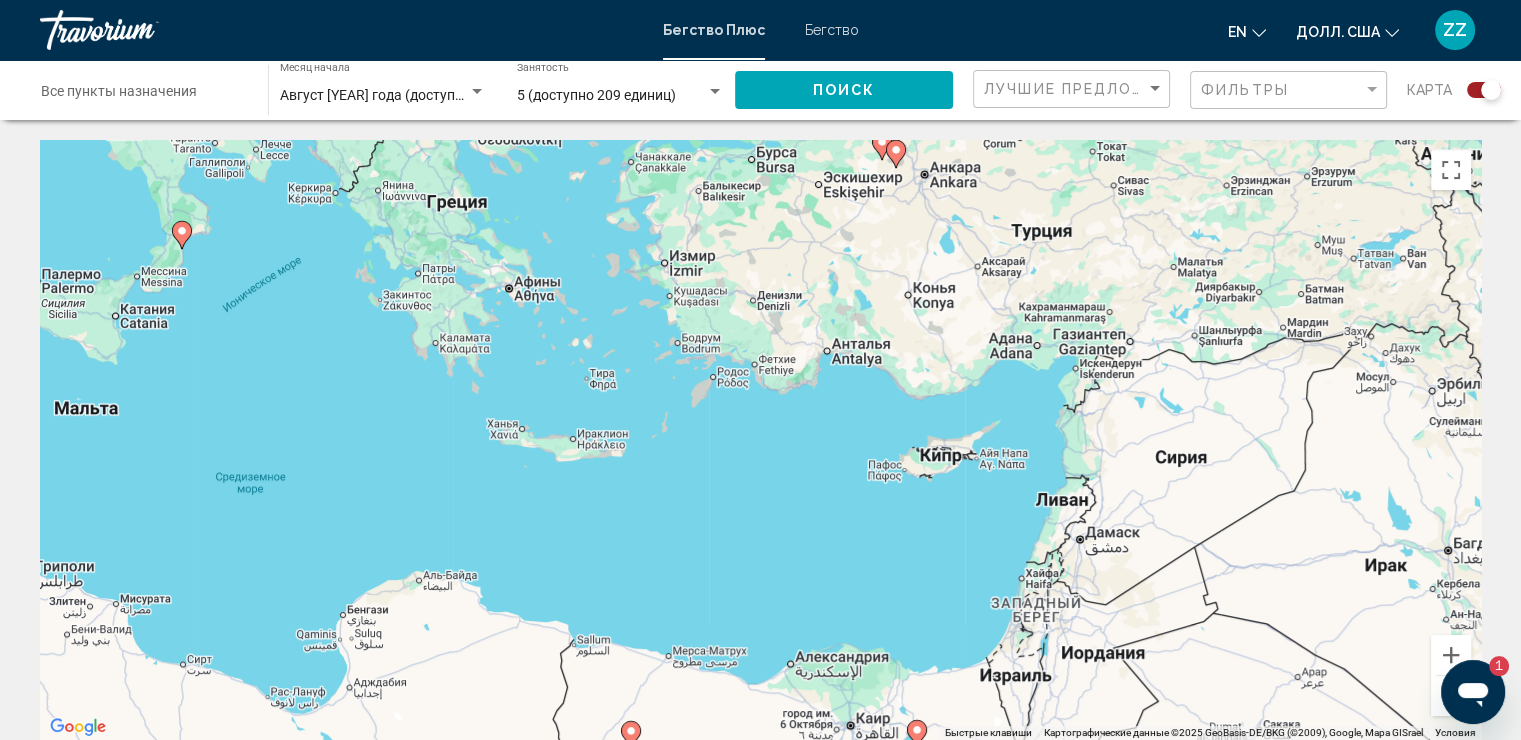 click at bounding box center (1451, 696) 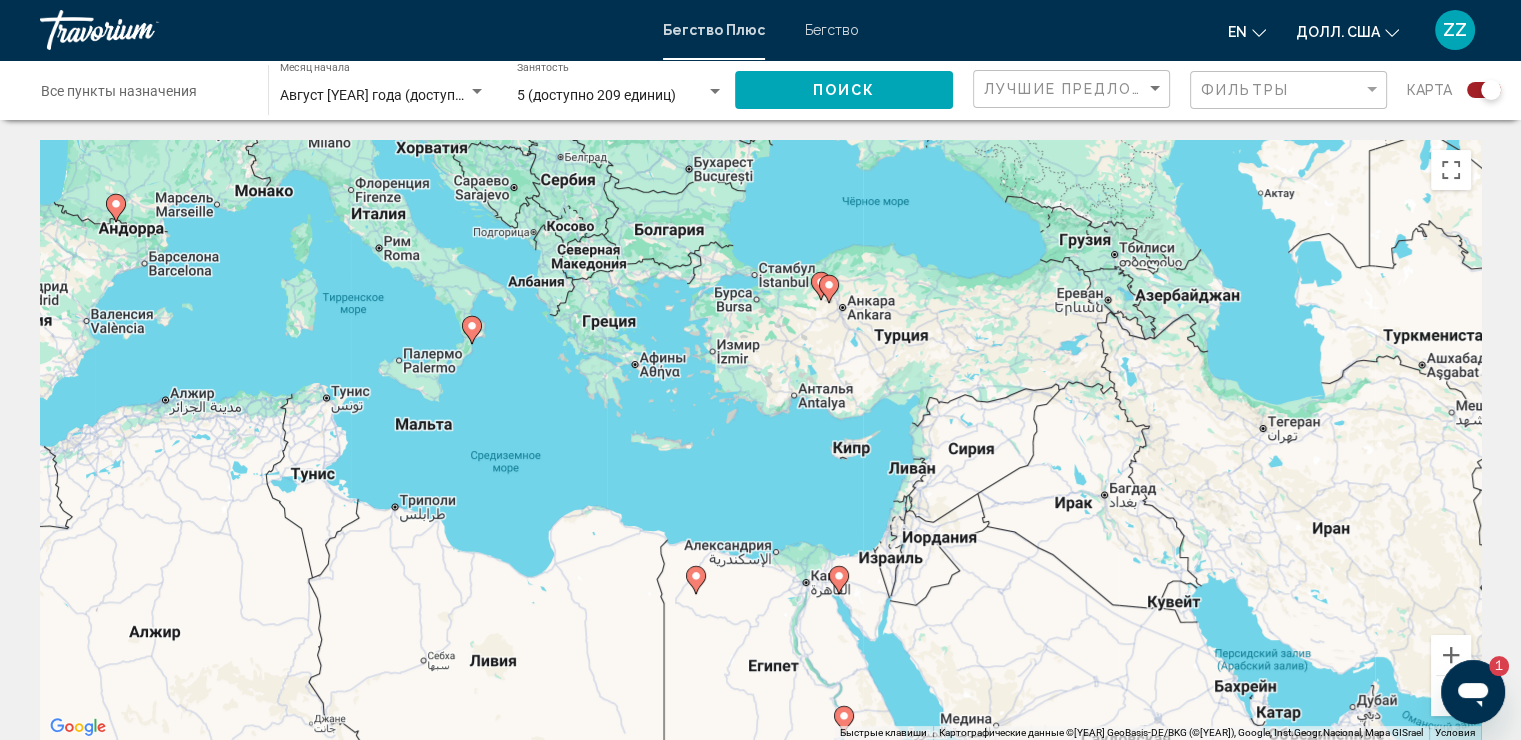 click at bounding box center (1451, 696) 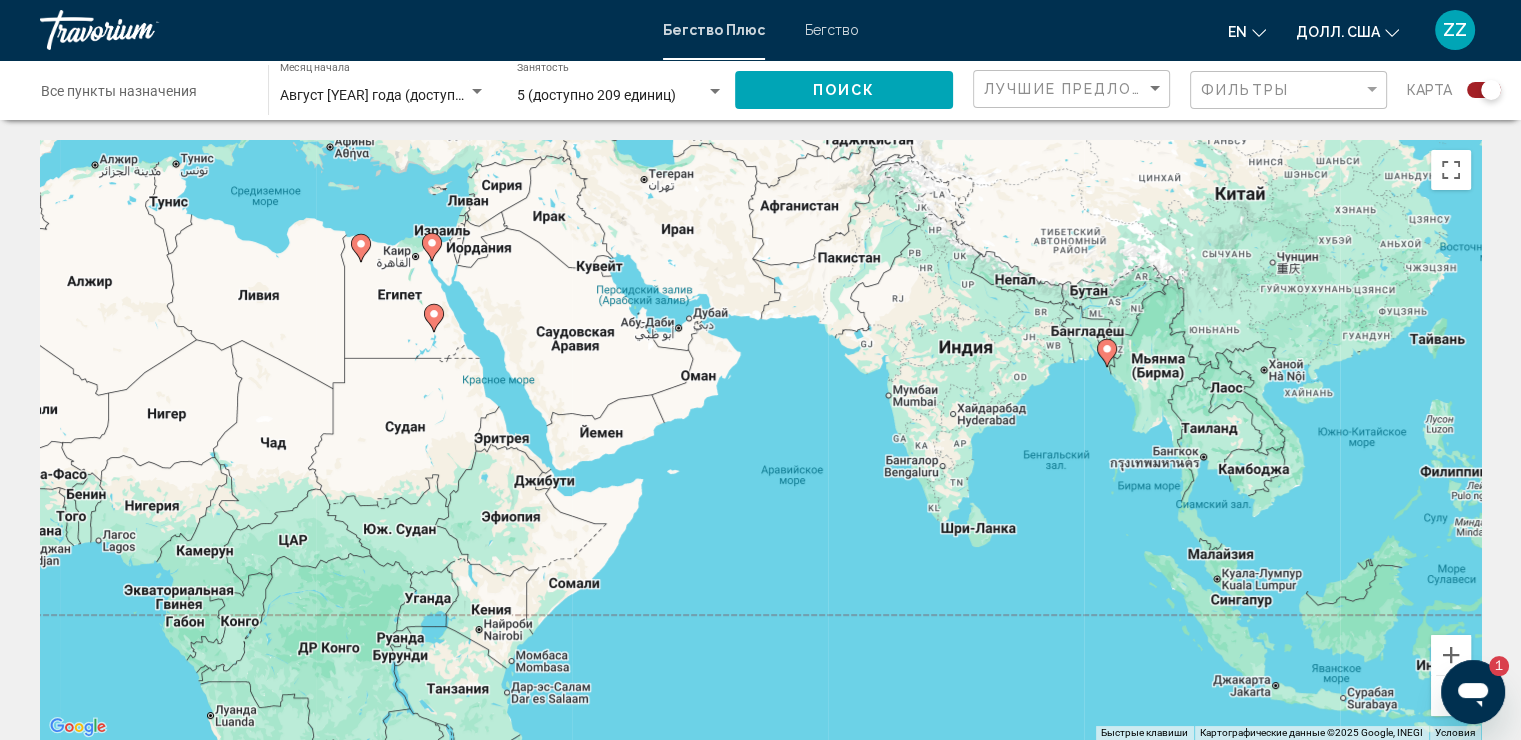drag, startPoint x: 1246, startPoint y: 550, endPoint x: 912, endPoint y: 308, distance: 412.45605 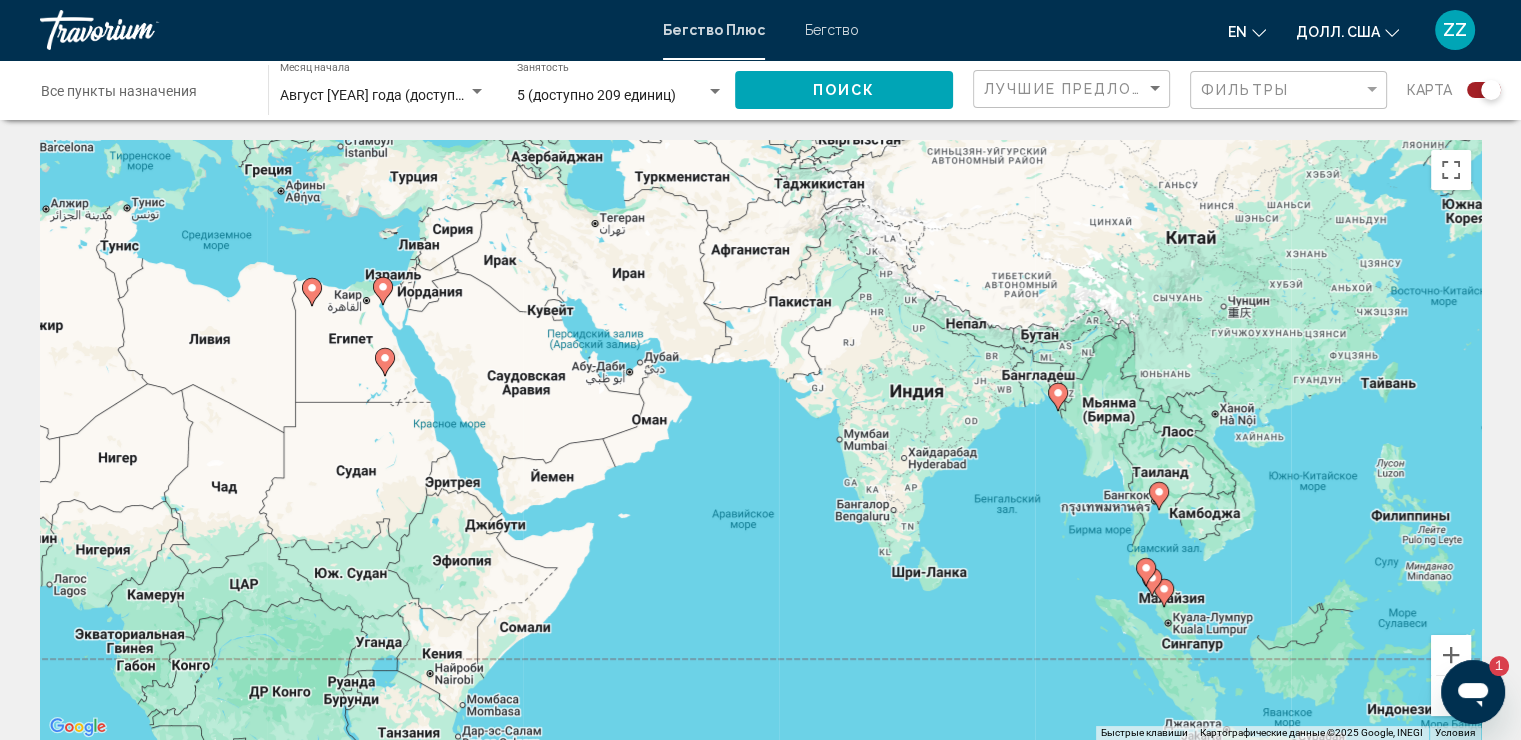 drag, startPoint x: 1173, startPoint y: 420, endPoint x: 1124, endPoint y: 464, distance: 65.8559 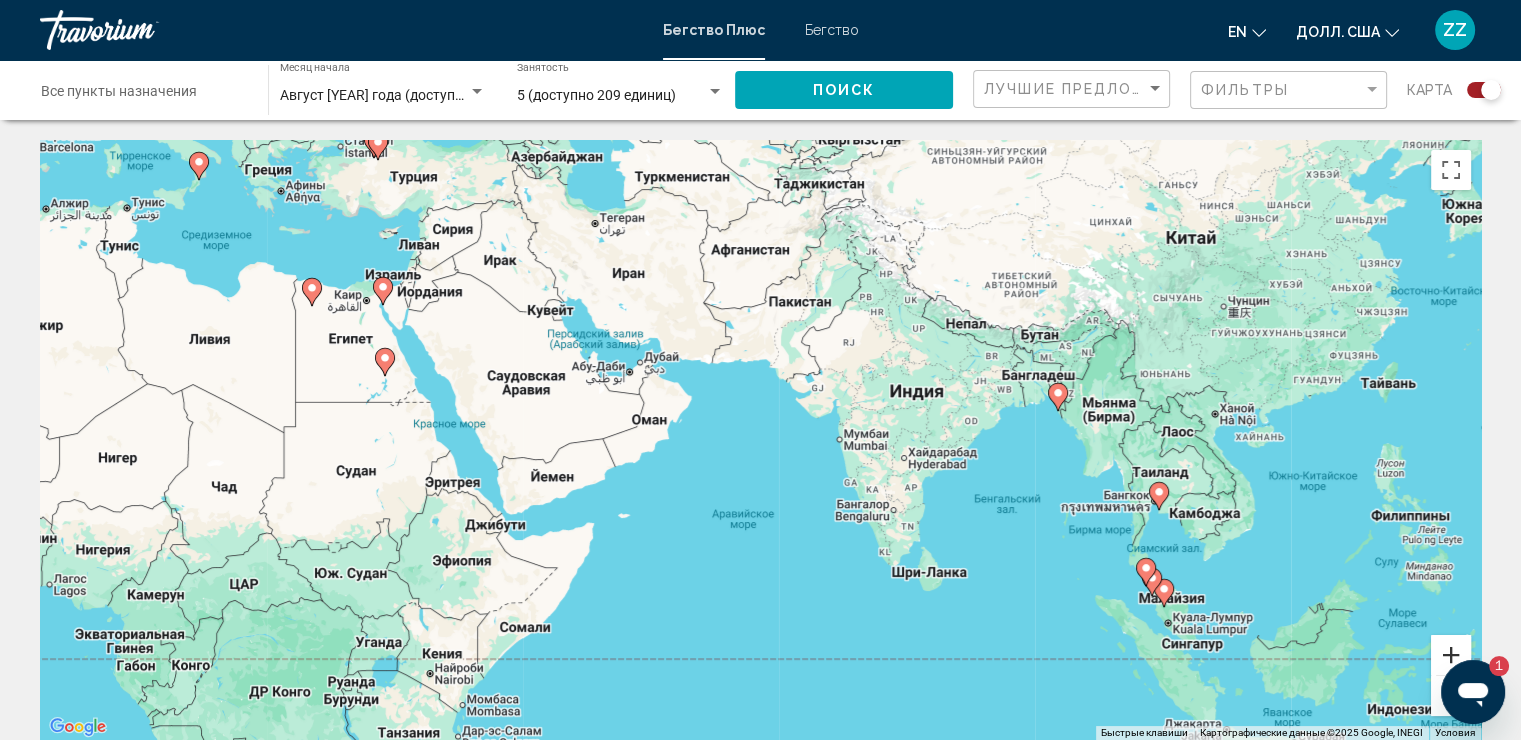 click at bounding box center [1451, 655] 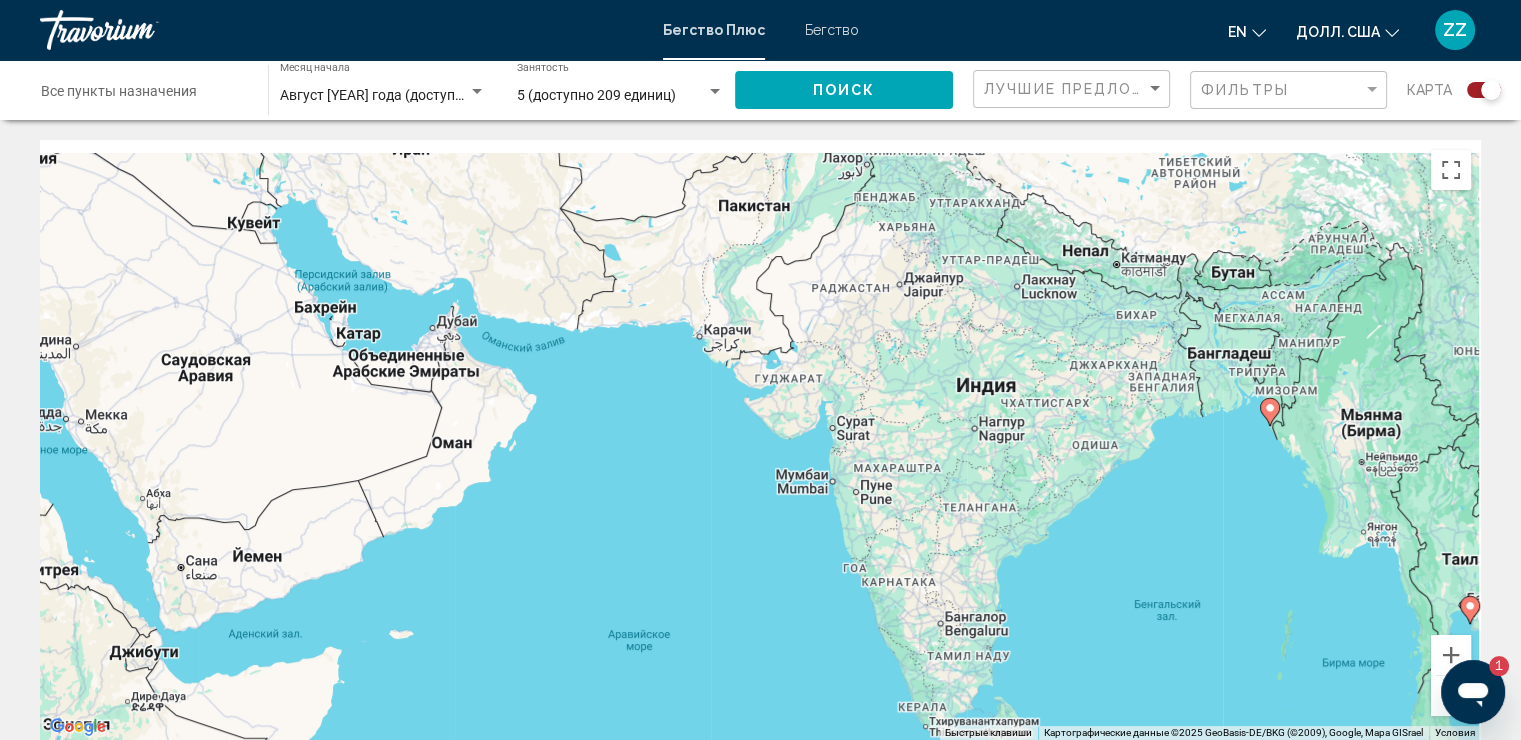 drag, startPoint x: 1308, startPoint y: 448, endPoint x: 1228, endPoint y: 486, distance: 88.56636 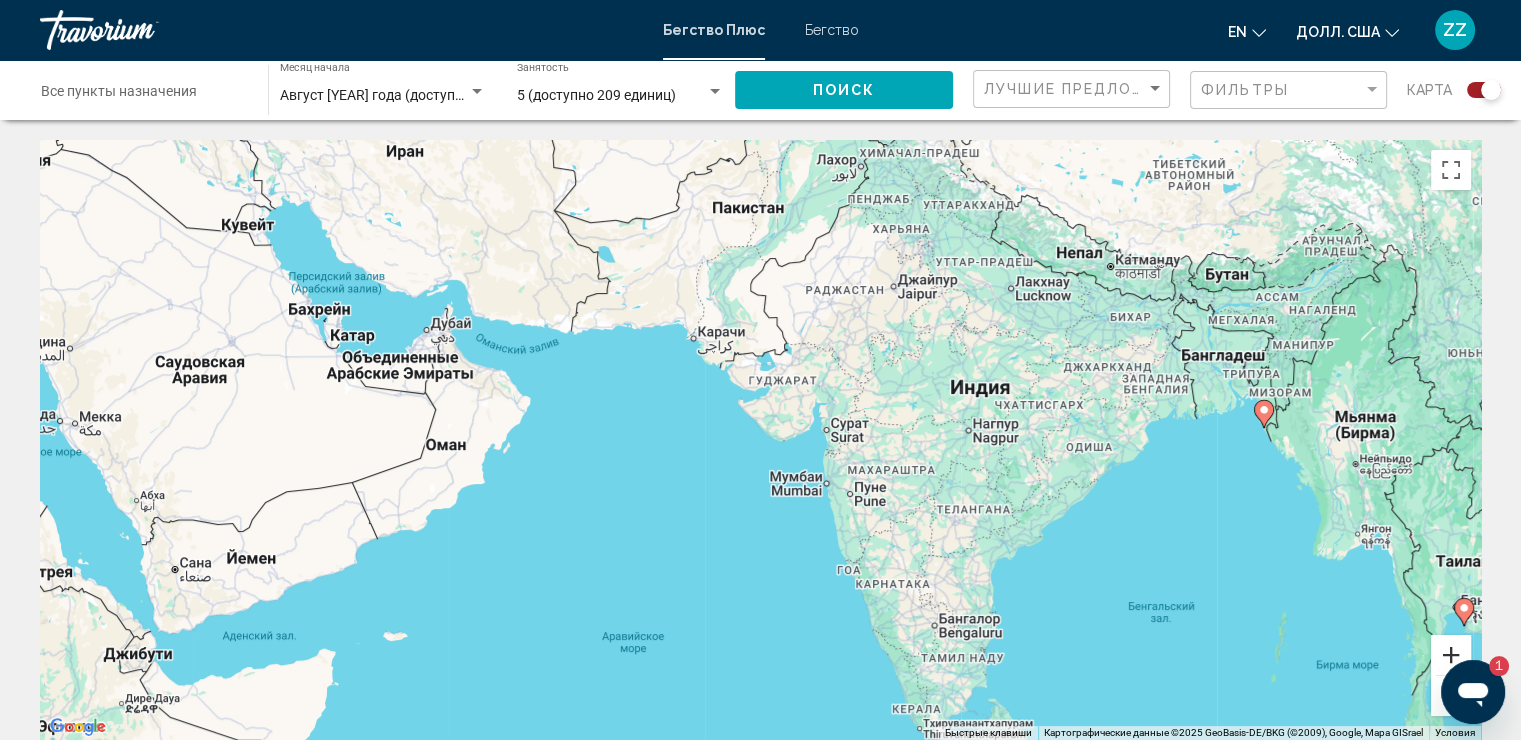 click at bounding box center [1451, 655] 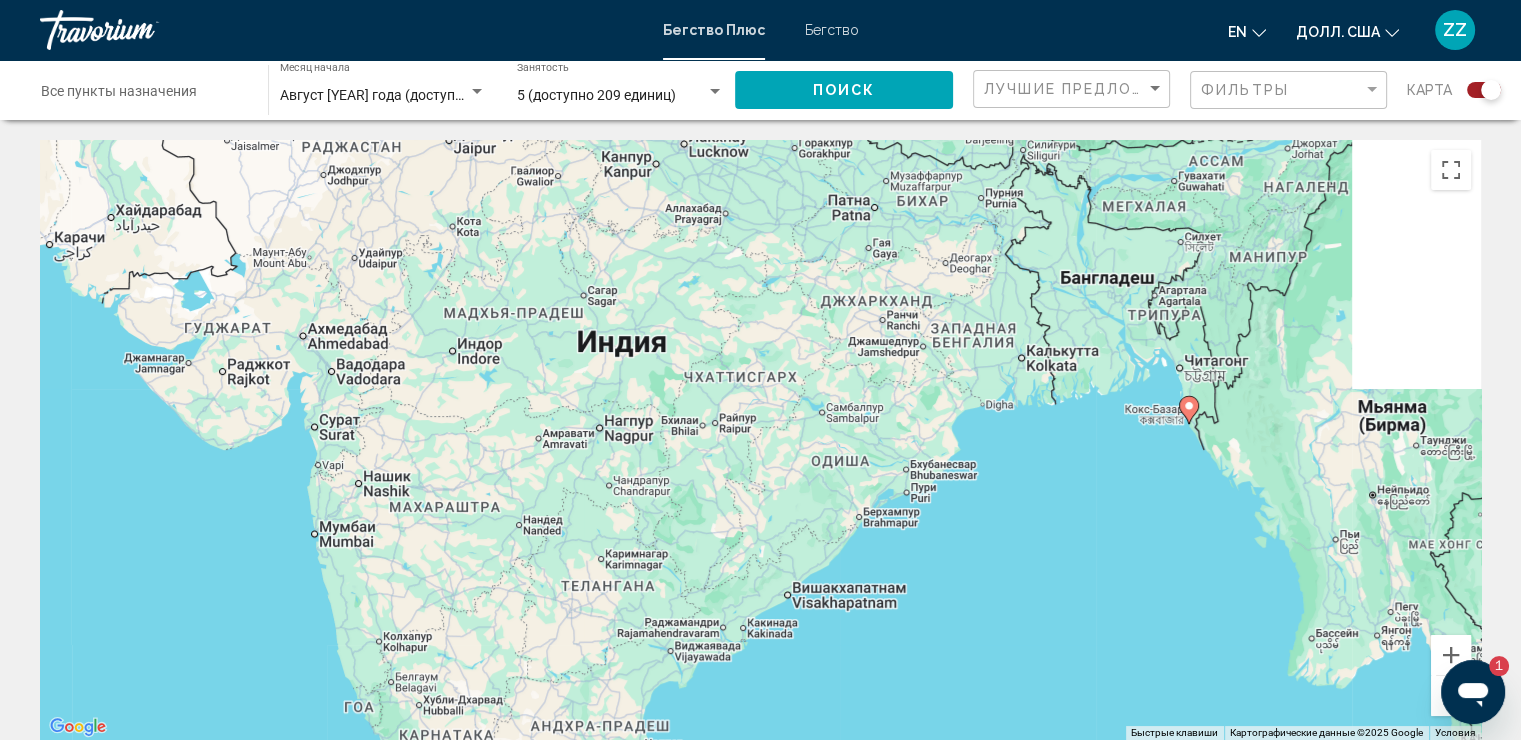 drag, startPoint x: 1222, startPoint y: 488, endPoint x: 727, endPoint y: 462, distance: 495.68237 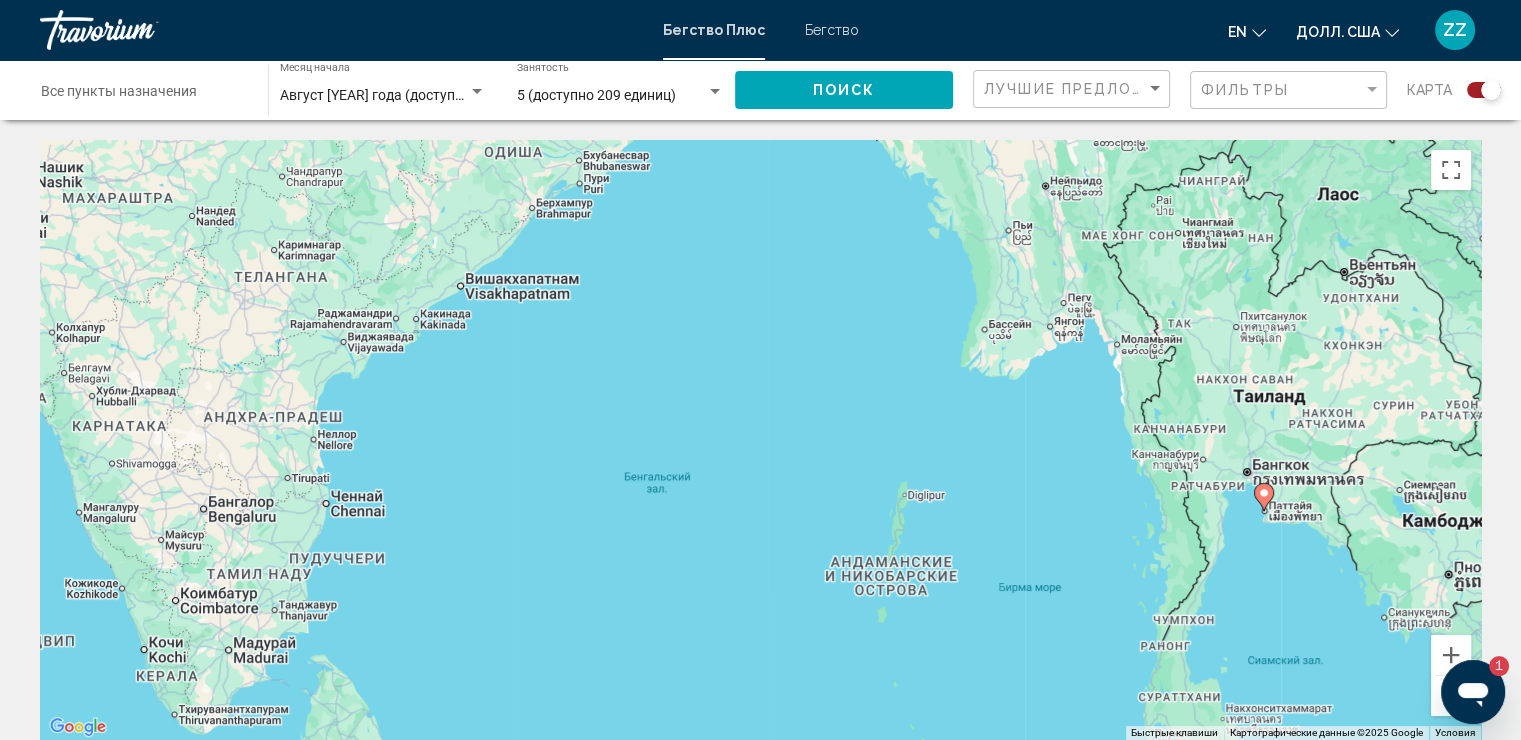 drag, startPoint x: 1293, startPoint y: 480, endPoint x: 968, endPoint y: 160, distance: 456.09756 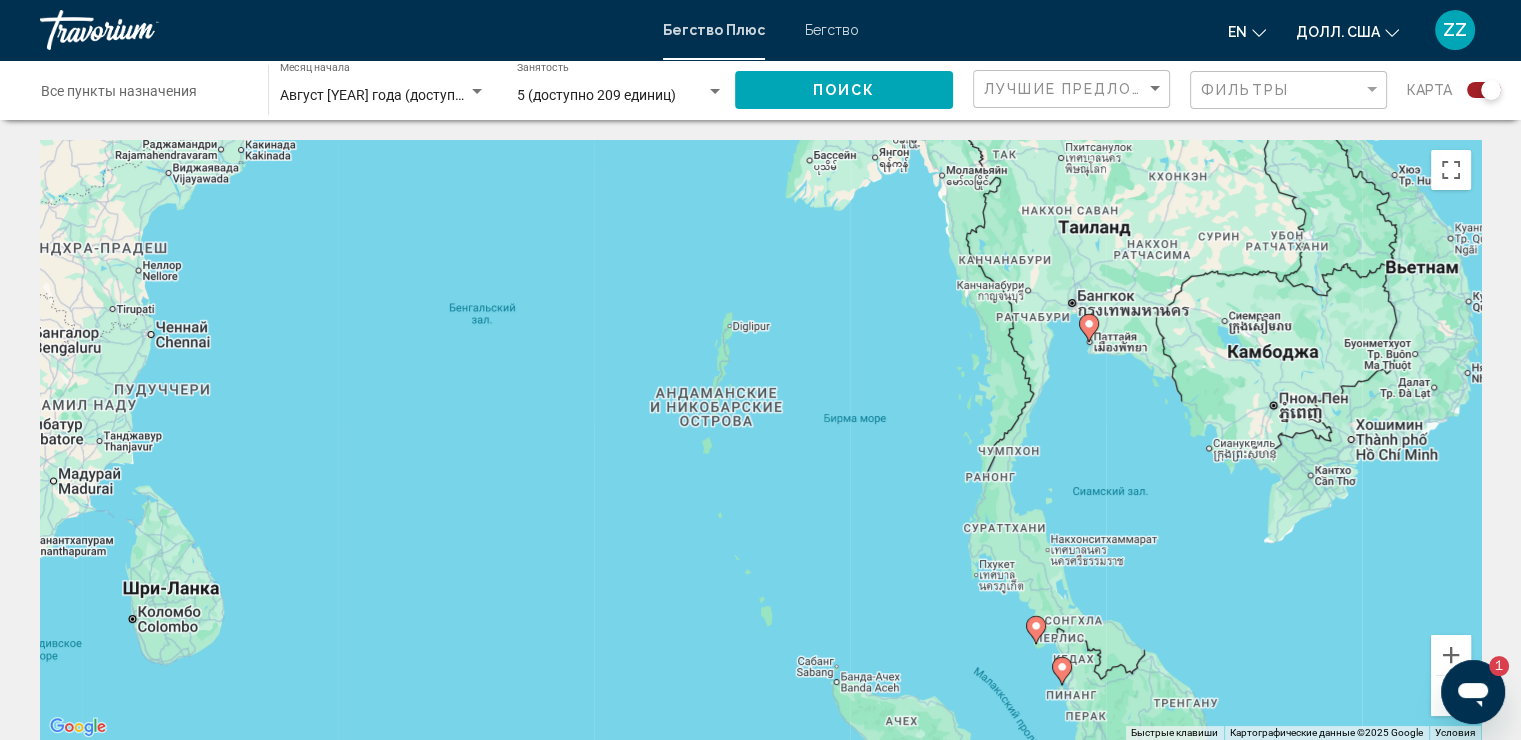 drag, startPoint x: 1332, startPoint y: 503, endPoint x: 1187, endPoint y: 330, distance: 225.72993 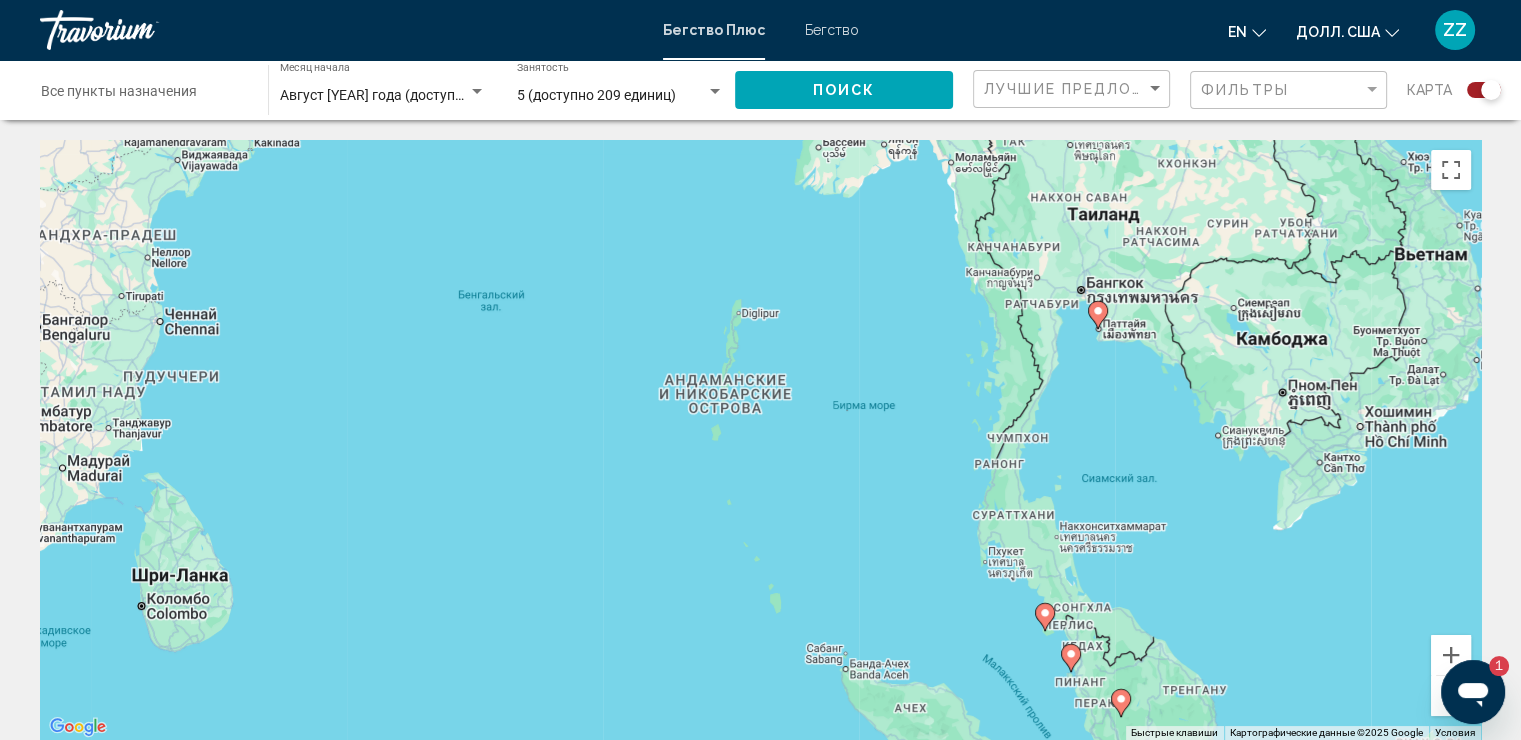click 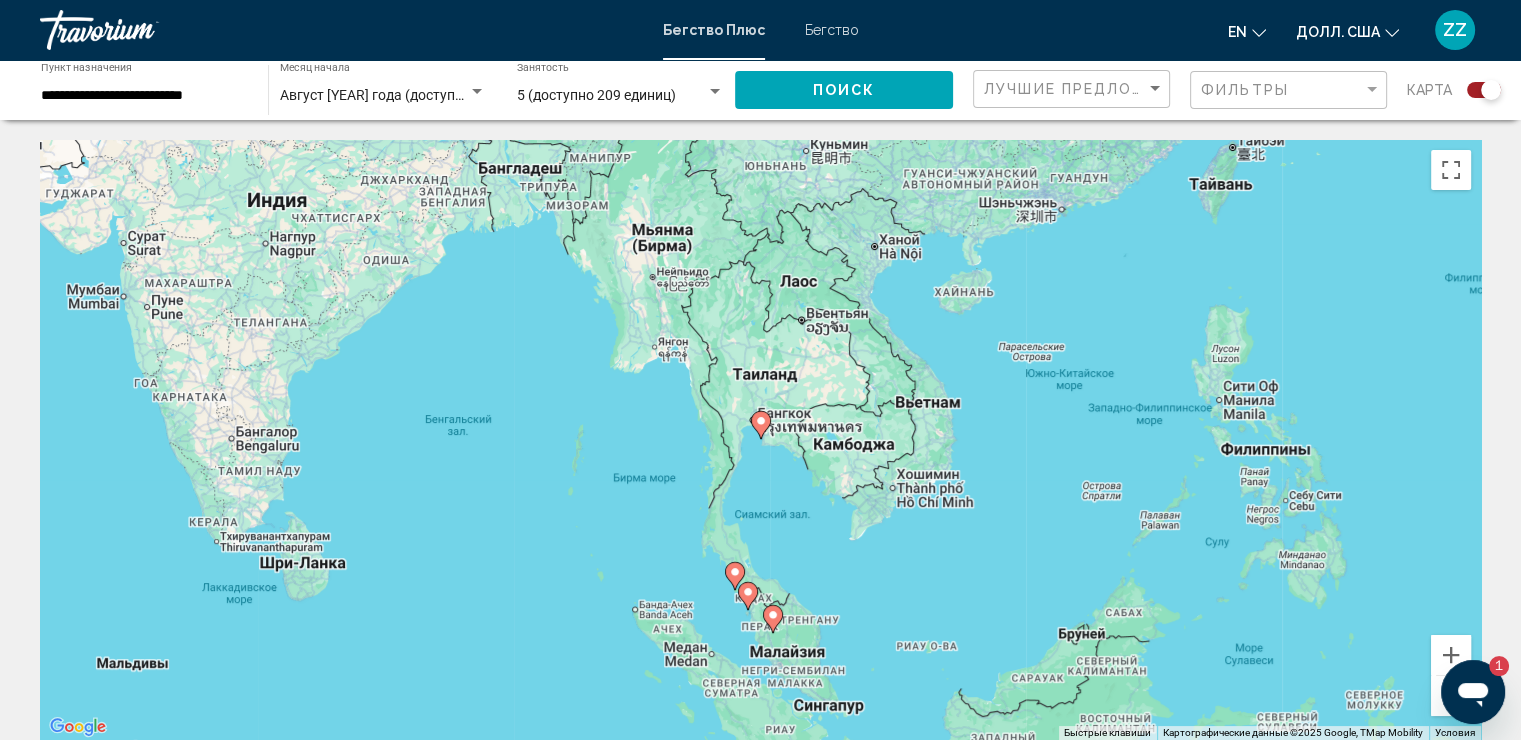click on "Для навигации используйте клавиши со стрелками. Чтобы активировать перетаскивание с помощью клавиатуры, нажмите Alt + Enter.  После этого перемещайте маркер с помощью клавиш со стрелками.  Чтобы завершить перетаскивание, нажмите клавишу Enter.  Чтобы отменить действие, нажмите клавишу Esc." at bounding box center [760, 440] 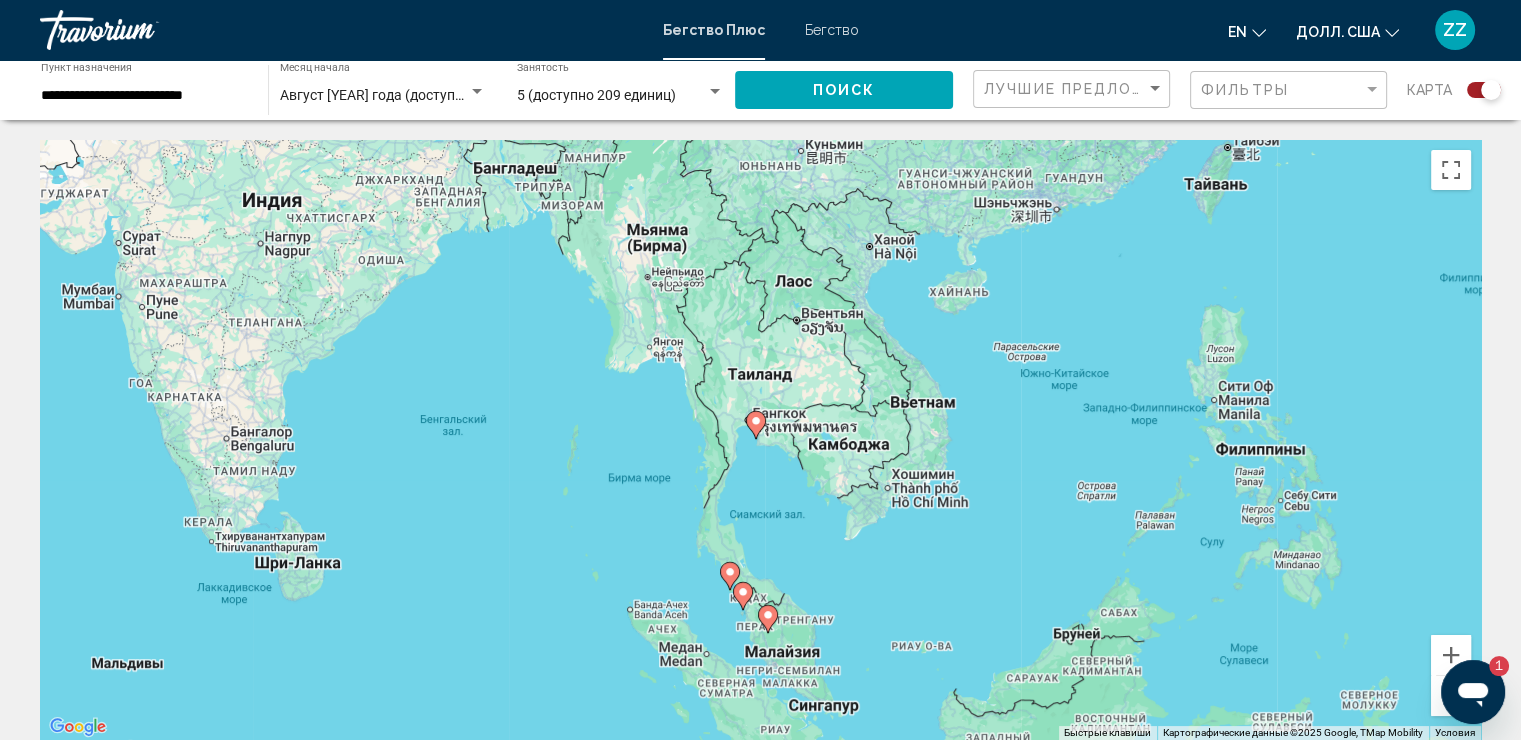 click 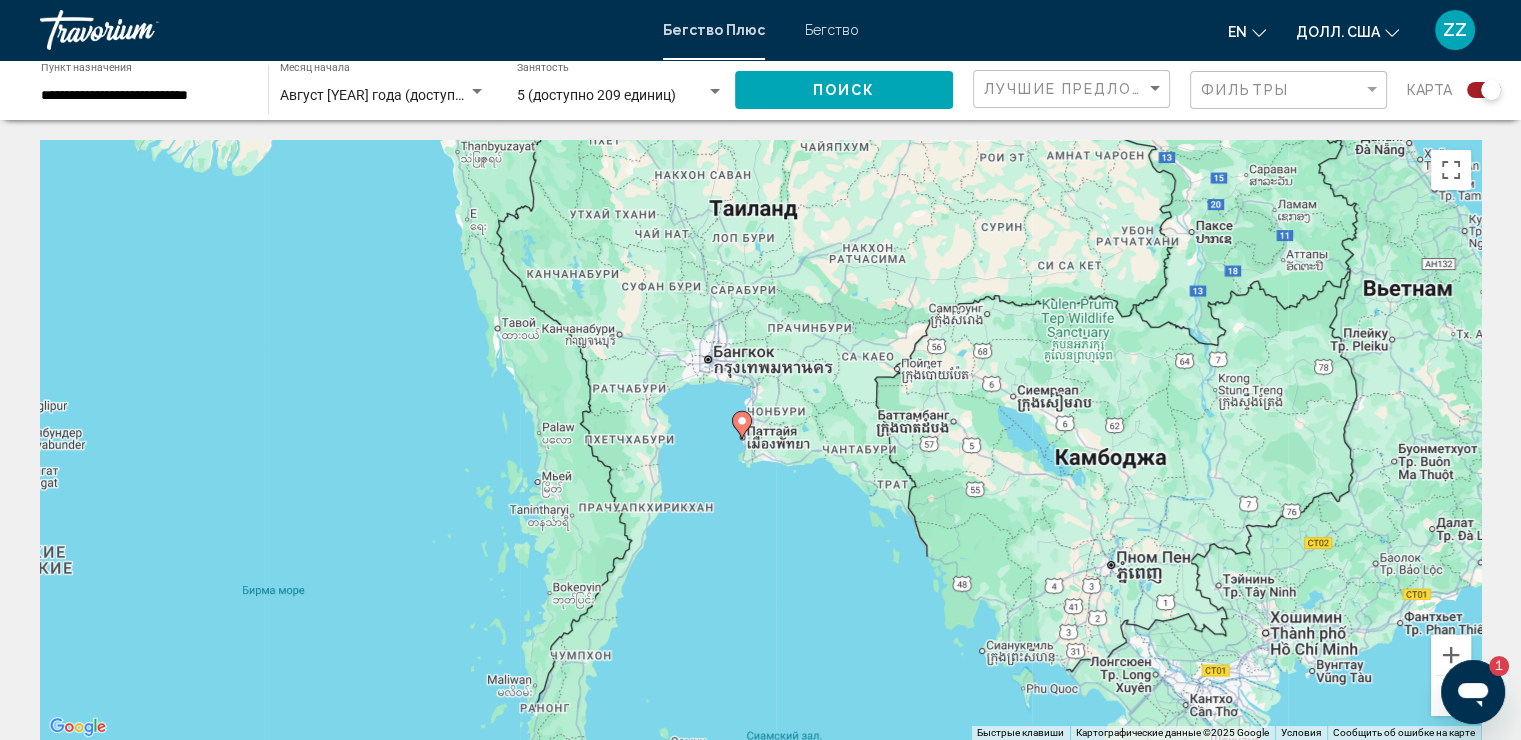 click 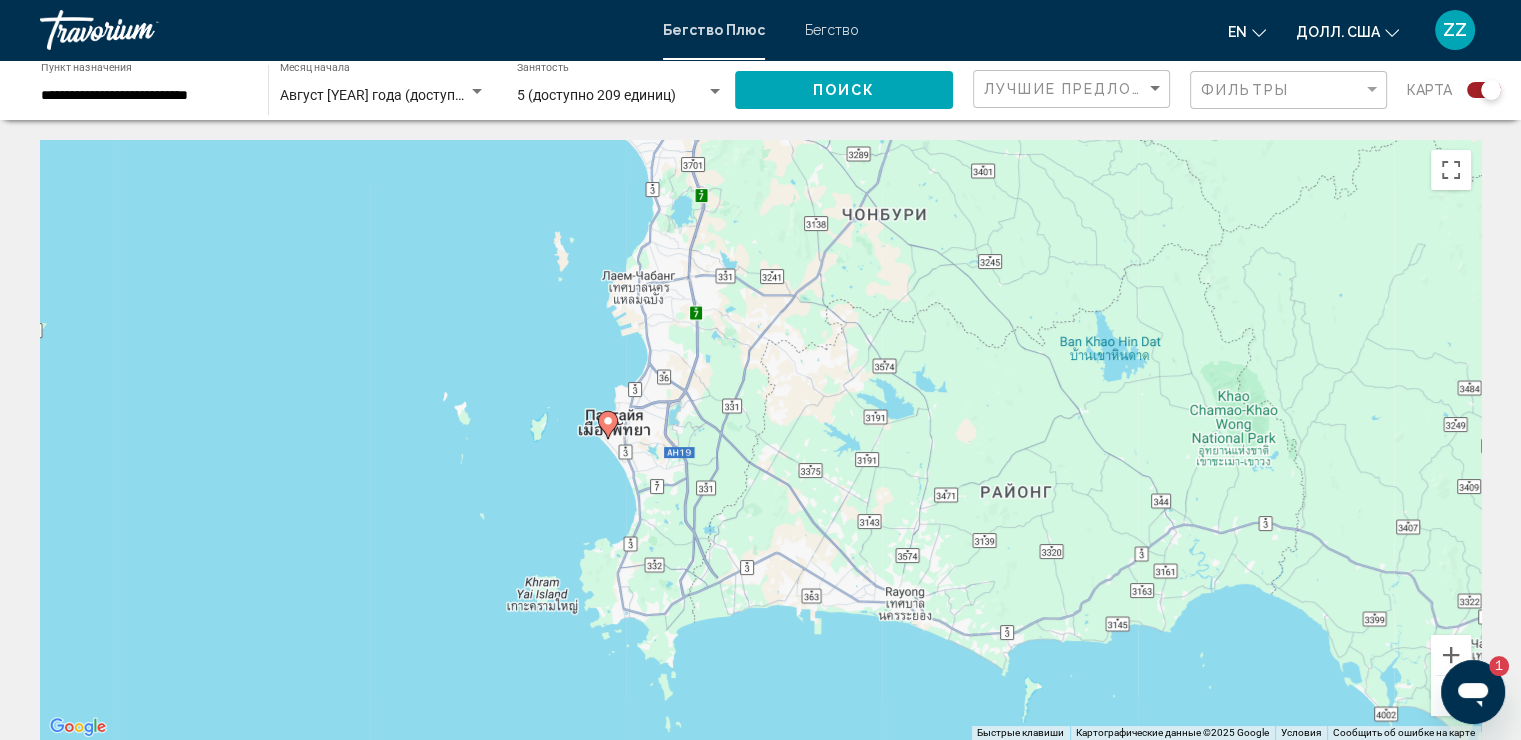 click at bounding box center [608, 425] 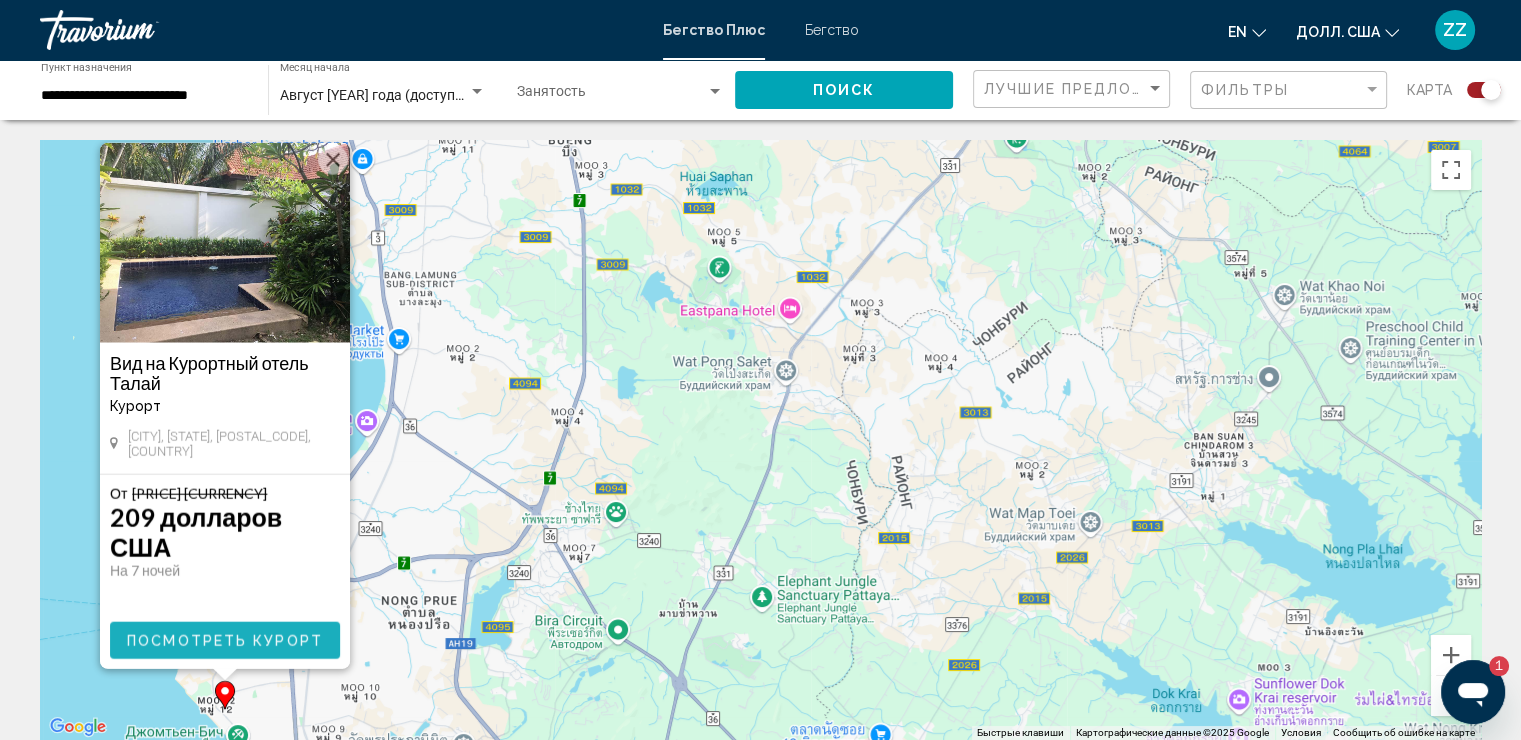 click on "Посмотреть Курорт" at bounding box center (225, 641) 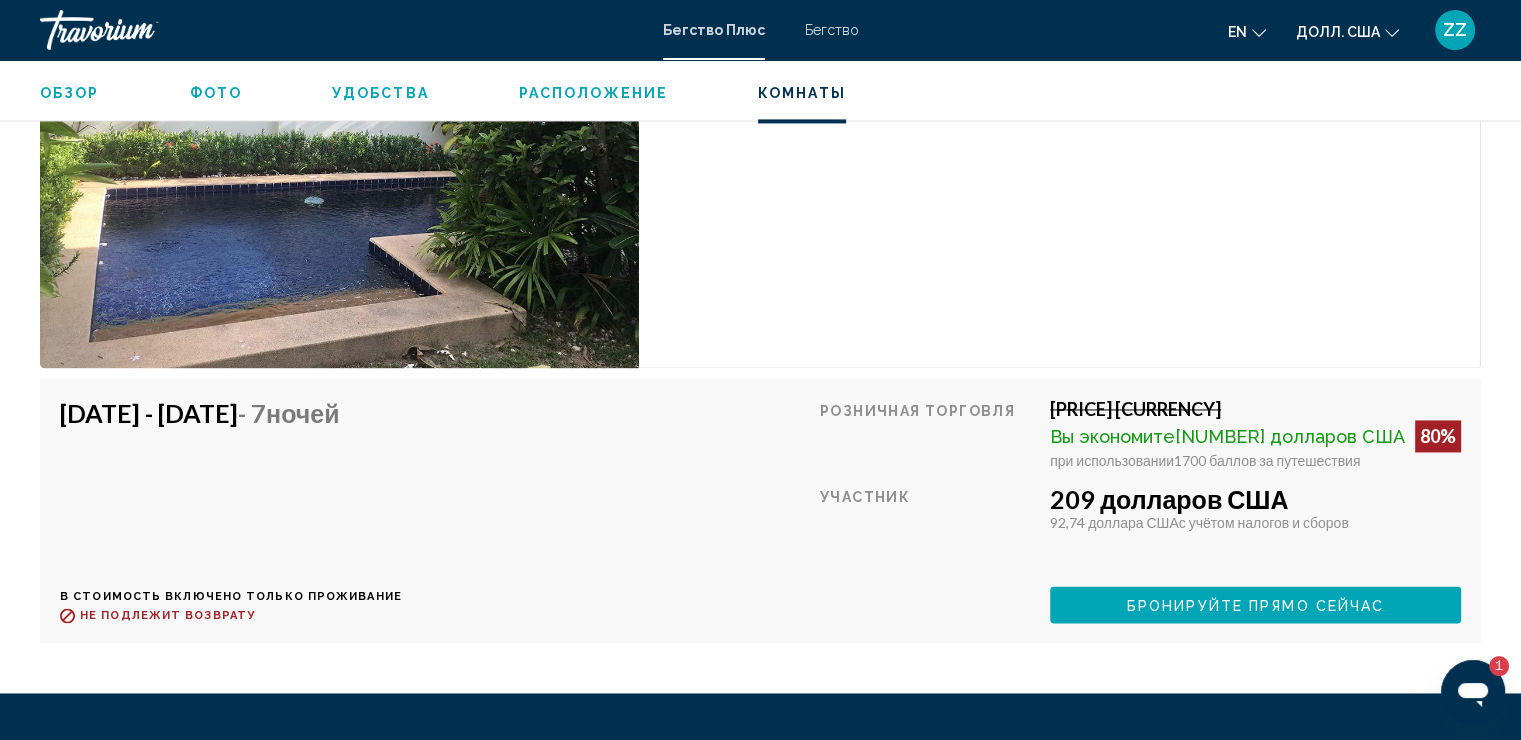 scroll, scrollTop: 2990, scrollLeft: 0, axis: vertical 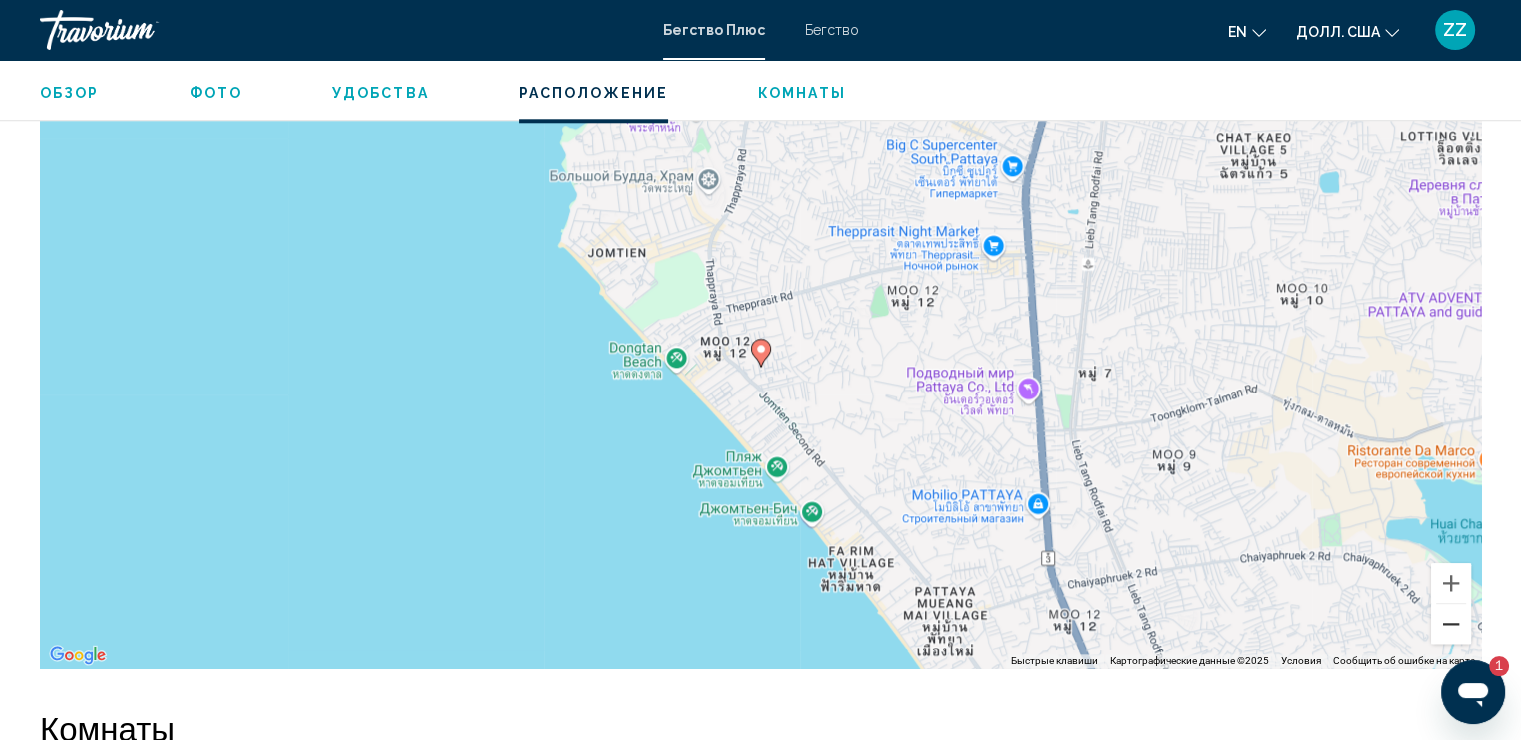 click at bounding box center [1451, 624] 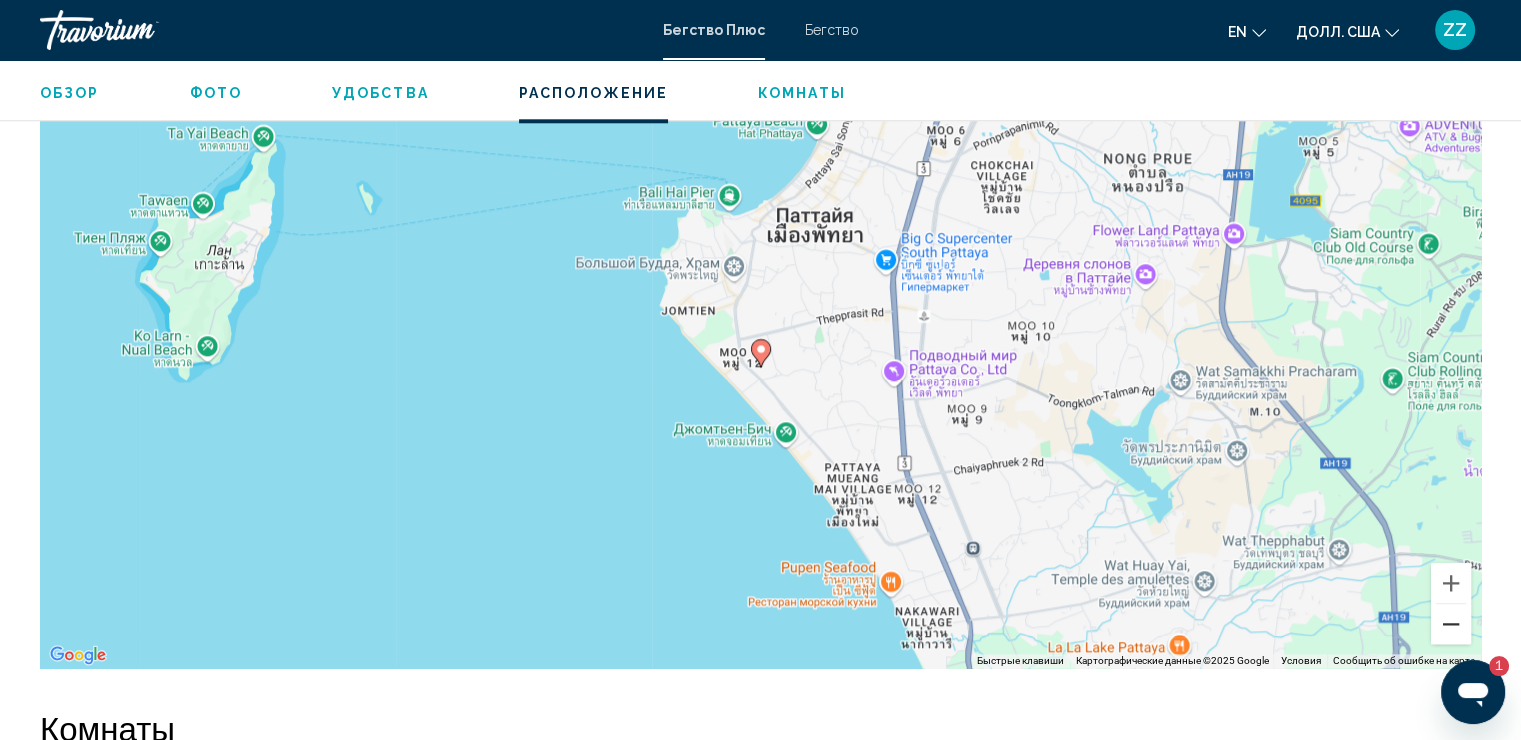 click at bounding box center [1451, 624] 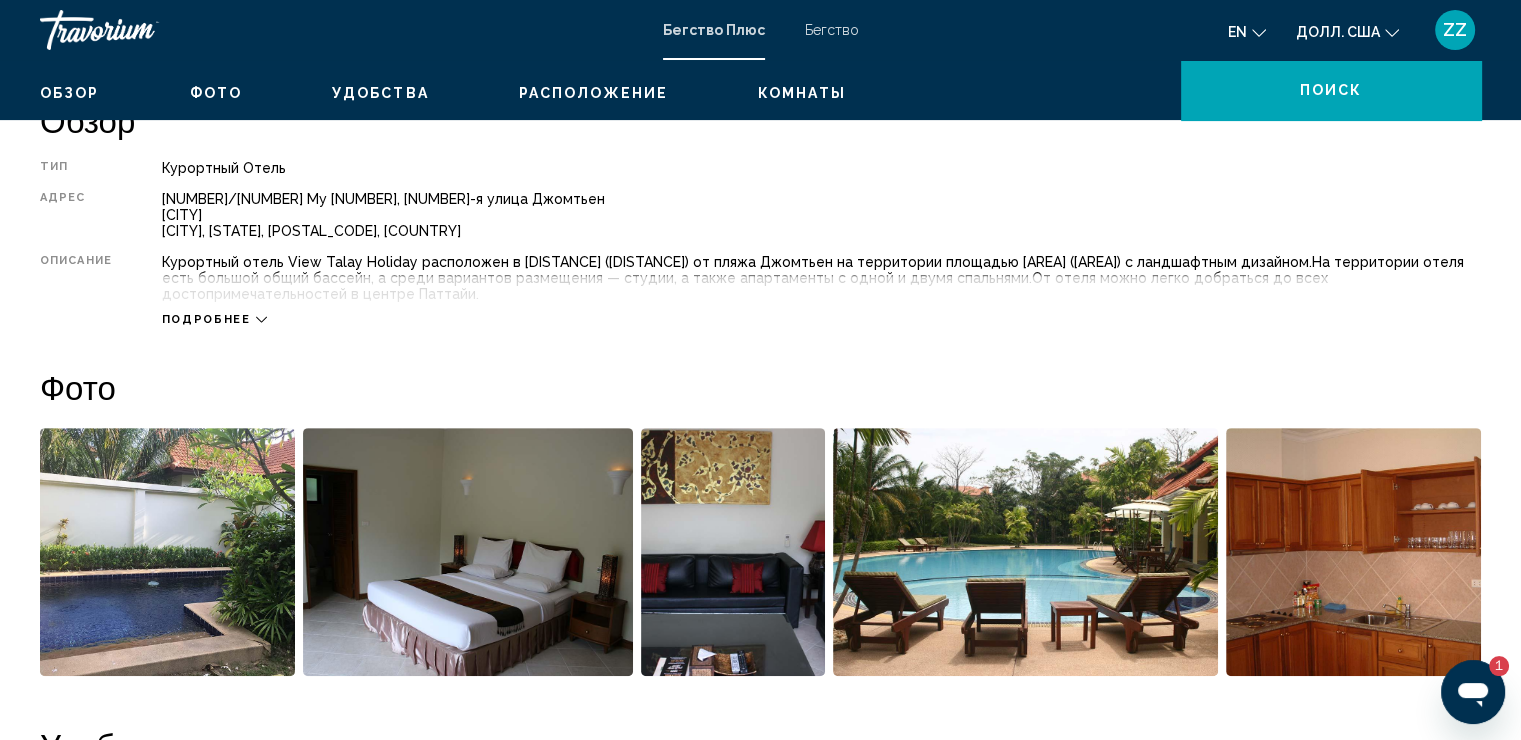 scroll, scrollTop: 544, scrollLeft: 0, axis: vertical 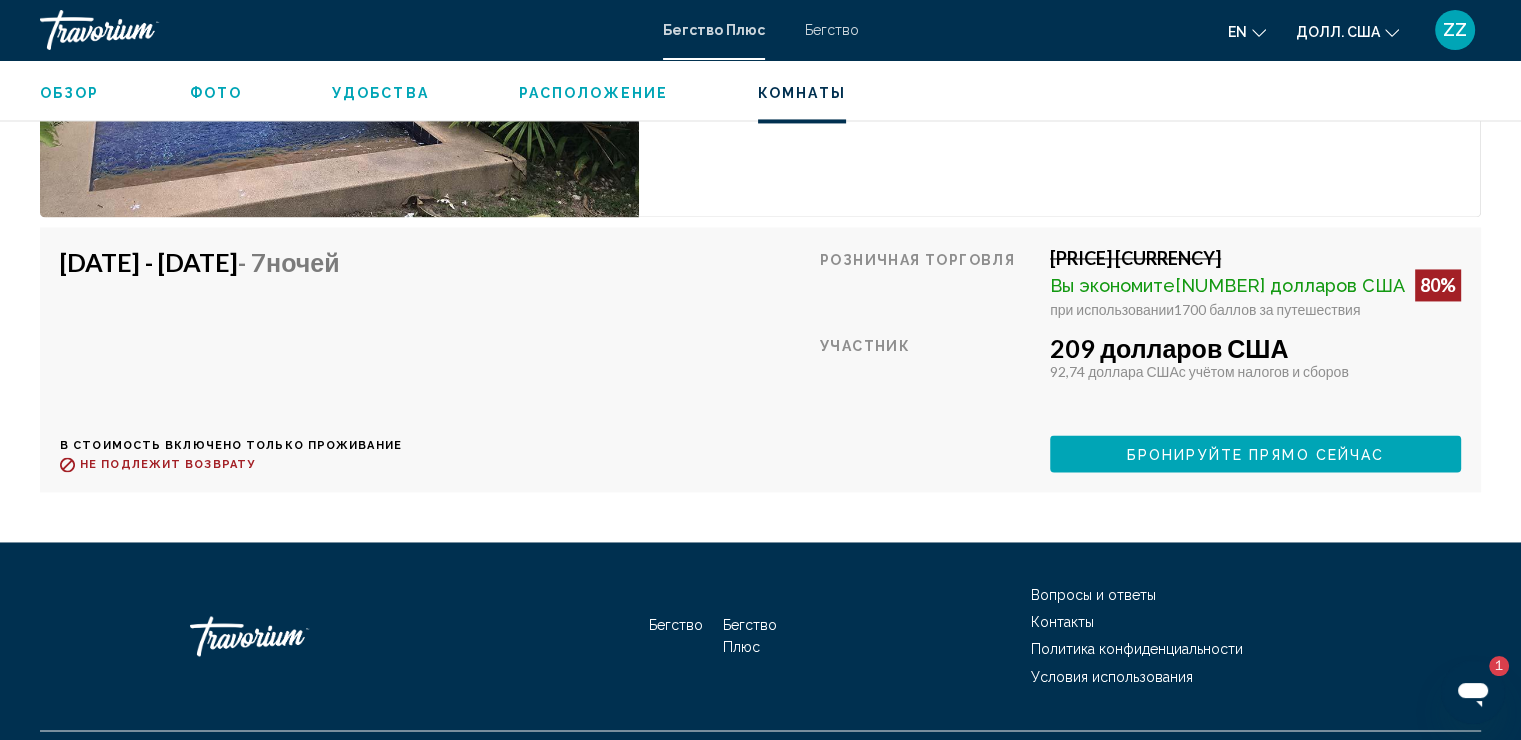 type on "*" 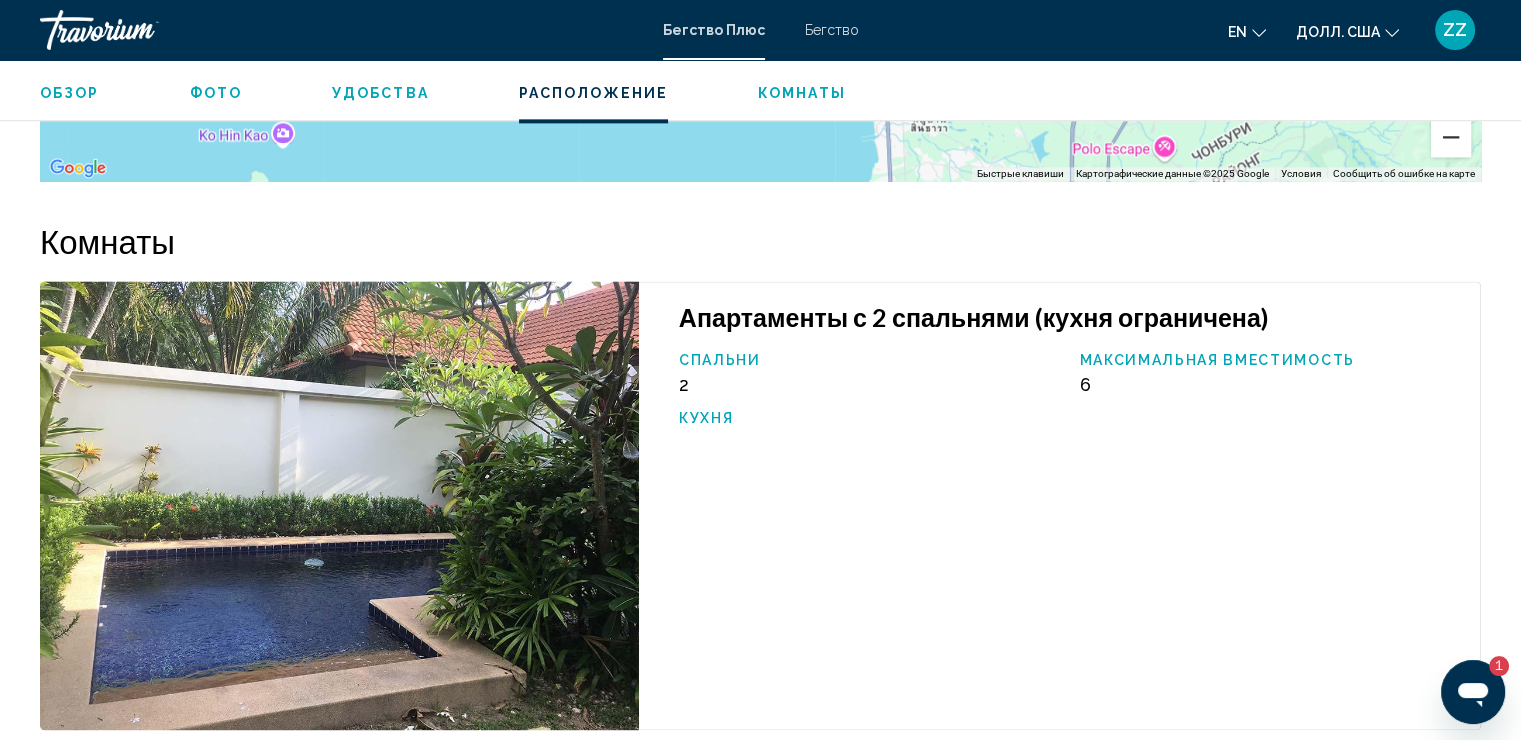 scroll, scrollTop: 2544, scrollLeft: 0, axis: vertical 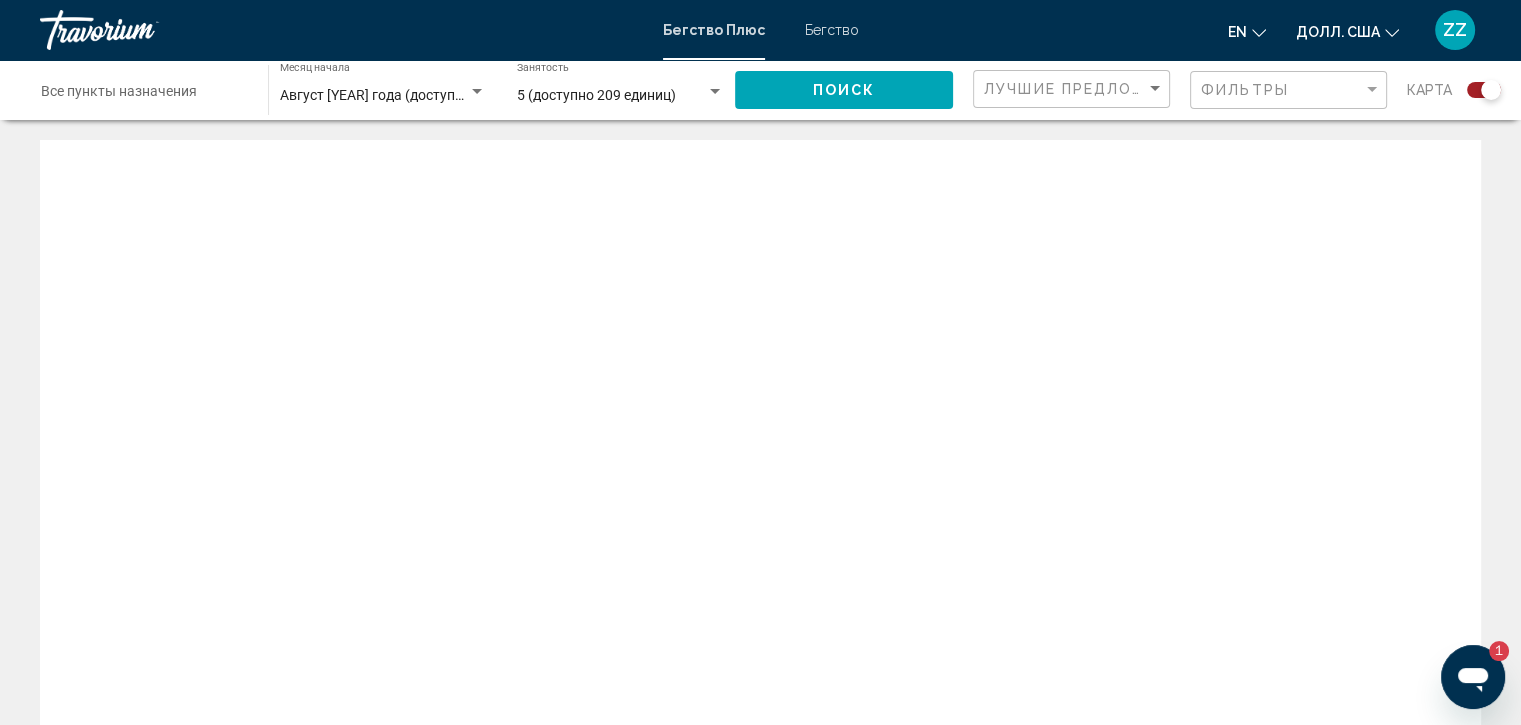 drag, startPoint x: 1360, startPoint y: 502, endPoint x: 912, endPoint y: 438, distance: 452.54834 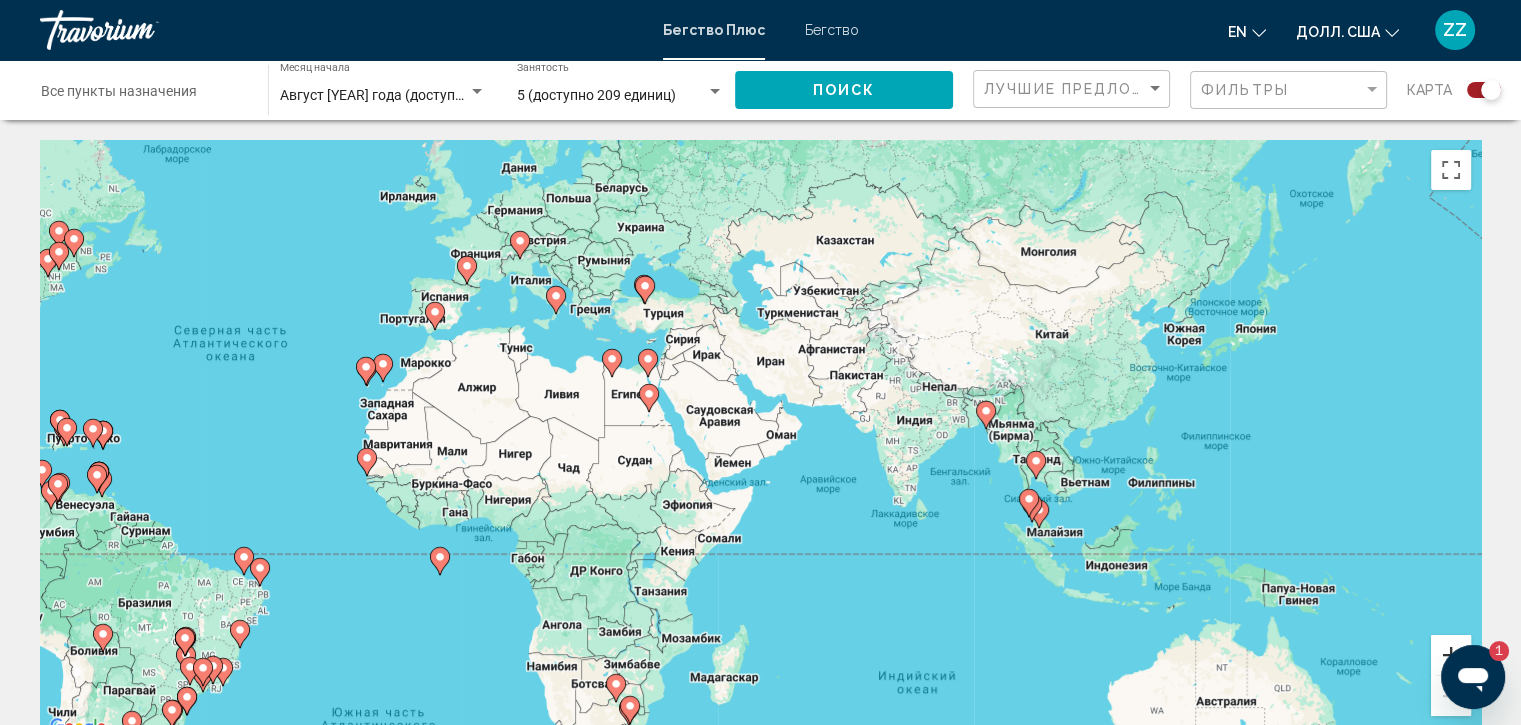 click at bounding box center (1451, 655) 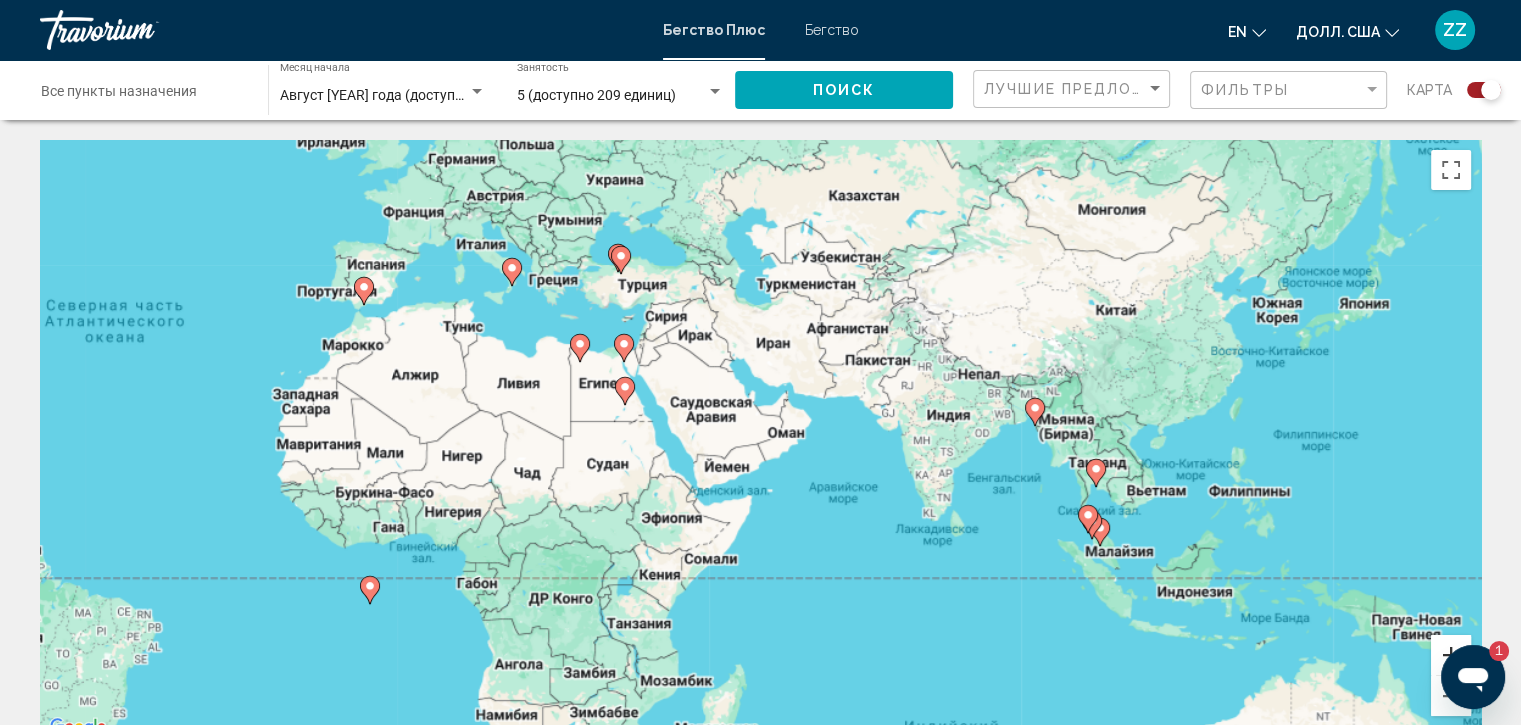click at bounding box center [1451, 655] 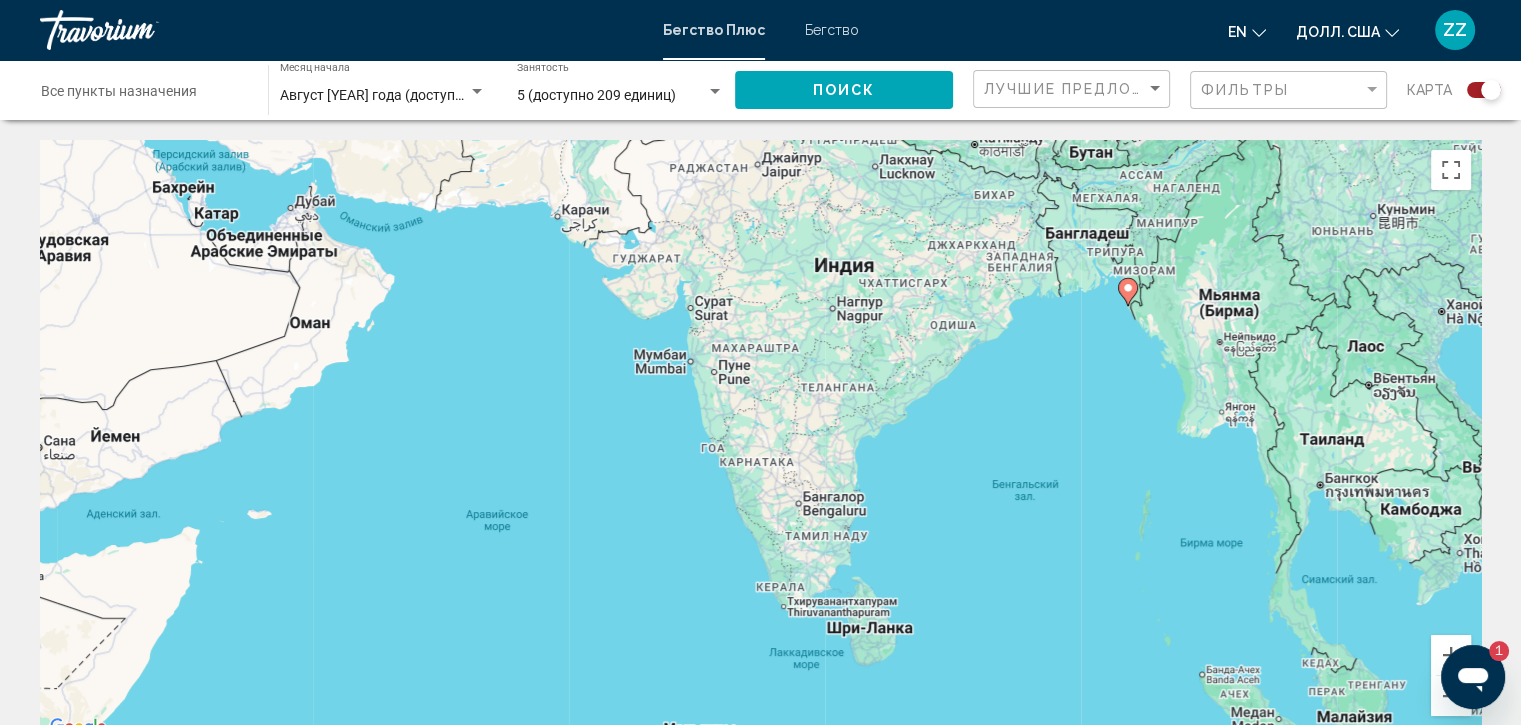 drag, startPoint x: 1238, startPoint y: 479, endPoint x: 710, endPoint y: 378, distance: 537.57324 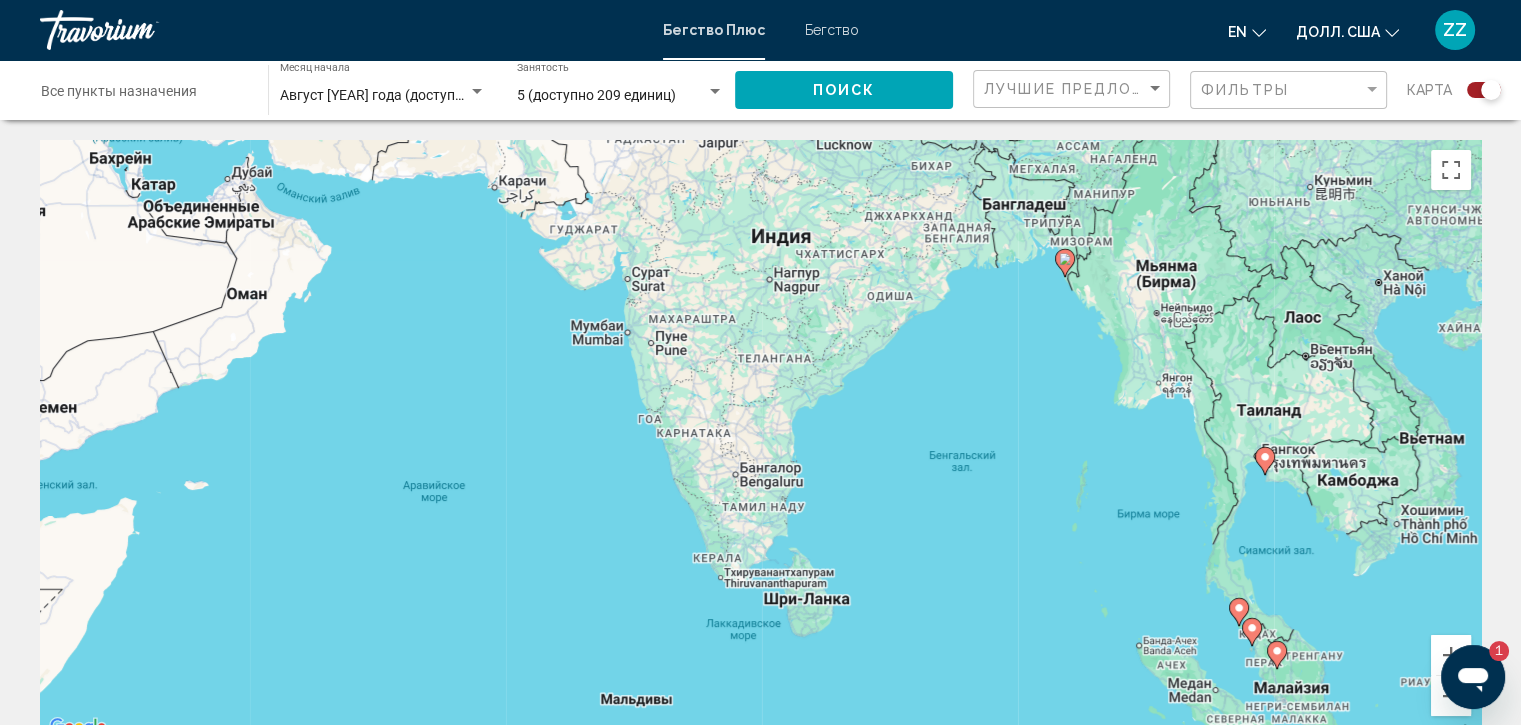 drag, startPoint x: 1184, startPoint y: 440, endPoint x: 1138, endPoint y: 419, distance: 50.566788 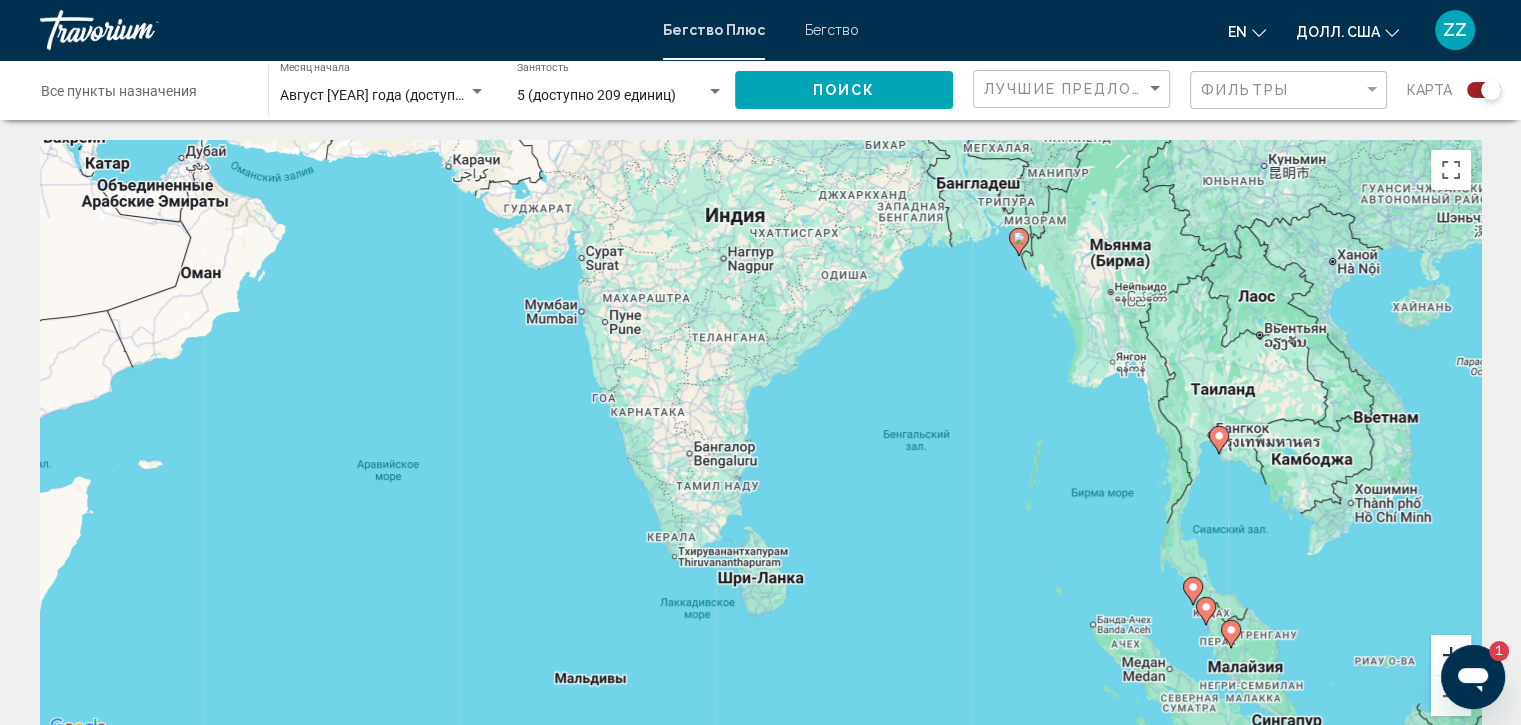 click at bounding box center [1451, 655] 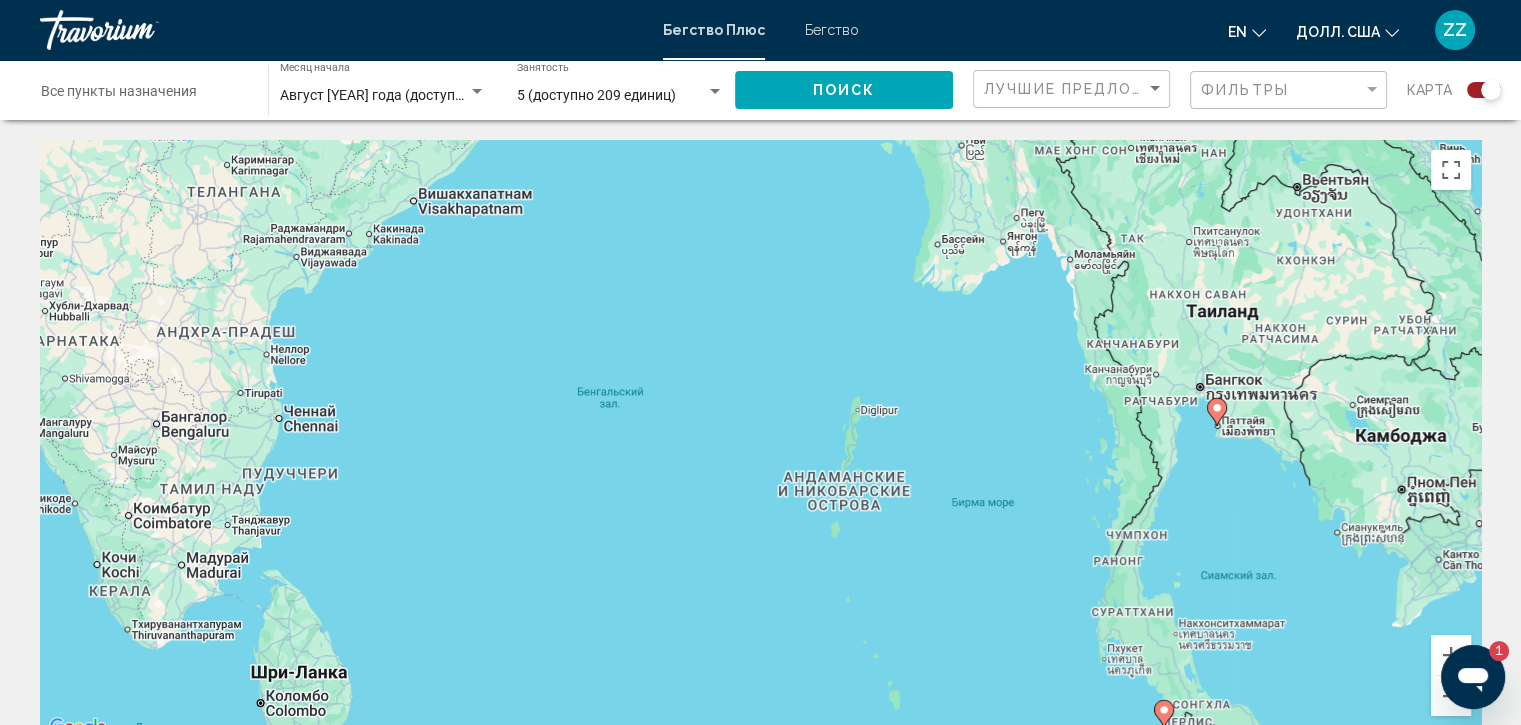 drag, startPoint x: 1360, startPoint y: 504, endPoint x: 834, endPoint y: 455, distance: 528.2774 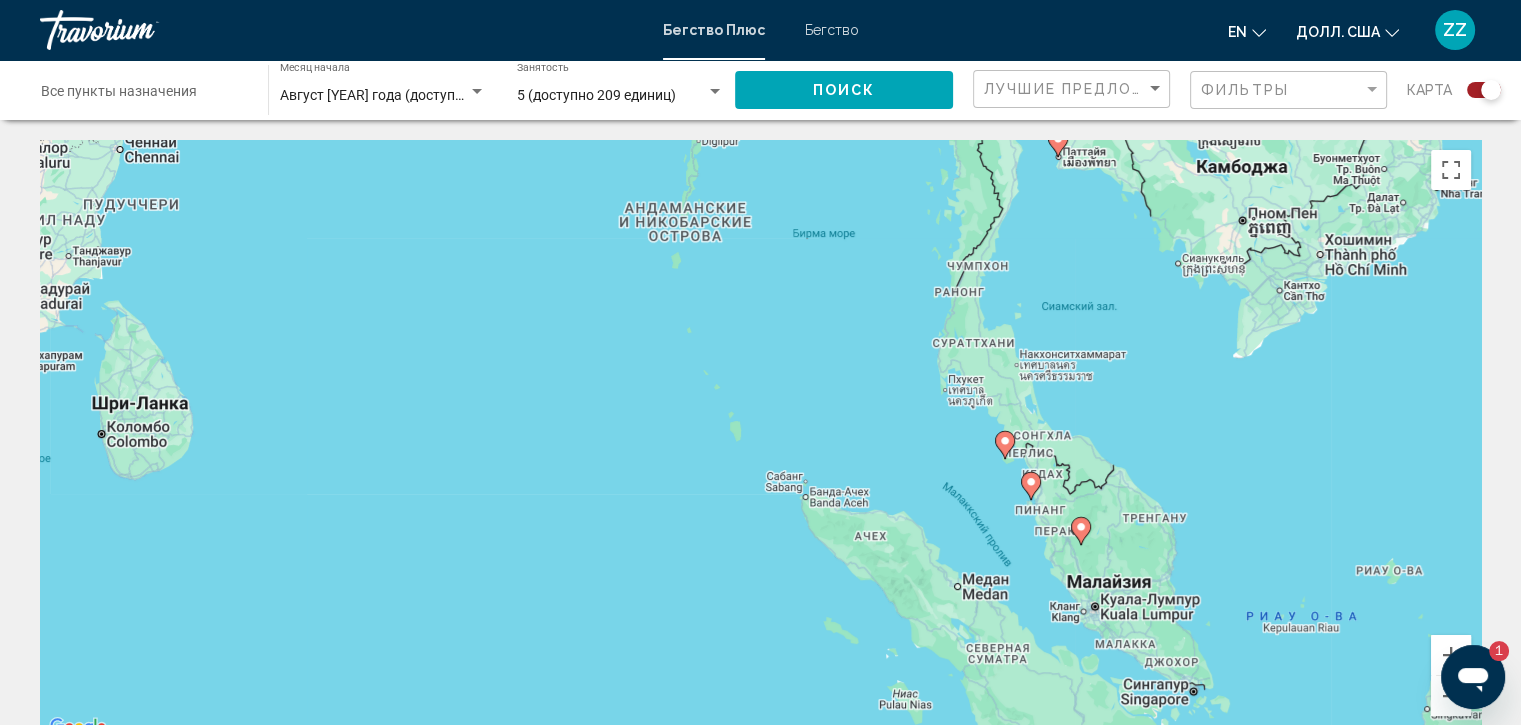 drag, startPoint x: 1251, startPoint y: 547, endPoint x: 1158, endPoint y: 276, distance: 286.51352 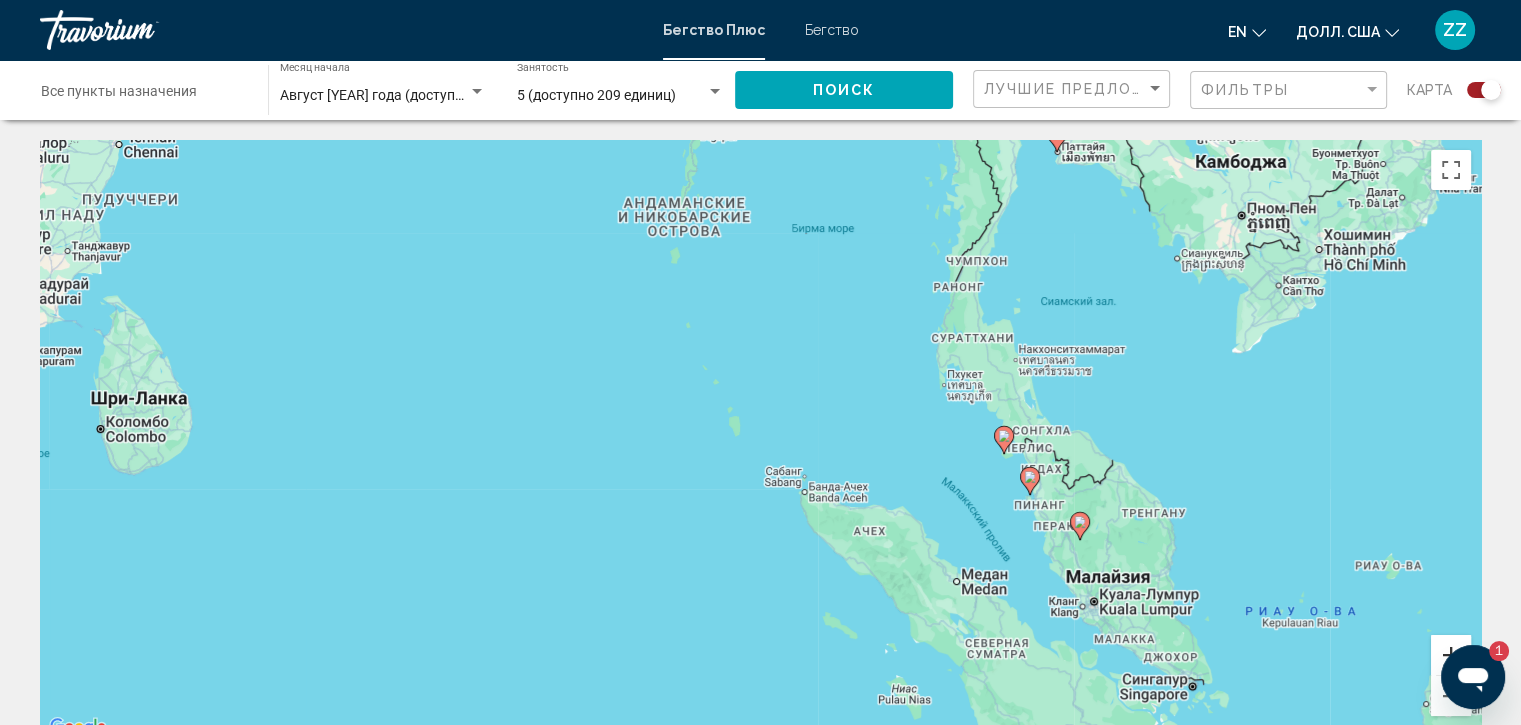 click at bounding box center (1451, 655) 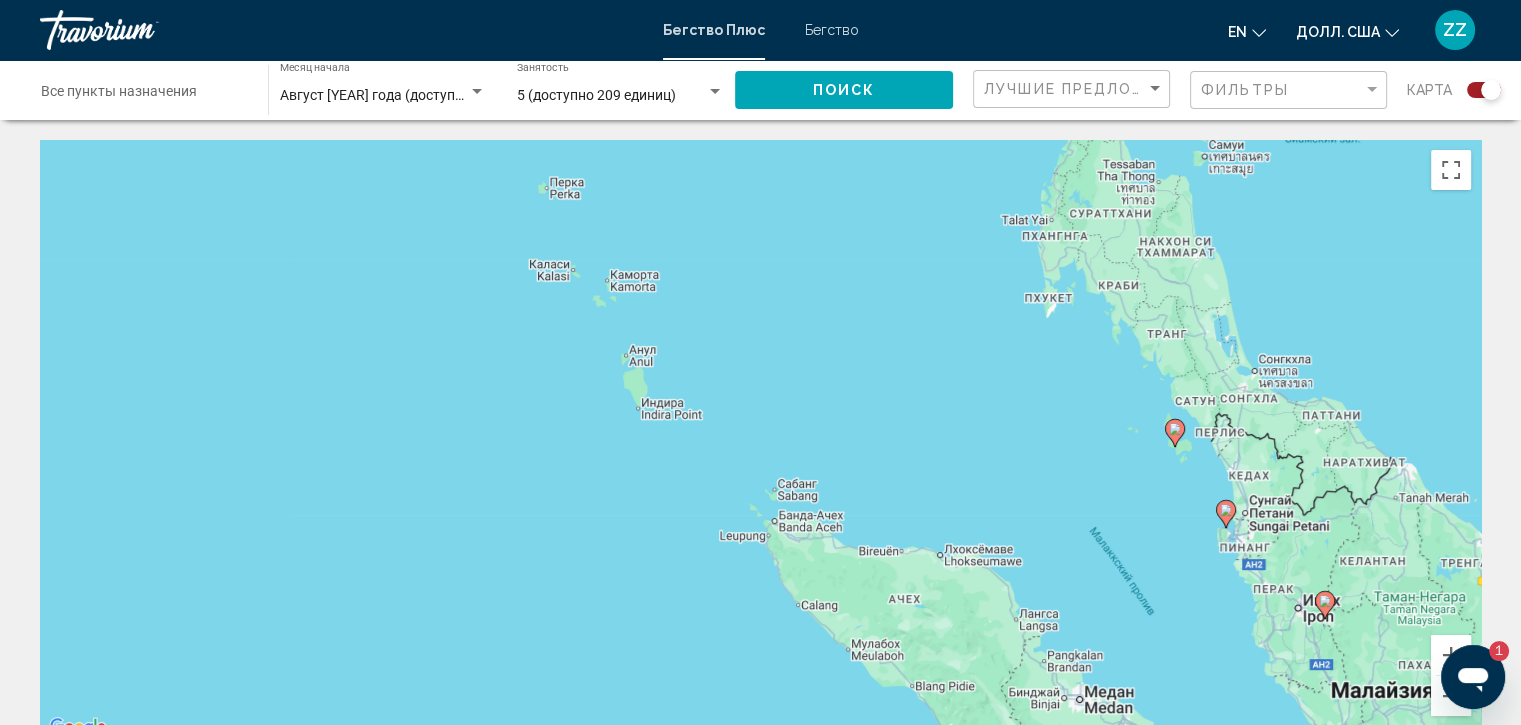 drag, startPoint x: 1258, startPoint y: 503, endPoint x: 1092, endPoint y: 457, distance: 172.25563 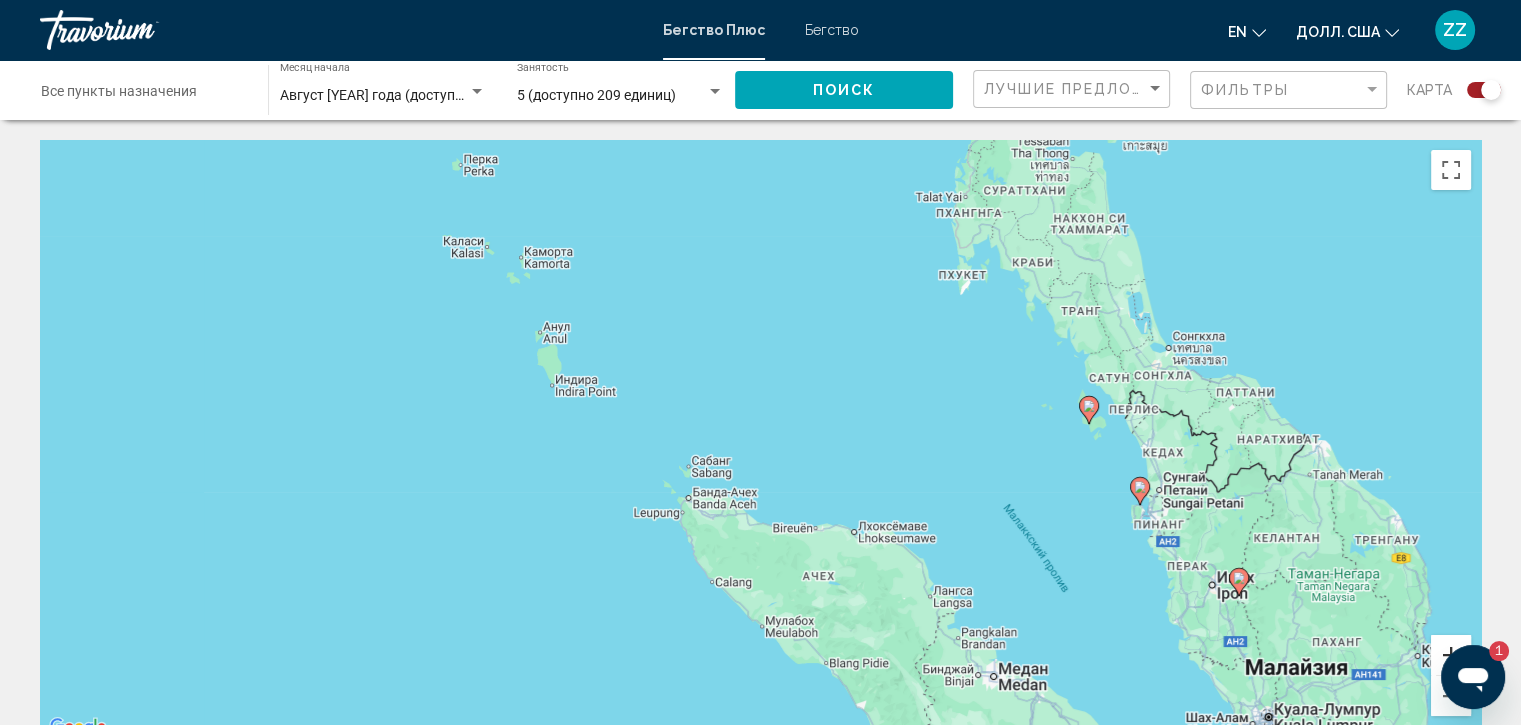 click at bounding box center (1451, 655) 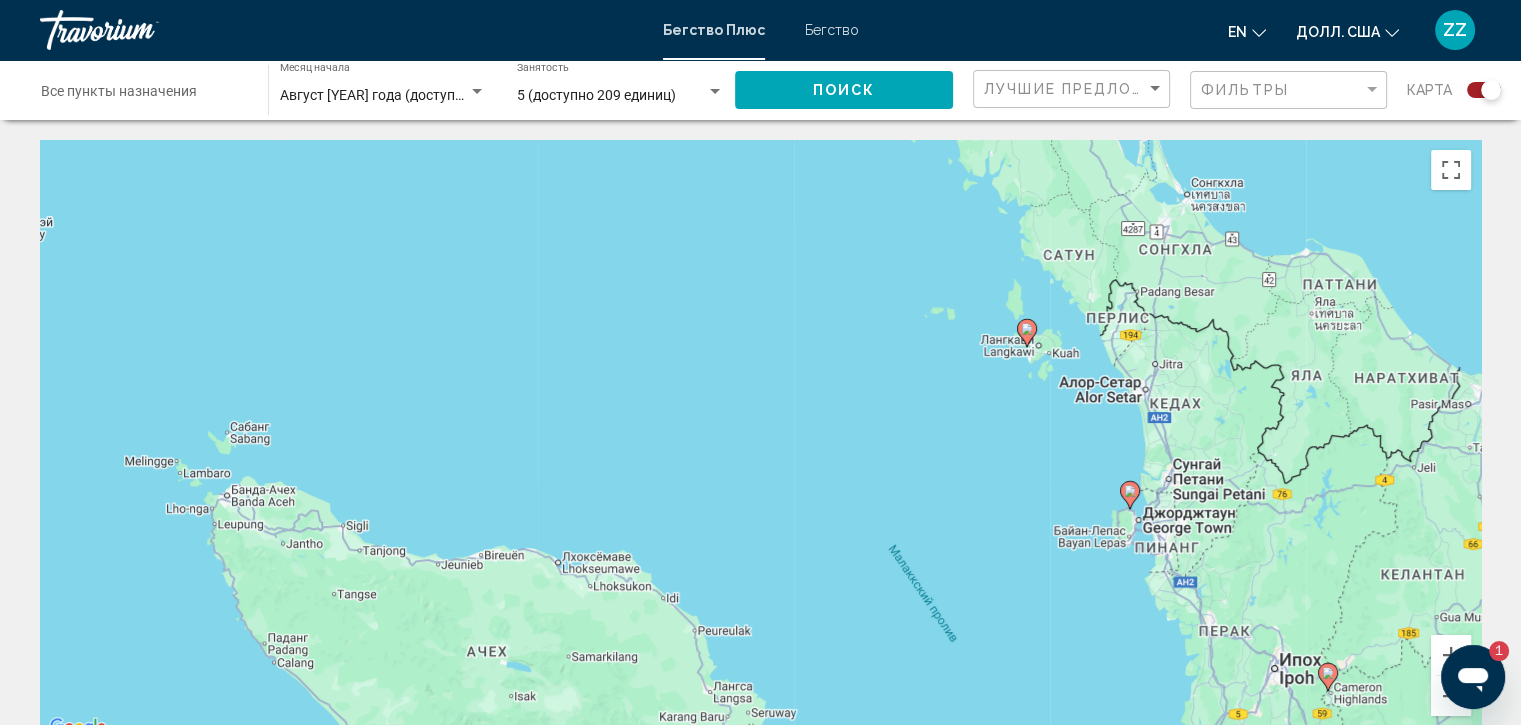 drag, startPoint x: 1312, startPoint y: 482, endPoint x: 921, endPoint y: 420, distance: 395.88507 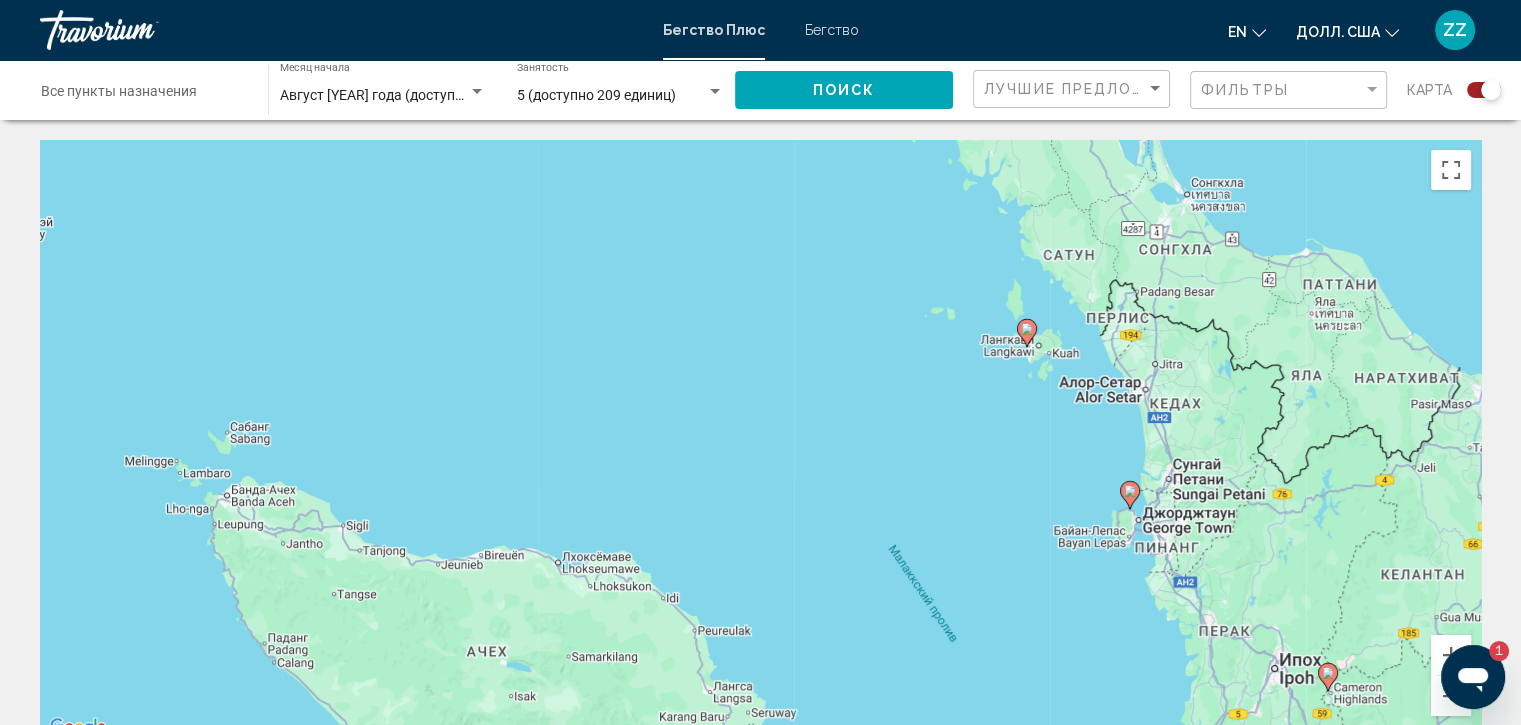 click on "Чтобы активировать перетаскивание с помощью клавиатуры, нажмите Alt + Enter.  После этого перемещайте маркер с помощью клавиш со стрелками.  Чтобы завершить перетаскивание, нажмите клавишу Enter.  Чтобы отменить действие, нажмите клавишу Esc." at bounding box center [760, 440] 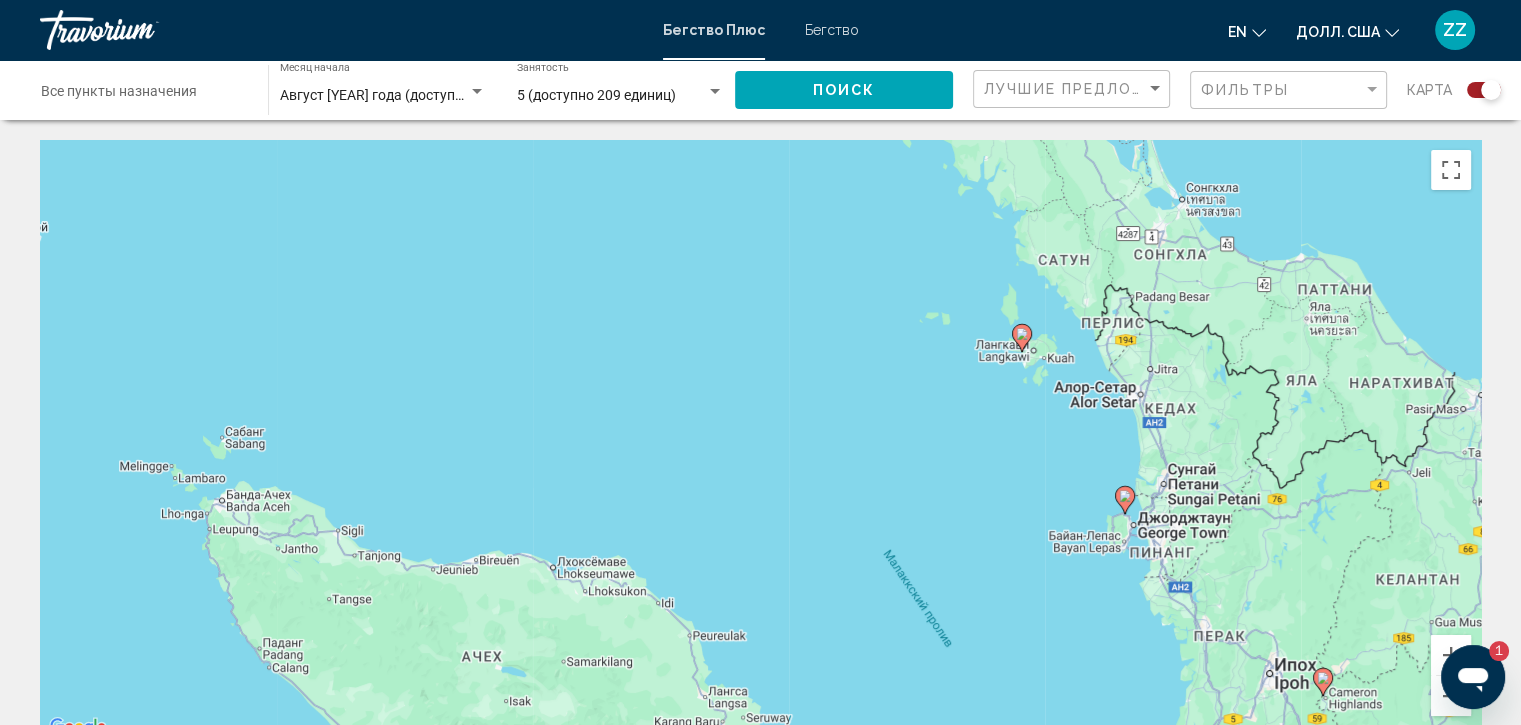 click 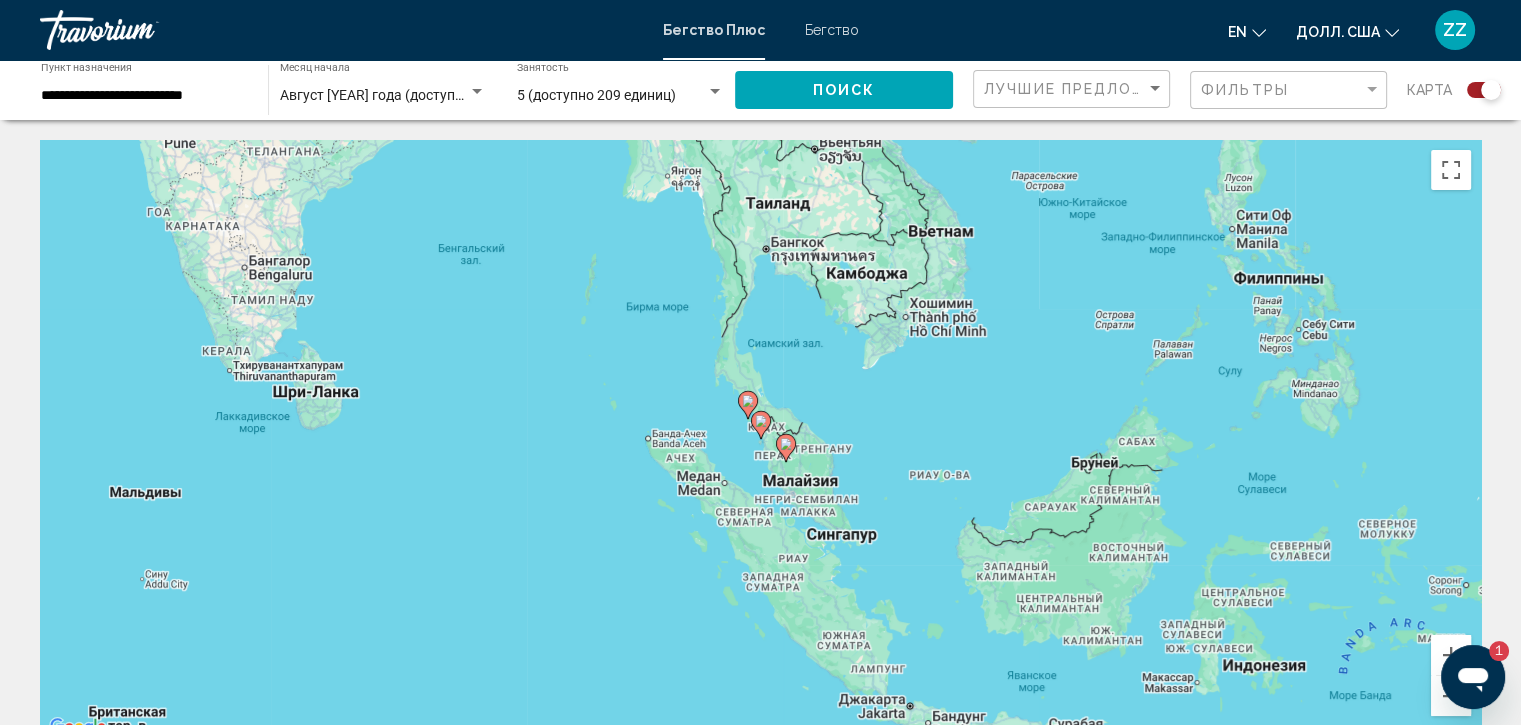 click 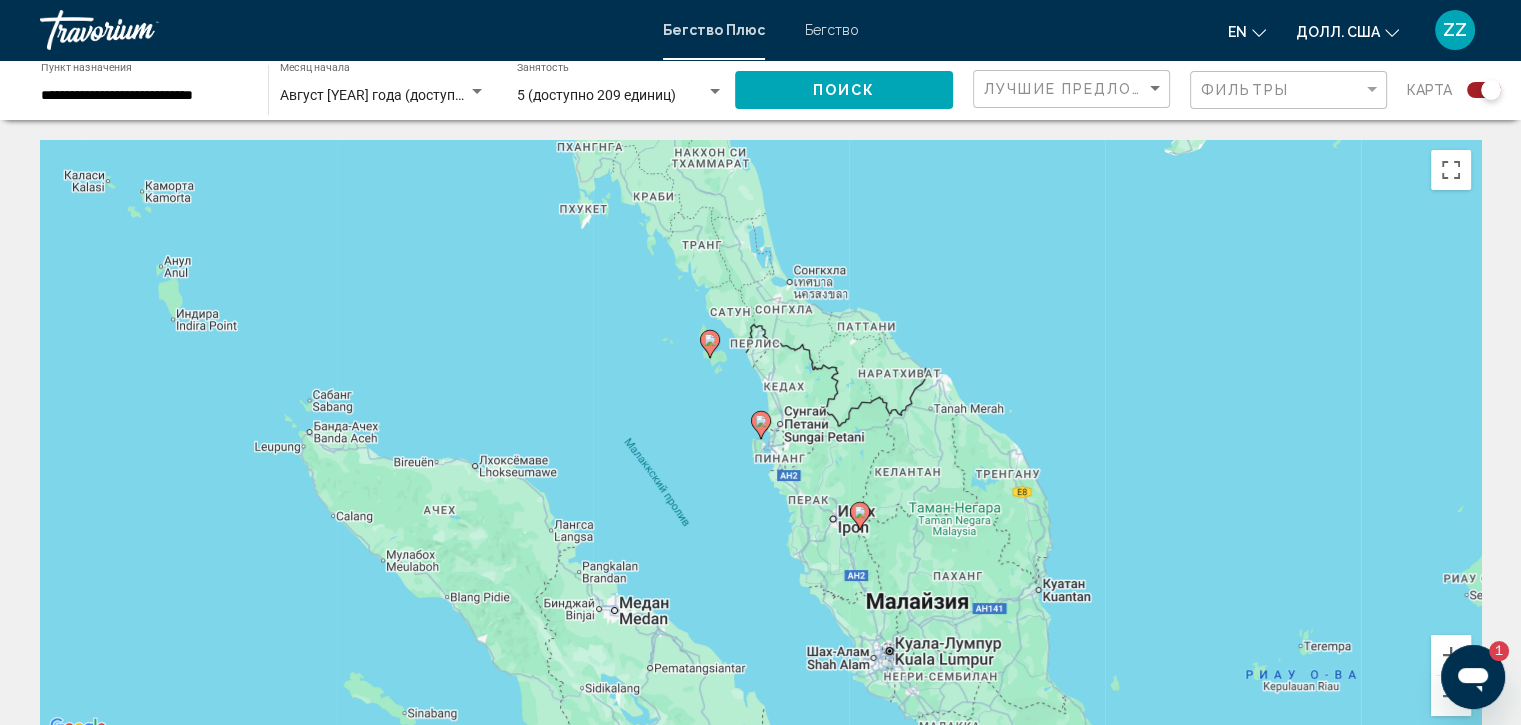 click 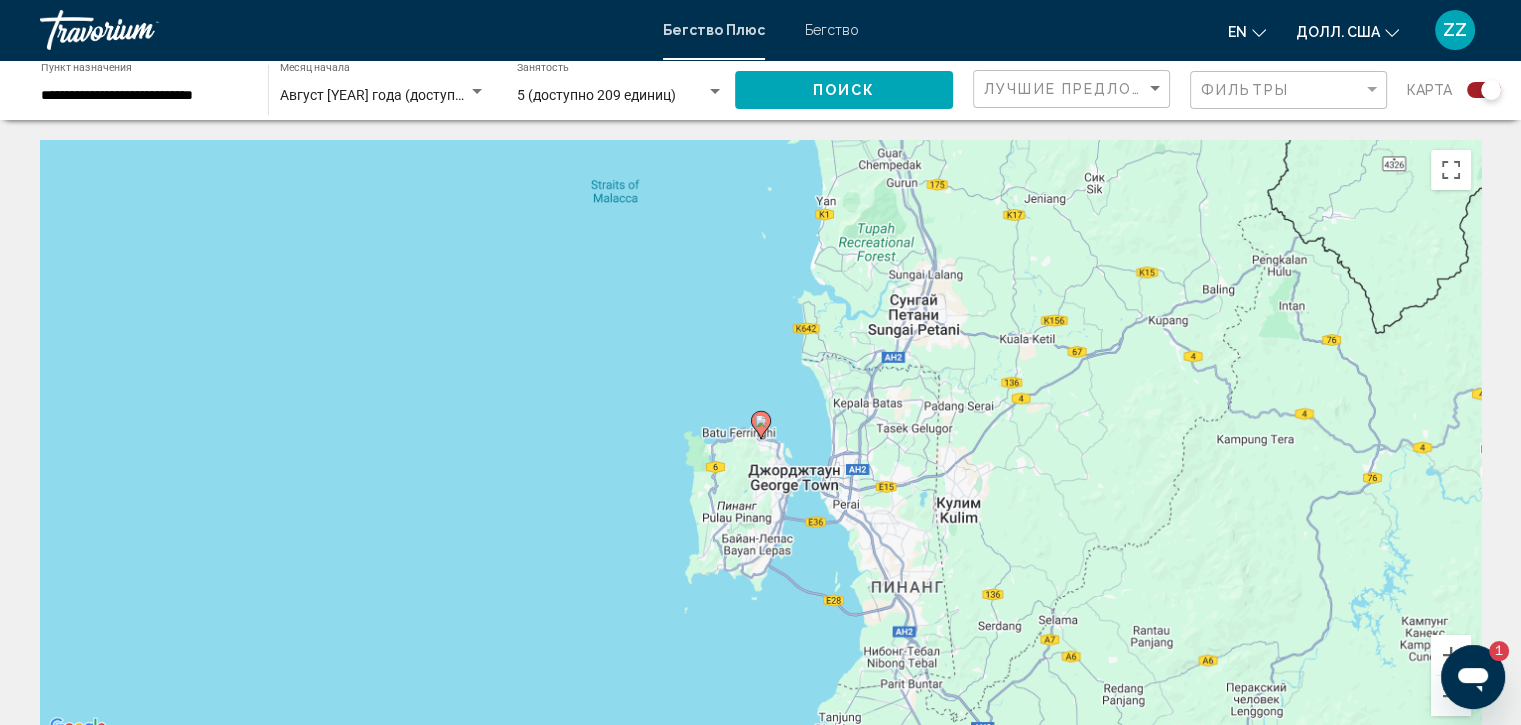 click 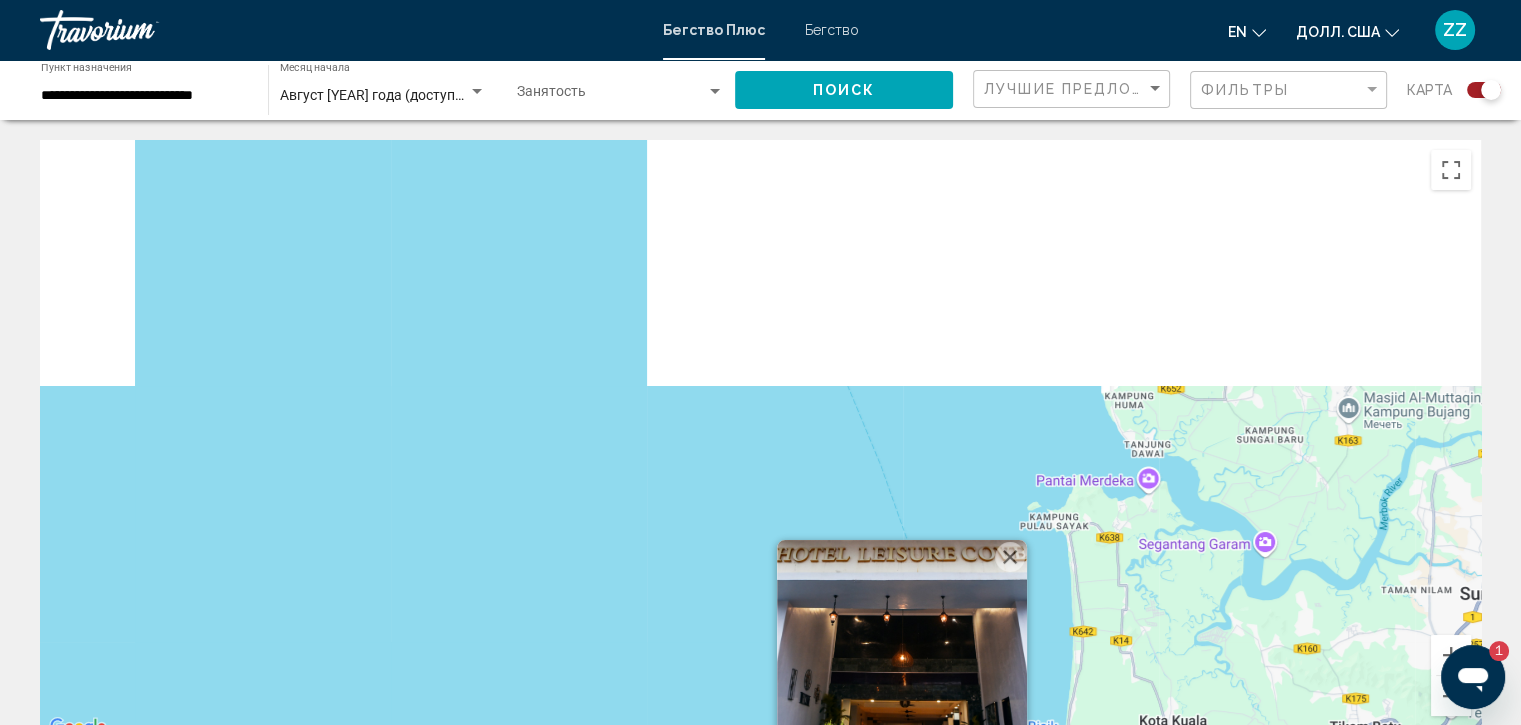 drag, startPoint x: 501, startPoint y: 374, endPoint x: 659, endPoint y: 787, distance: 442.19113 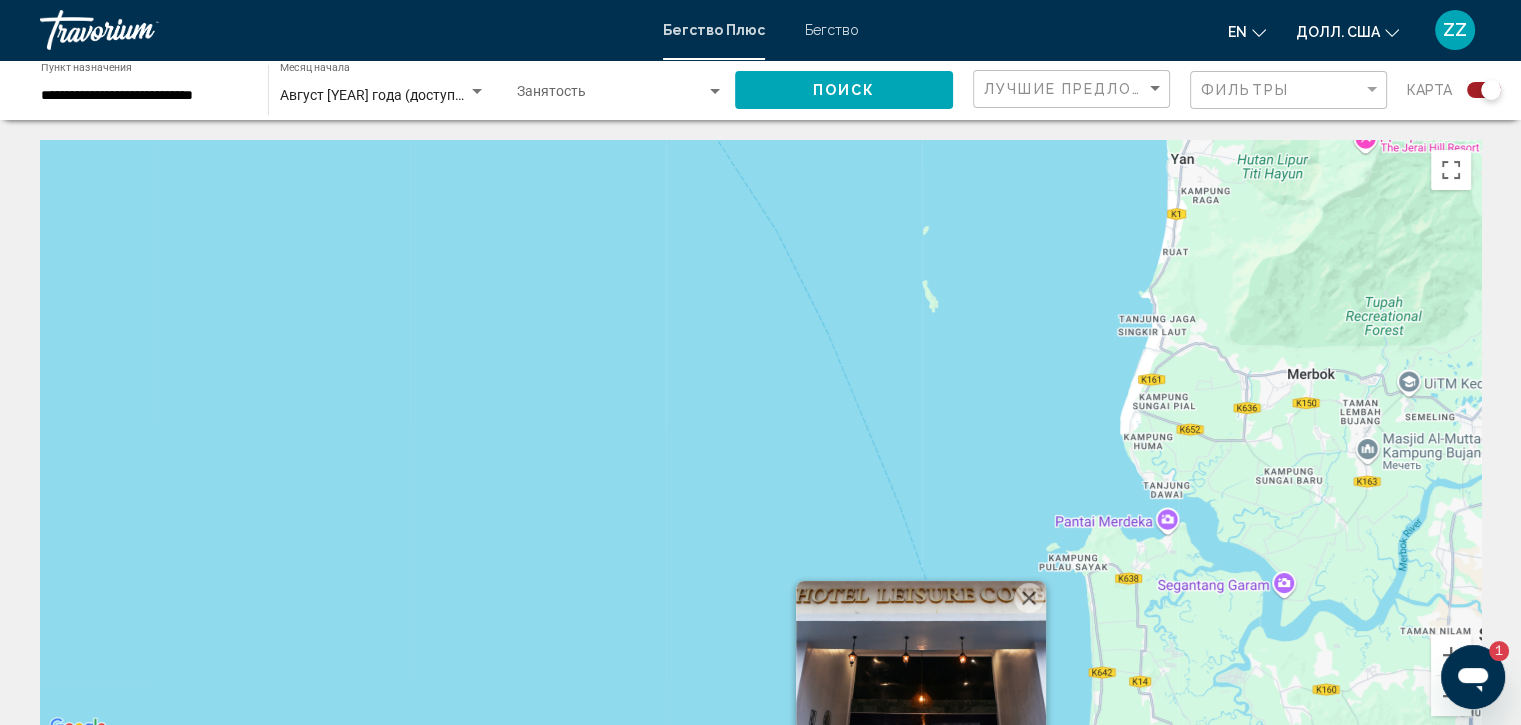 drag, startPoint x: 640, startPoint y: 484, endPoint x: 689, endPoint y: 690, distance: 211.7475 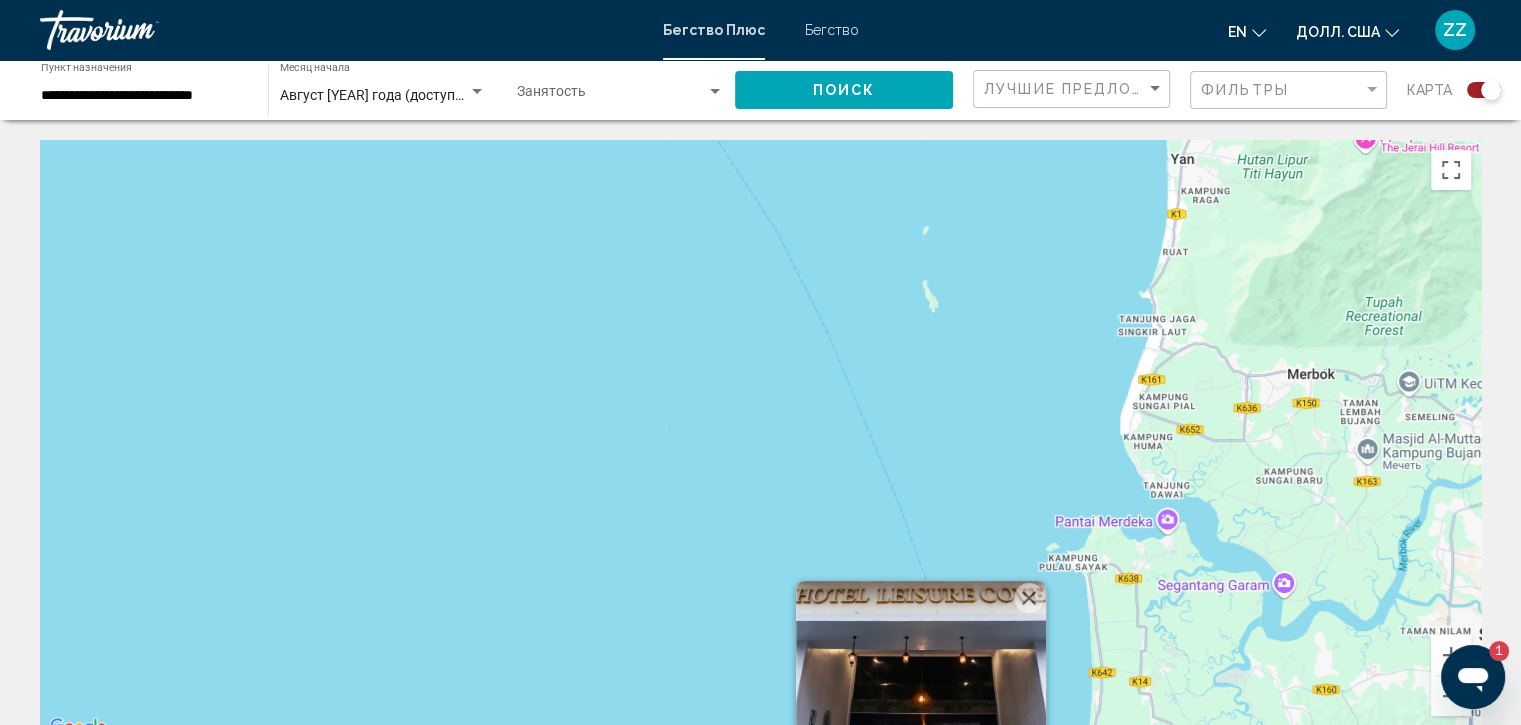 click on "Чтобы активировать перетаскивание с помощью клавиатуры, нажмите Alt + Enter.  После этого перемещайте маркер с помощью клавиш со стрелками.  Чтобы завершить перетаскивание, нажмите клавишу Enter.  Чтобы отменить действие, нажмите клавишу Esc.  Бухта Отдыха  Курорт  -  Этот курорт предназначен только для взрослых
[CITY], [STATE] От [PRICE] [CURRENCY] [PRICE] [CURRENCY] На 7 ночей Вы экономите  [PRICE] [CURRENCY]  Посмотреть Курорт" at bounding box center [760, 440] 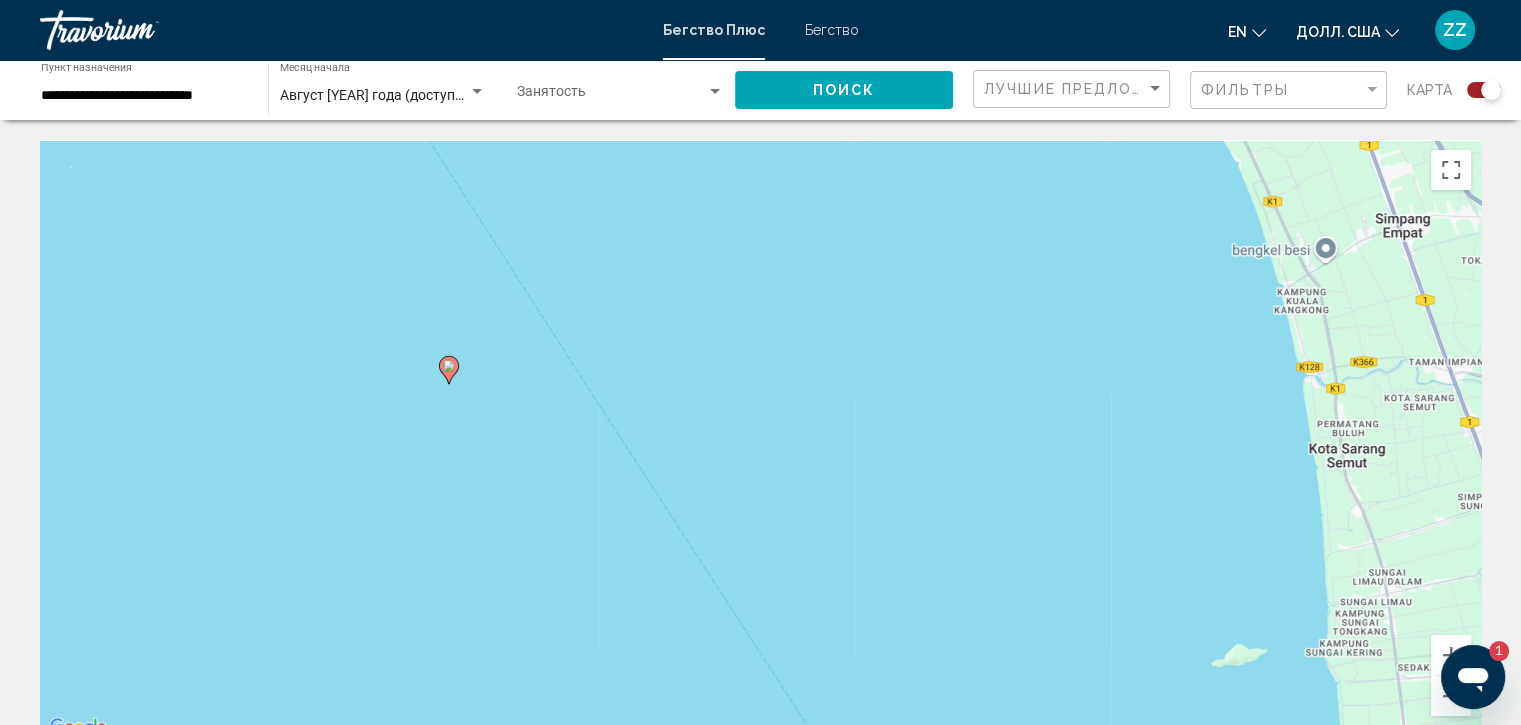 drag, startPoint x: 748, startPoint y: 548, endPoint x: 772, endPoint y: 704, distance: 157.83536 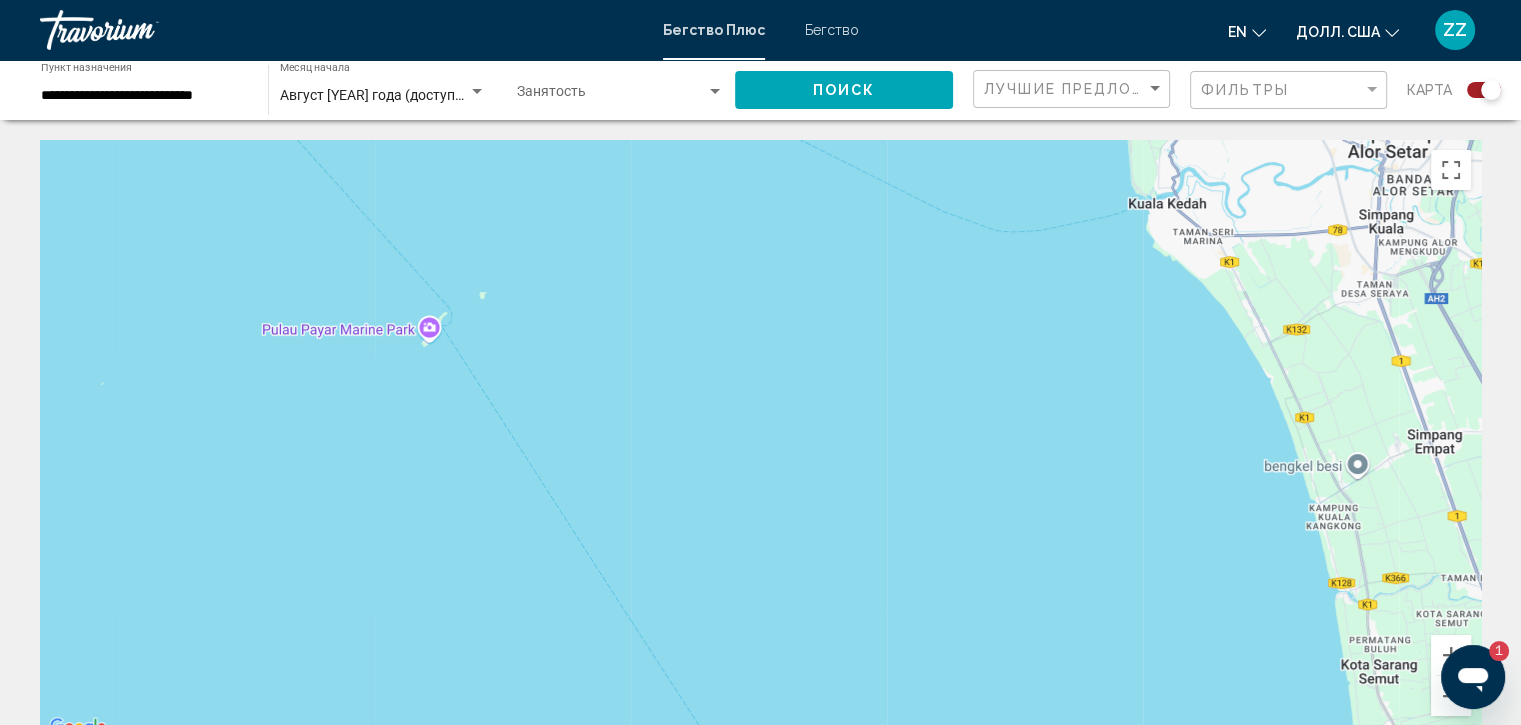 drag, startPoint x: 849, startPoint y: 664, endPoint x: 872, endPoint y: 735, distance: 74.63243 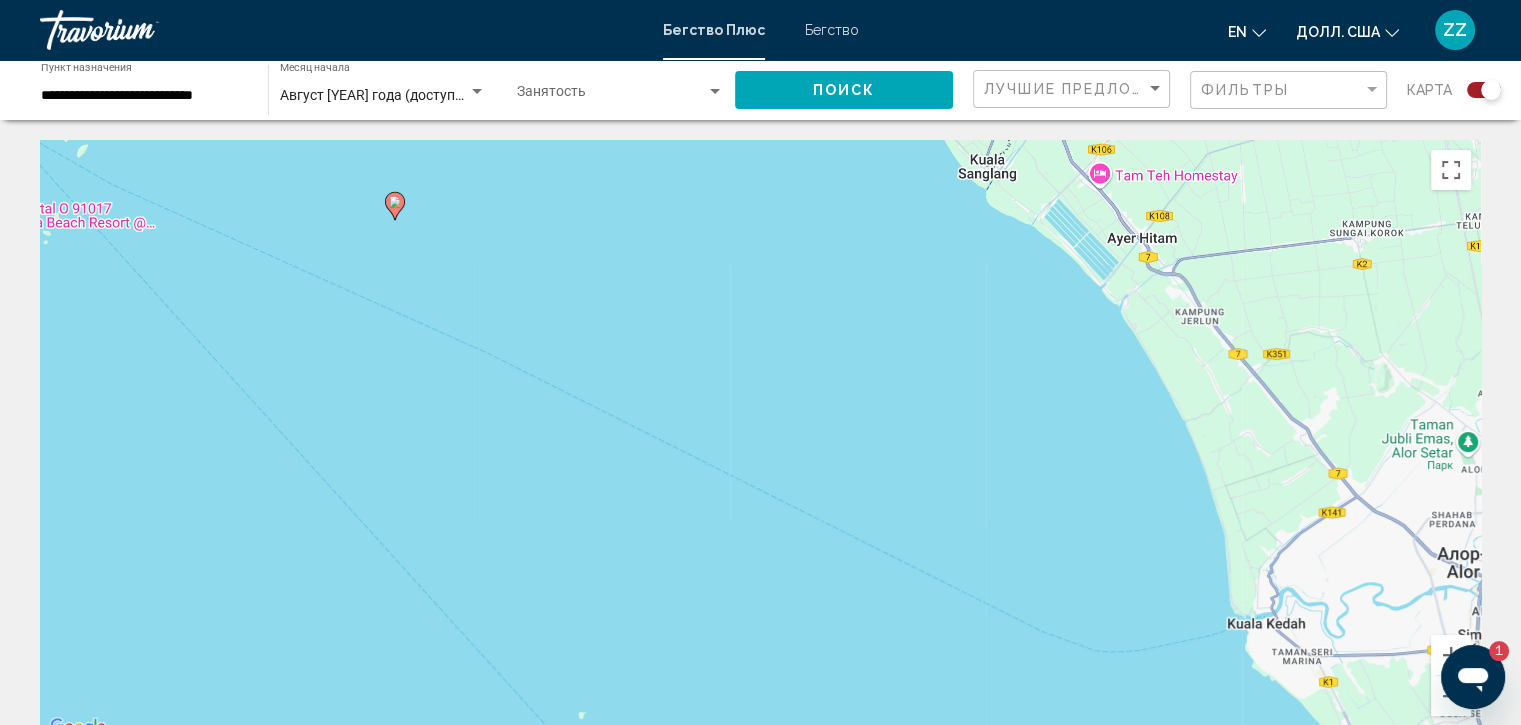 drag, startPoint x: 935, startPoint y: 695, endPoint x: 941, endPoint y: 726, distance: 31.575306 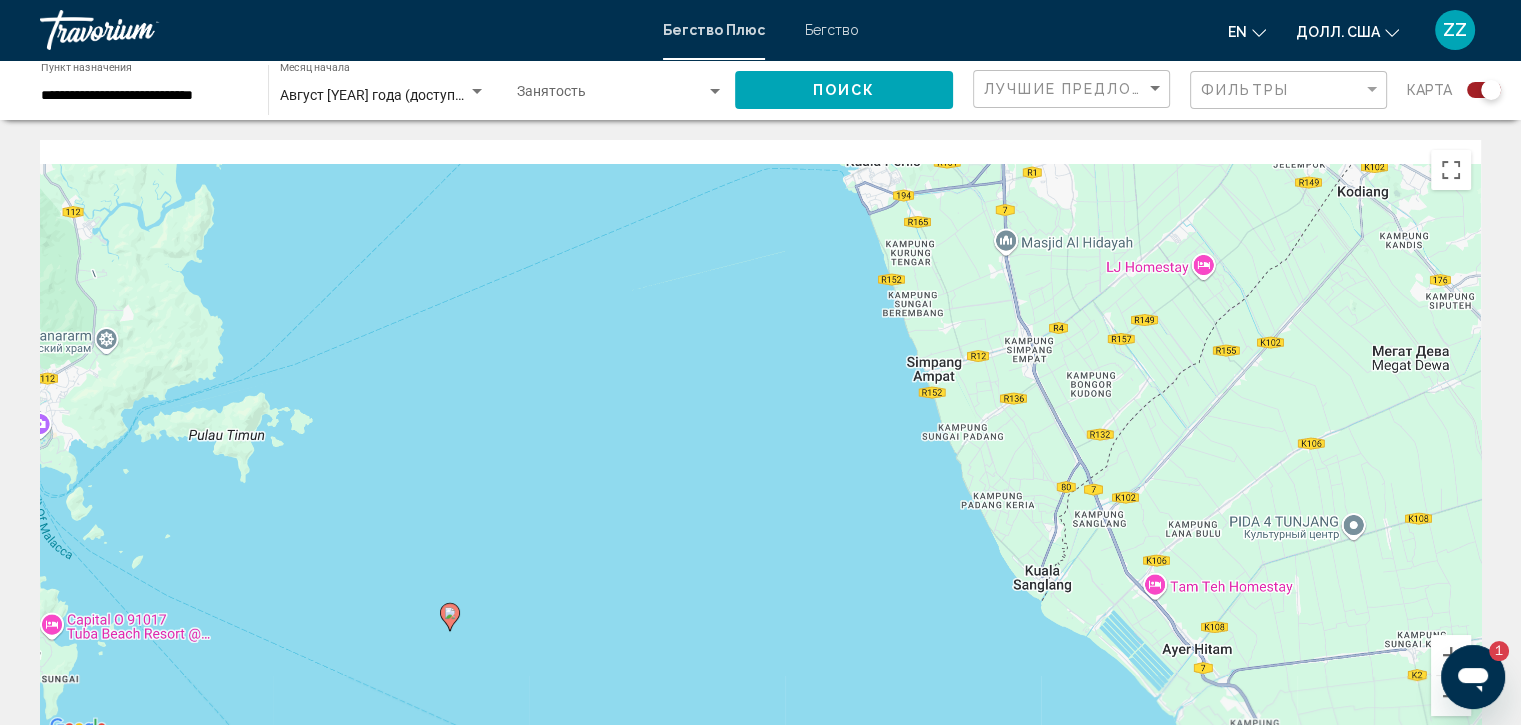 drag, startPoint x: 945, startPoint y: 567, endPoint x: 967, endPoint y: 696, distance: 130.86252 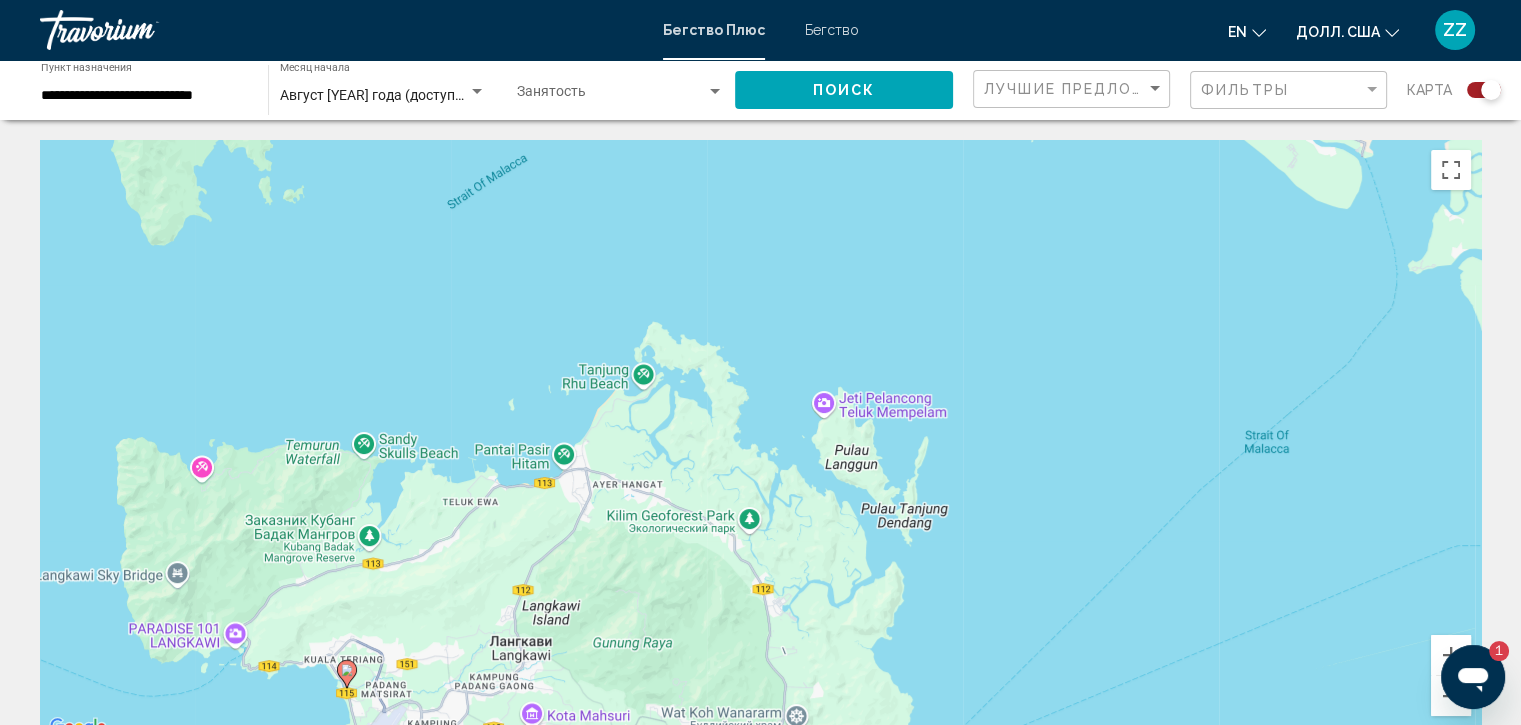 drag, startPoint x: 946, startPoint y: 616, endPoint x: 1535, endPoint y: 673, distance: 591.75165 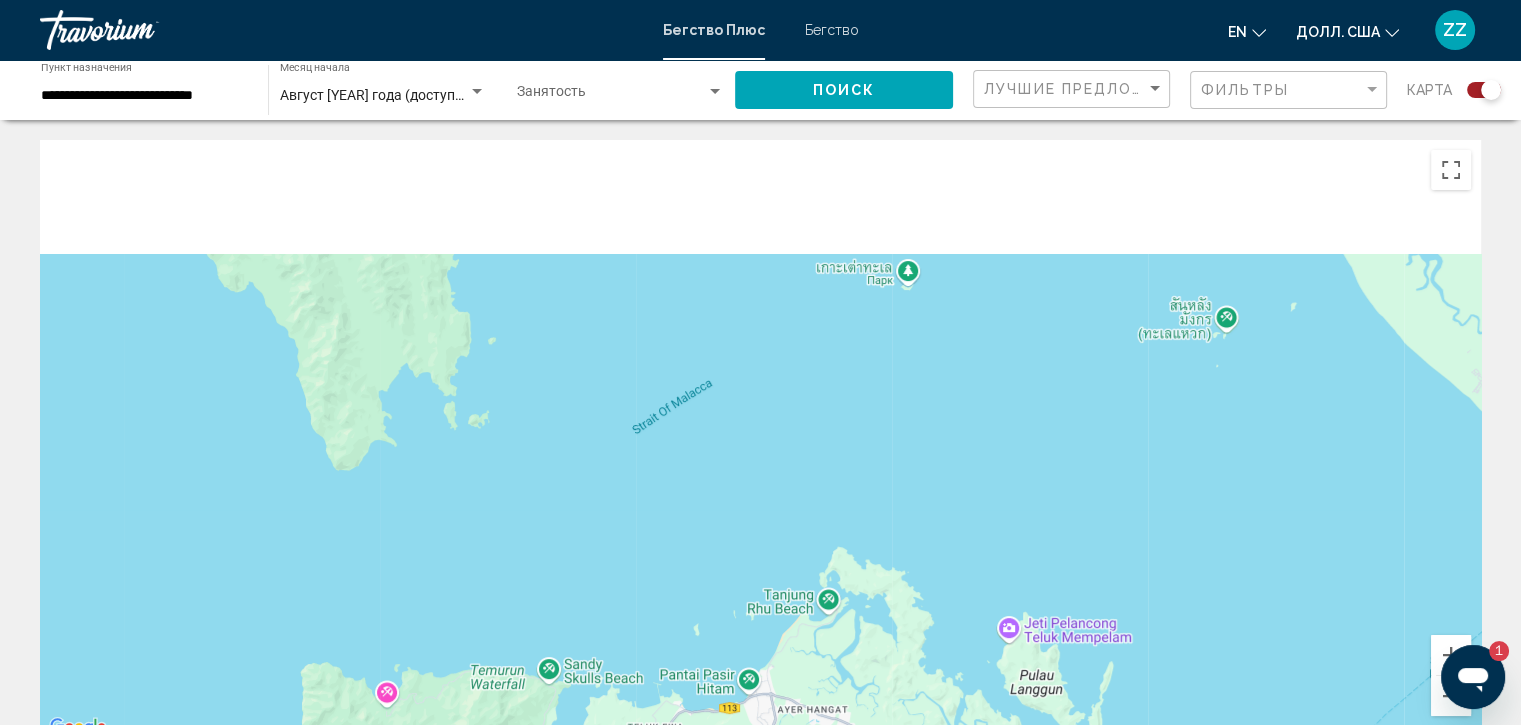 drag, startPoint x: 1105, startPoint y: 532, endPoint x: 1293, endPoint y: 787, distance: 316.81067 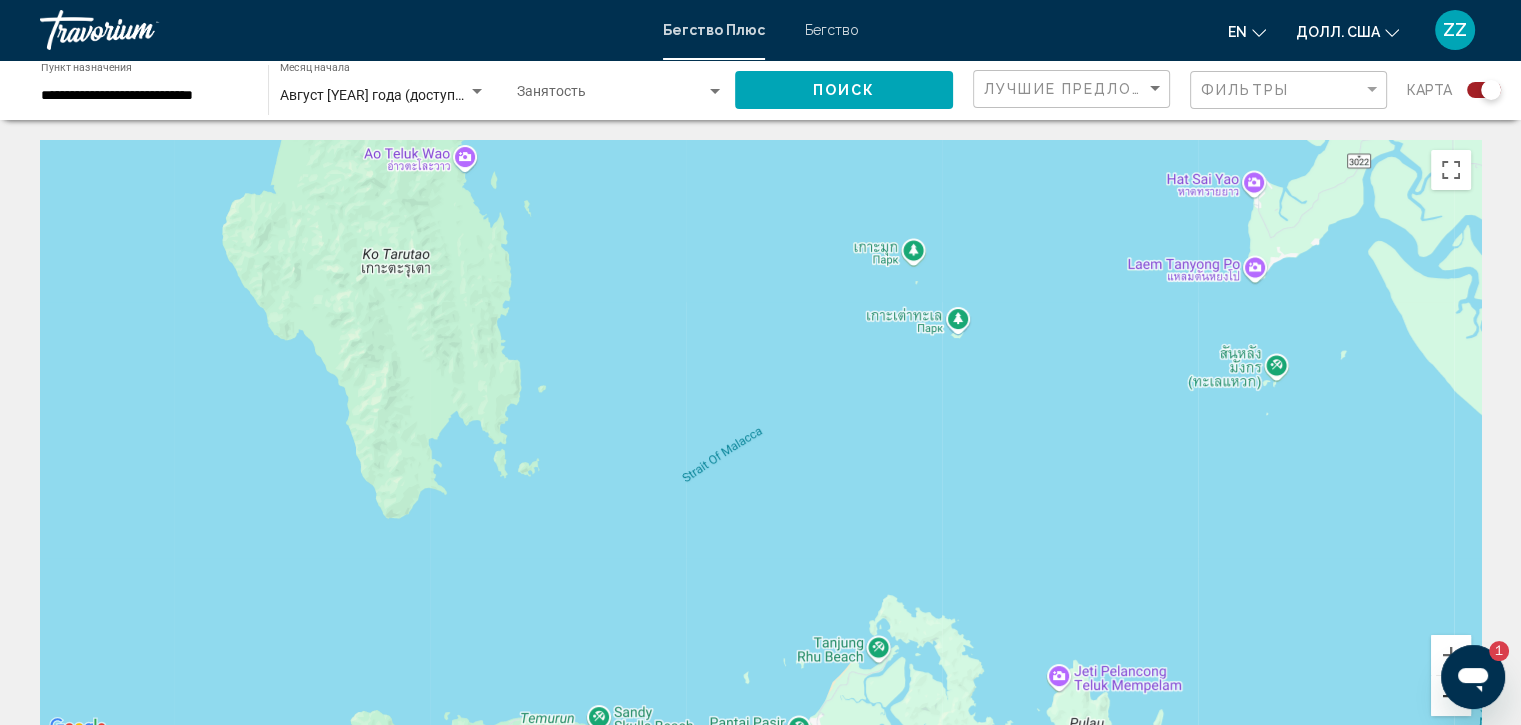 click at bounding box center [1451, 696] 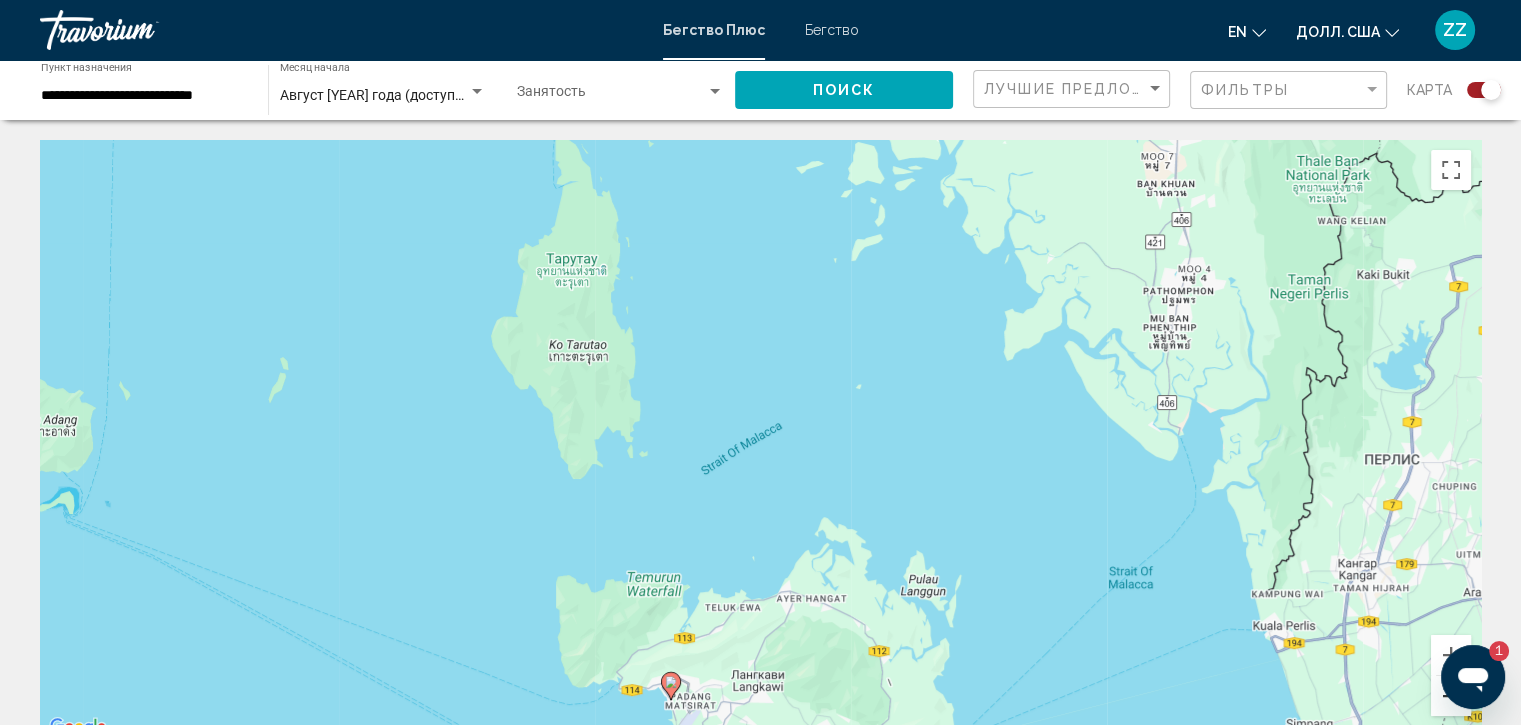 click at bounding box center (1451, 696) 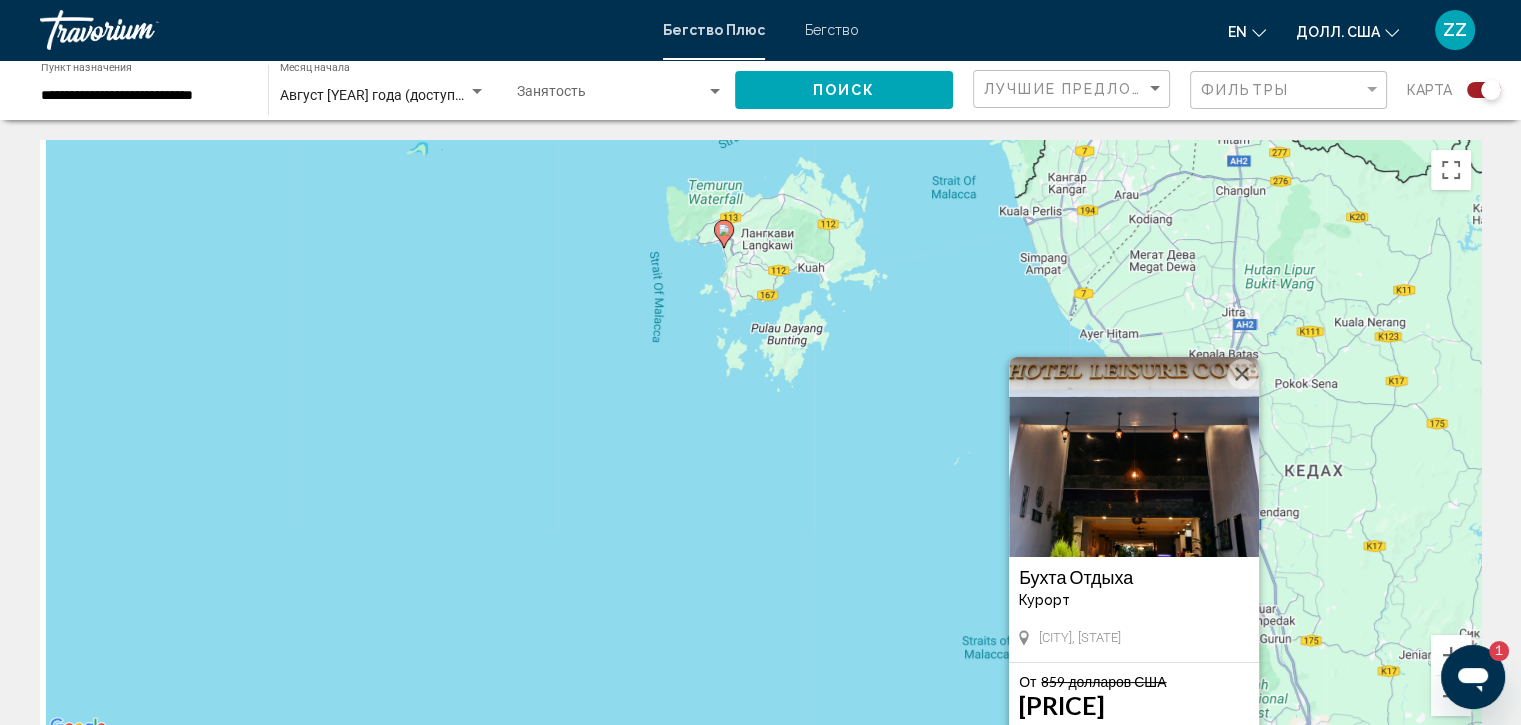 drag, startPoint x: 866, startPoint y: 336, endPoint x: 964, endPoint y: 496, distance: 187.62729 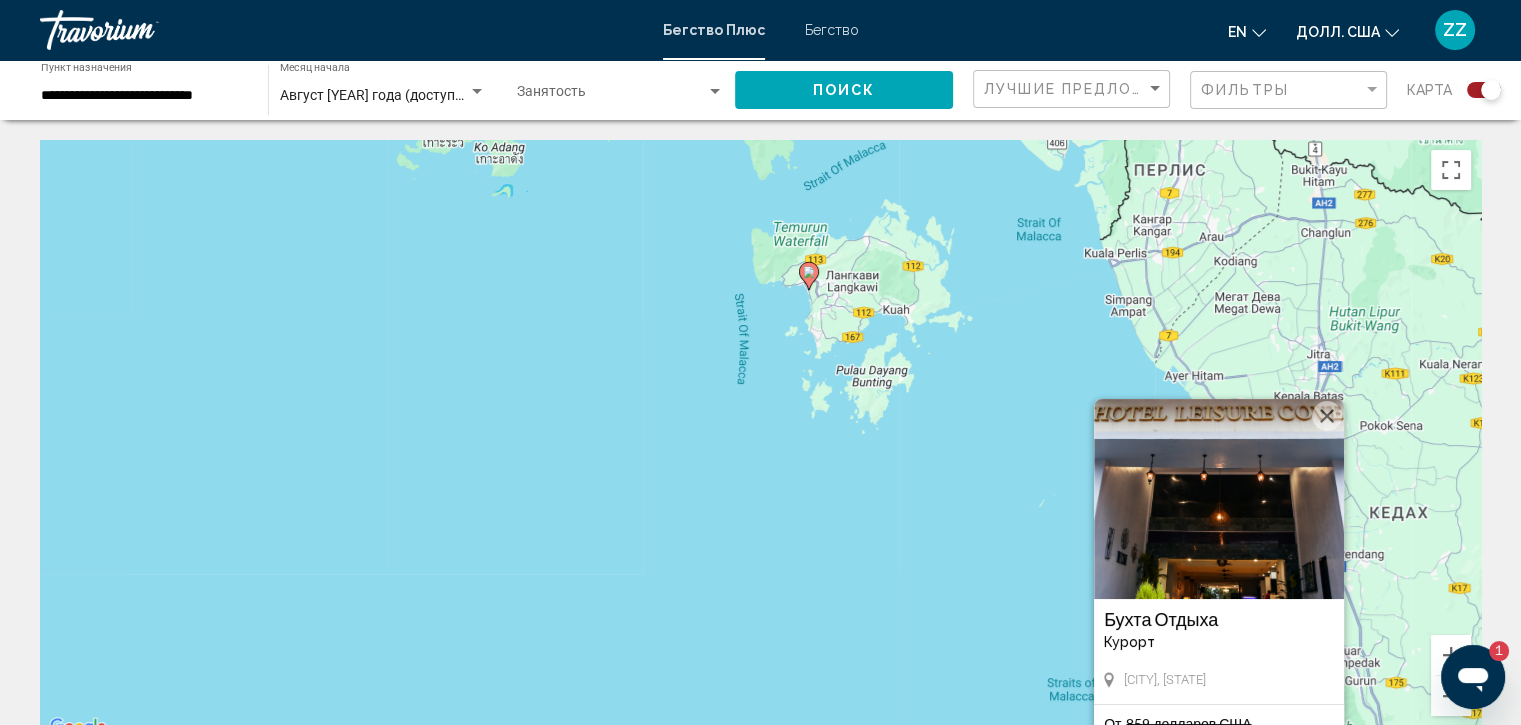 drag, startPoint x: 821, startPoint y: 286, endPoint x: 811, endPoint y: 279, distance: 12.206555 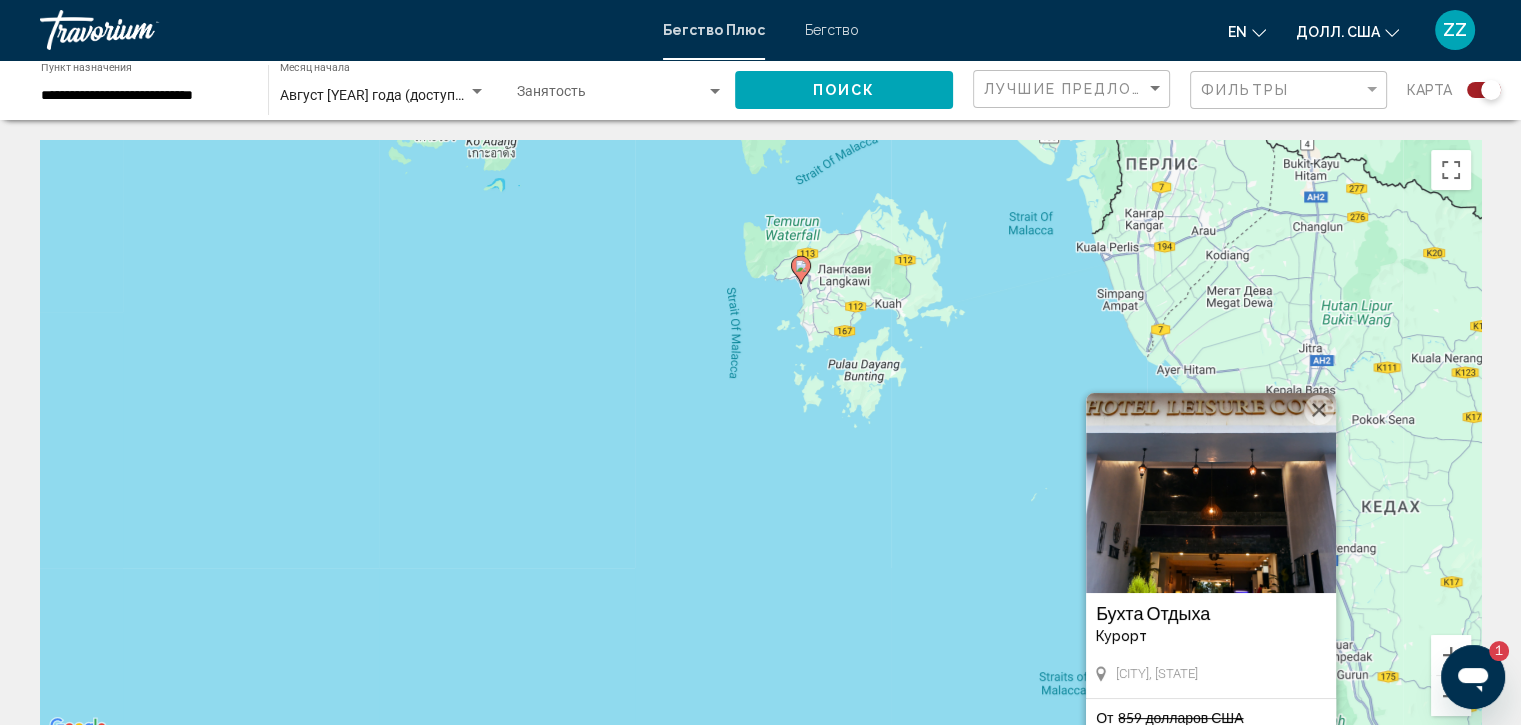 click 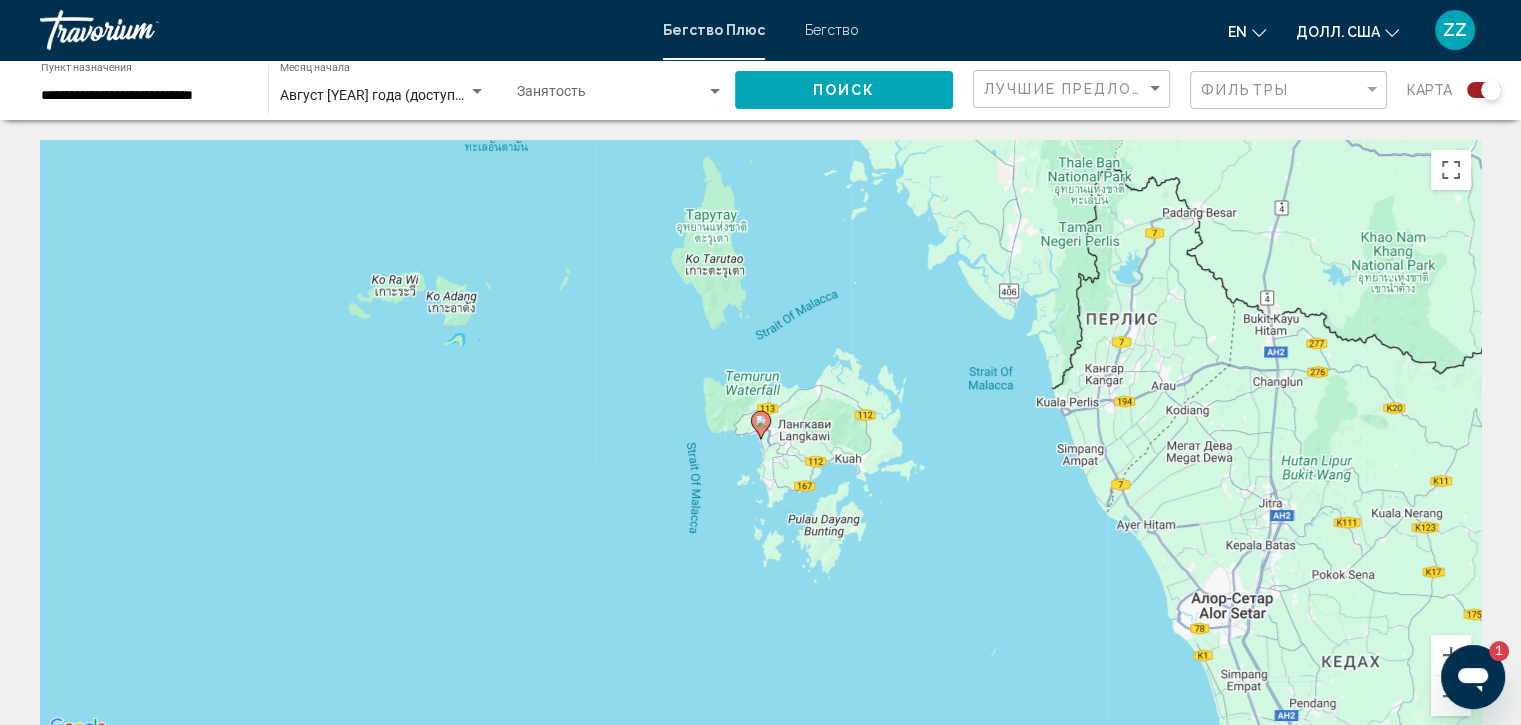 click on "Чтобы активировать перетаскивание с помощью клавиатуры, нажмите Alt + Enter.  После этого перемещайте маркер с помощью клавиш со стрелками.  Чтобы завершить перетаскивание, нажмите клавишу Enter.  Чтобы отменить действие, нажмите клавишу Esc." at bounding box center (760, 440) 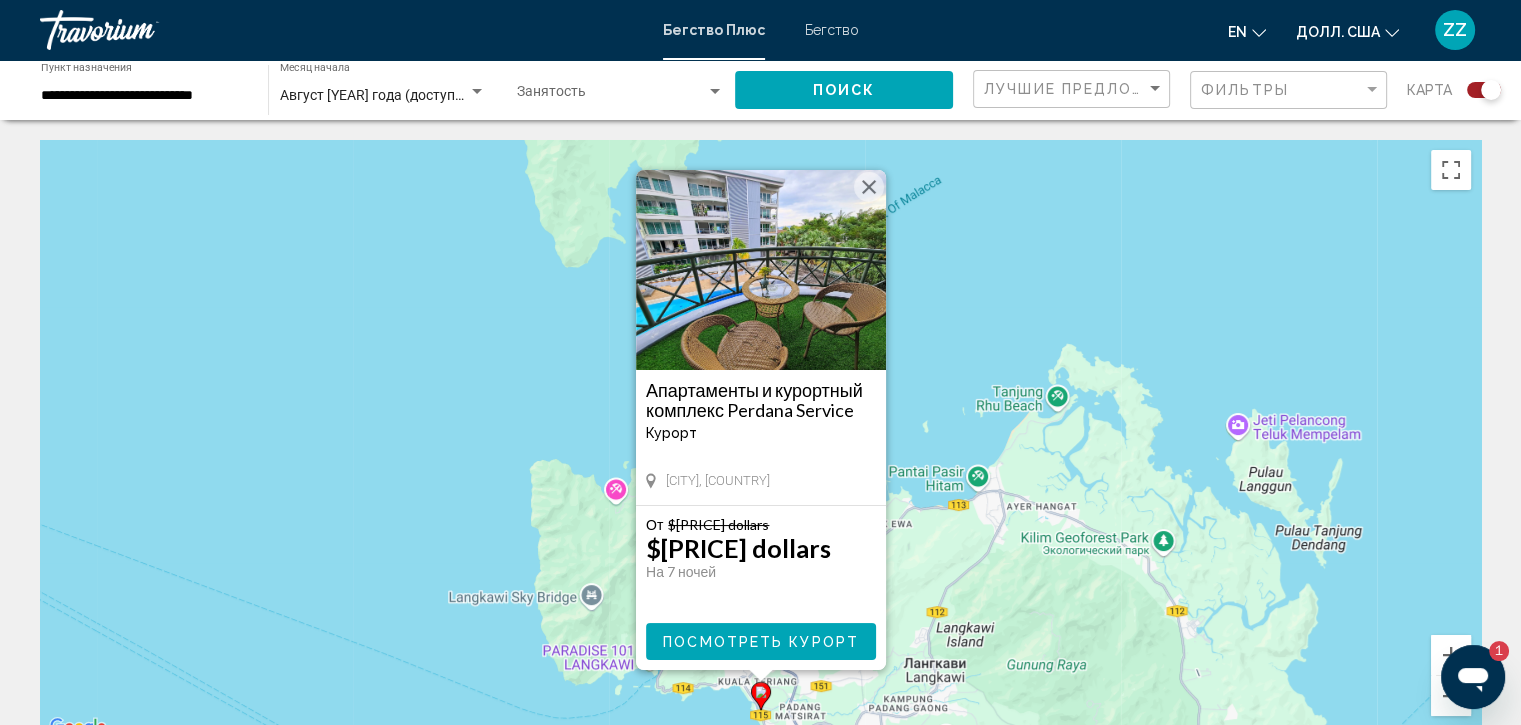 click on "**********" at bounding box center [760, 362] 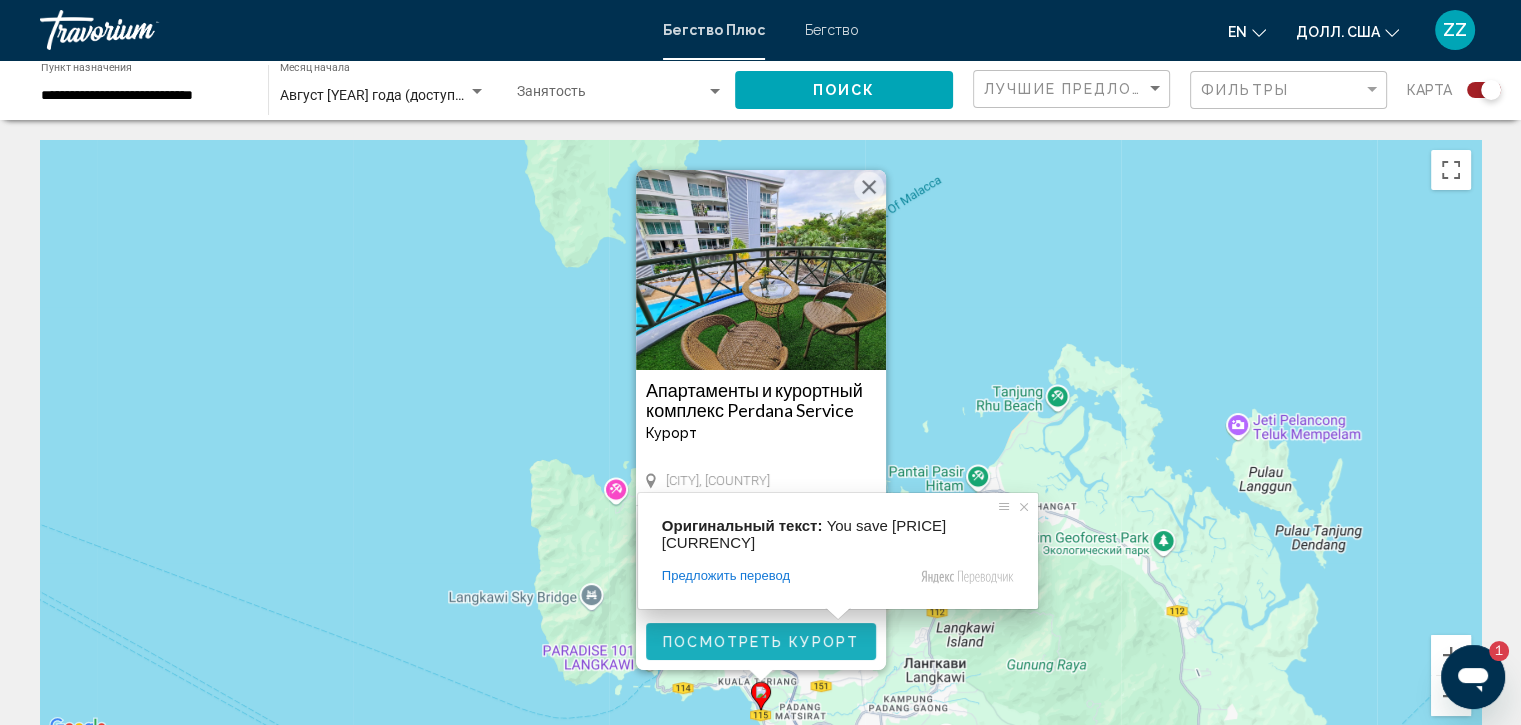click on "Посмотреть Курорт" at bounding box center (761, 642) 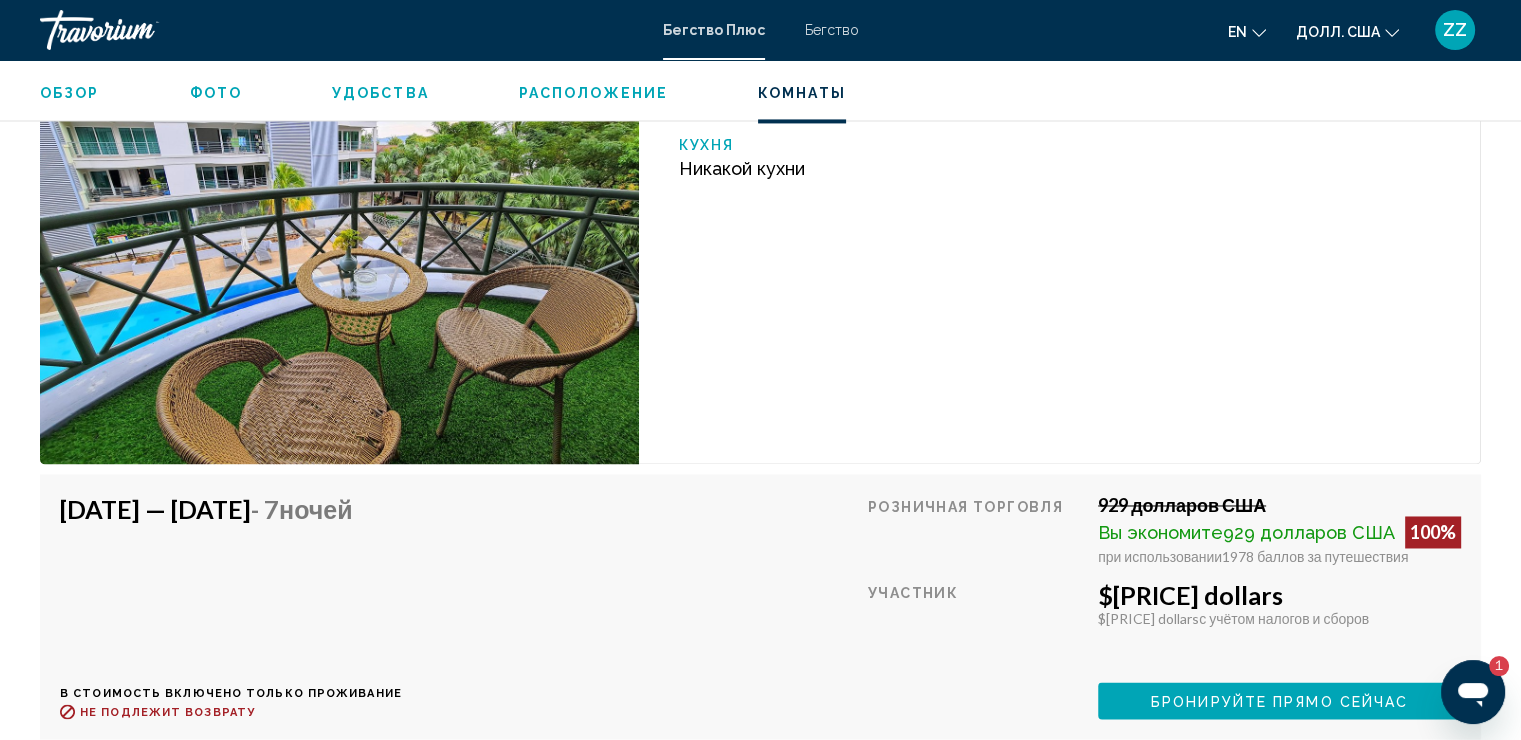 scroll, scrollTop: 3400, scrollLeft: 0, axis: vertical 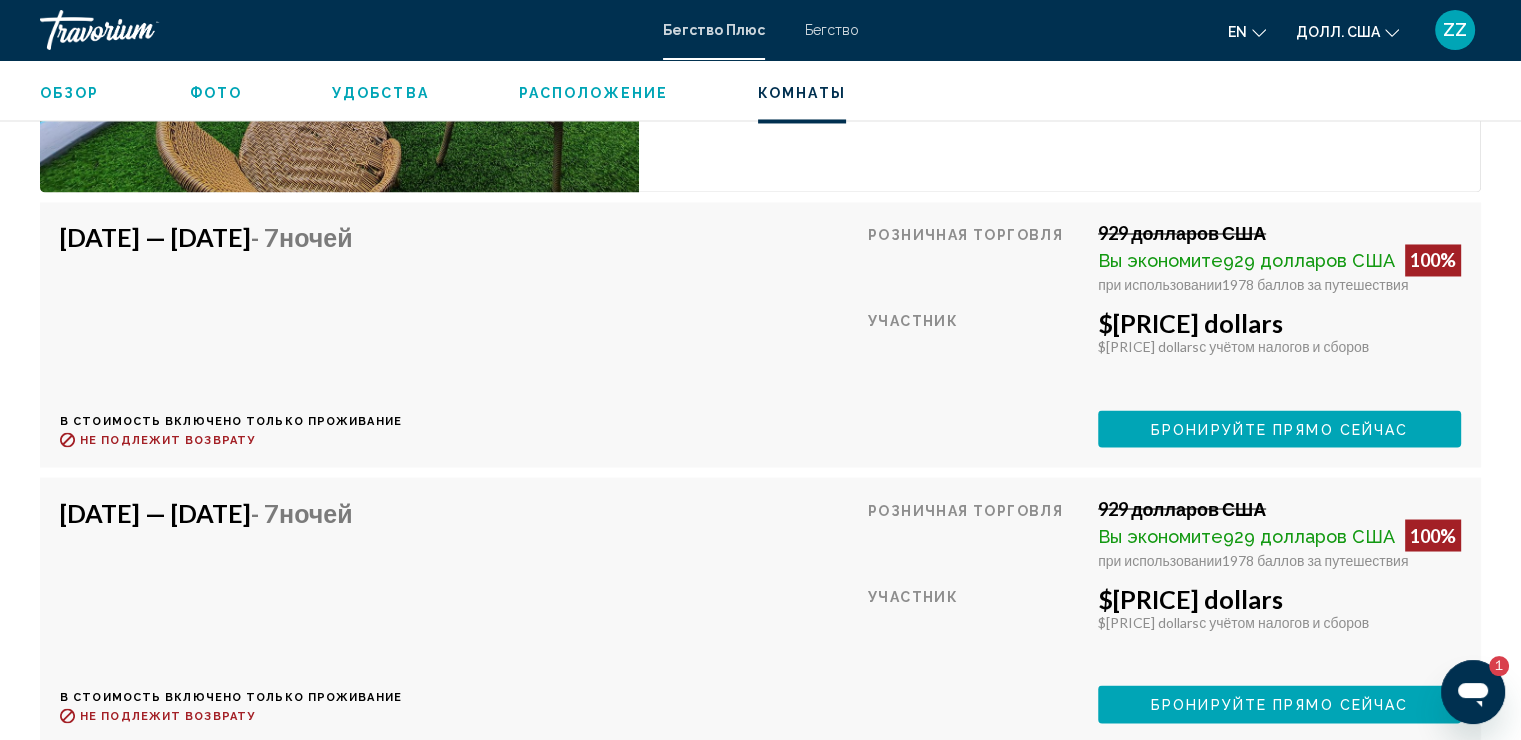 click on "[DATE] — [DATE]  - 7  Ночей В стоимость включено только проживание
Возврат средств до :
Не подлежит возврату" at bounding box center [231, 609] 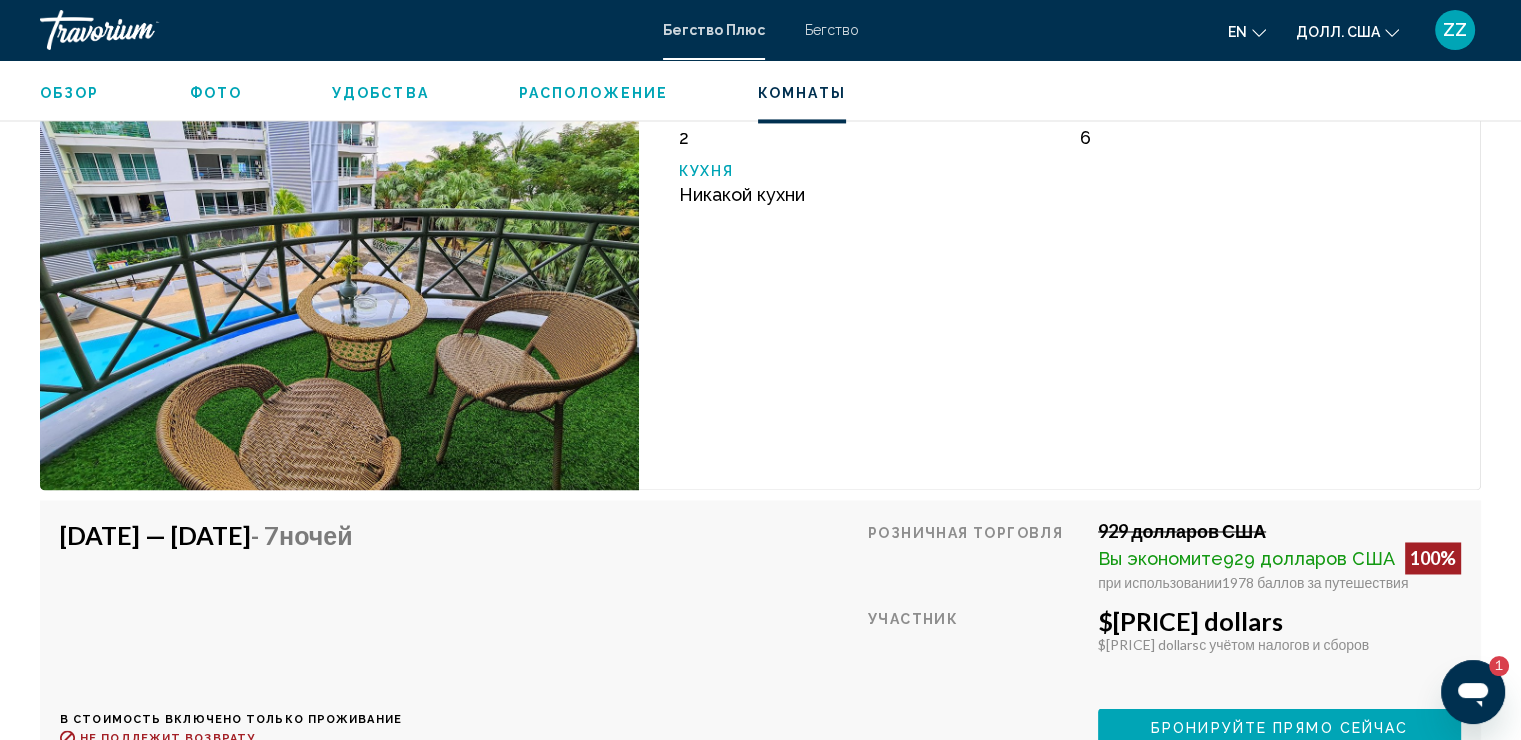 scroll, scrollTop: 3100, scrollLeft: 0, axis: vertical 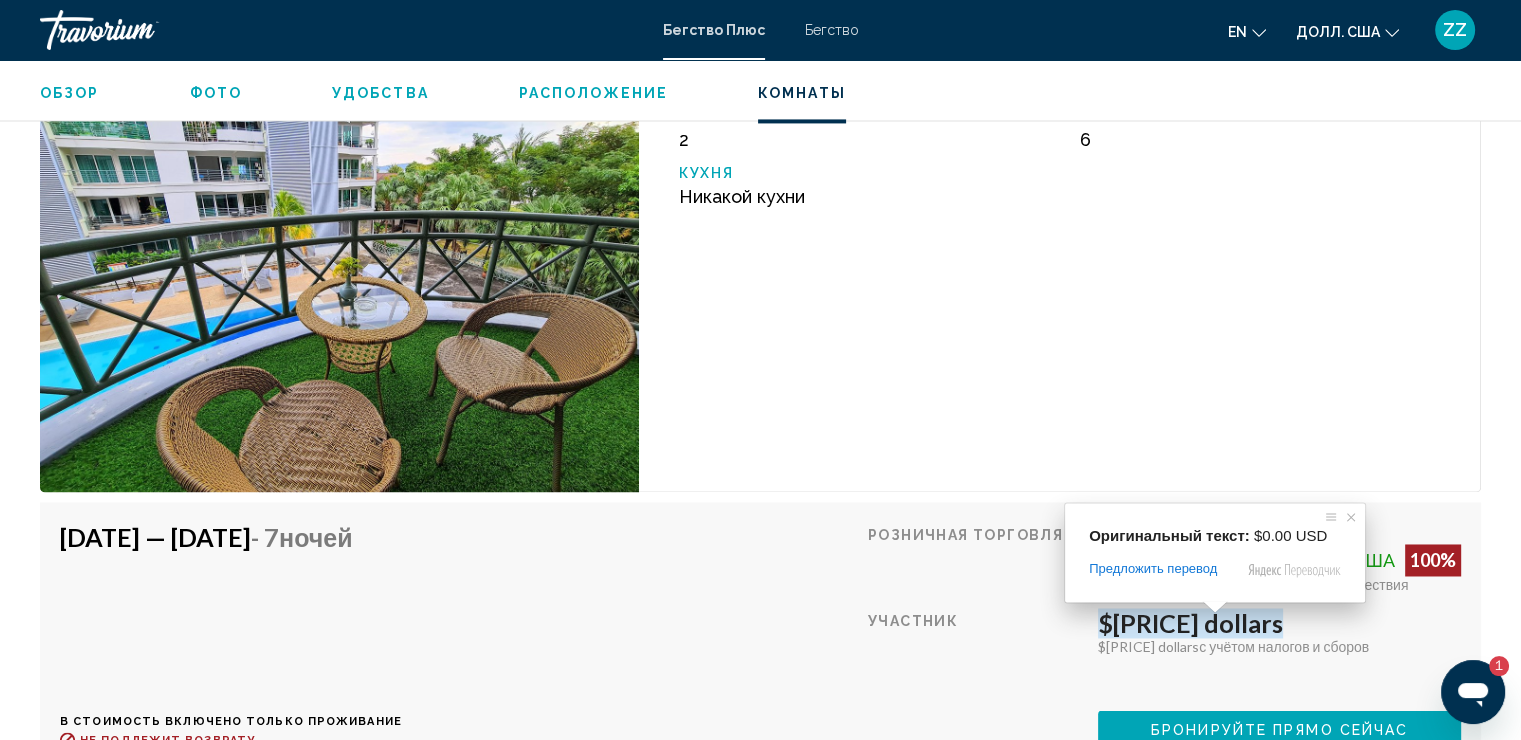 click on "1 августа [YEAR] г. — 8 августа [YEAR] г.  - 7  Ночей В стоимость включено только проживание
Возврат средств до :
Не подлежит возврату Розничная торговля  $[PRICE] долларов США  Вы экономите  $[PRICE] долларов США   100%  при использовании 1978 баллов за путешествия Участник  0 долларов США   $[PRICE]  с учётом налогов и сборов You earn  0  Travel Points  Бронируйте прямо сейчас This room is no longer available. Price includes accommodation only
Refundable until
Non-refundable Book now This room is no longer available." at bounding box center [760, 634] 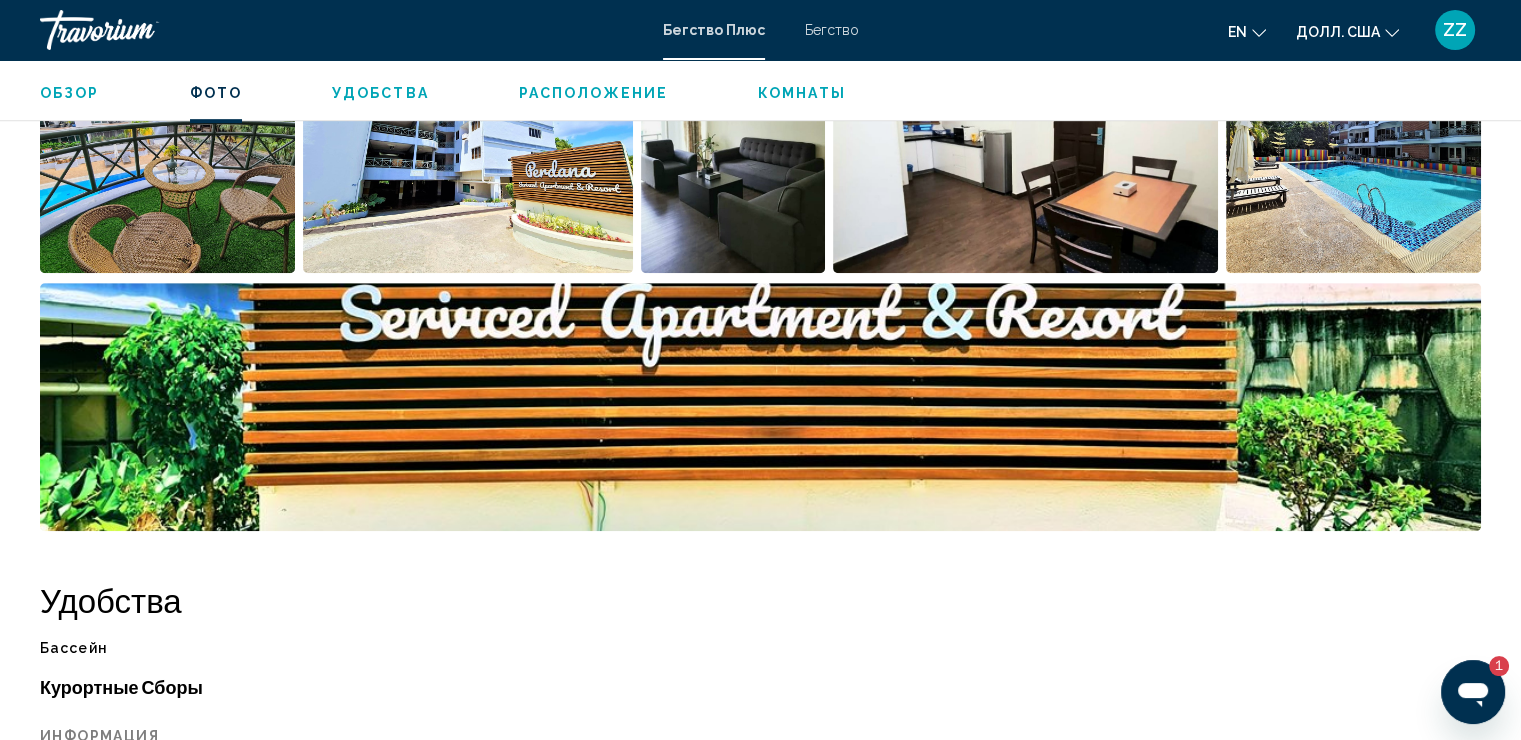 scroll, scrollTop: 1000, scrollLeft: 0, axis: vertical 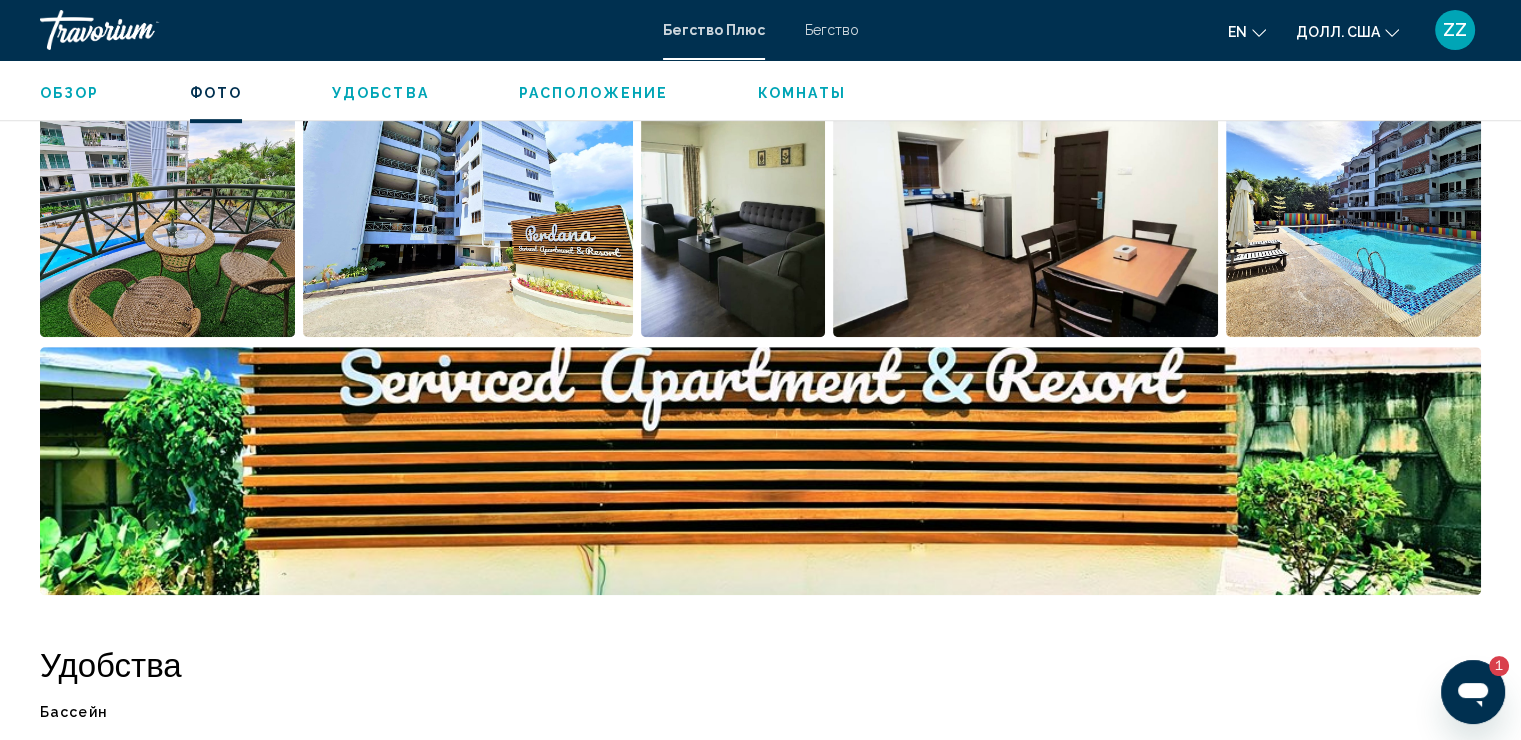 type on "*" 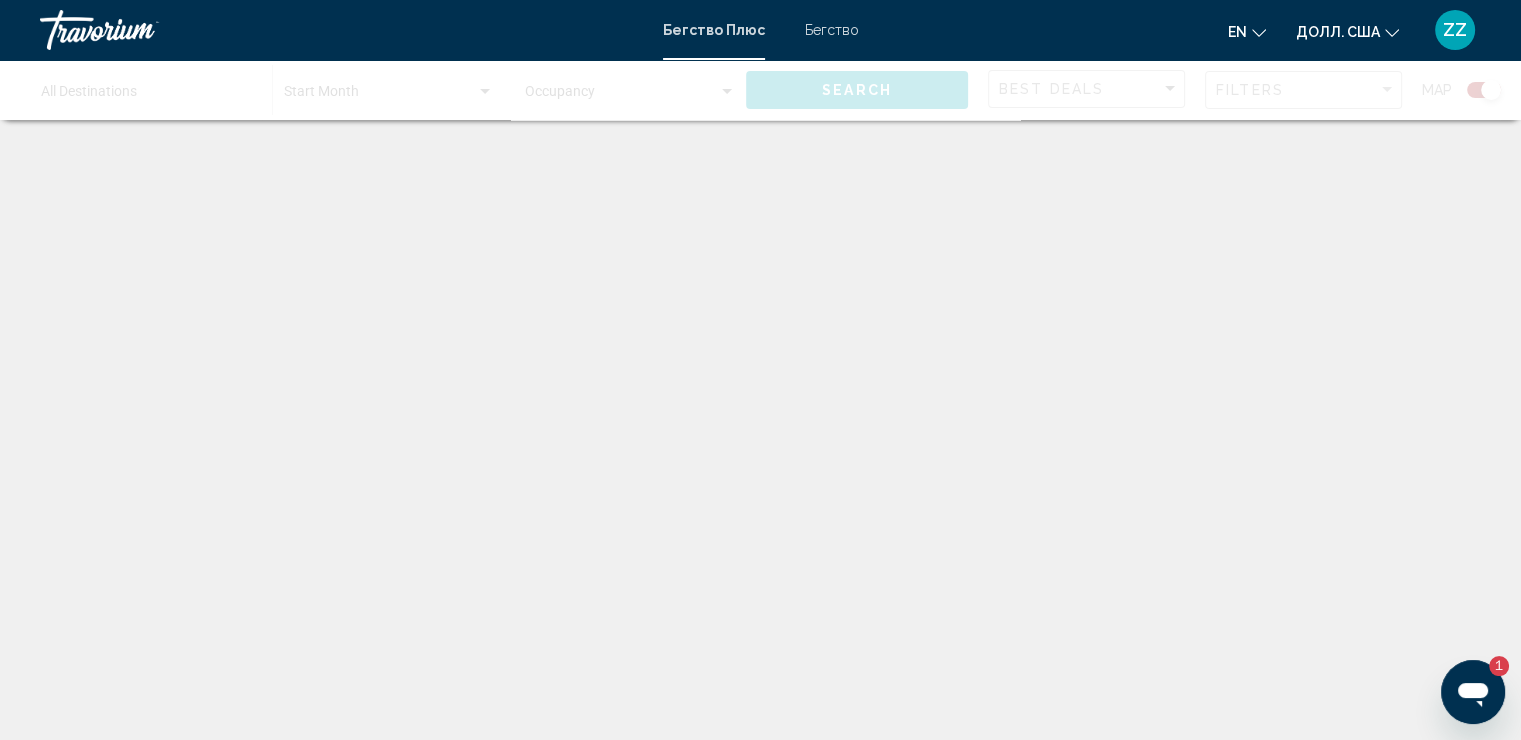 scroll, scrollTop: 0, scrollLeft: 0, axis: both 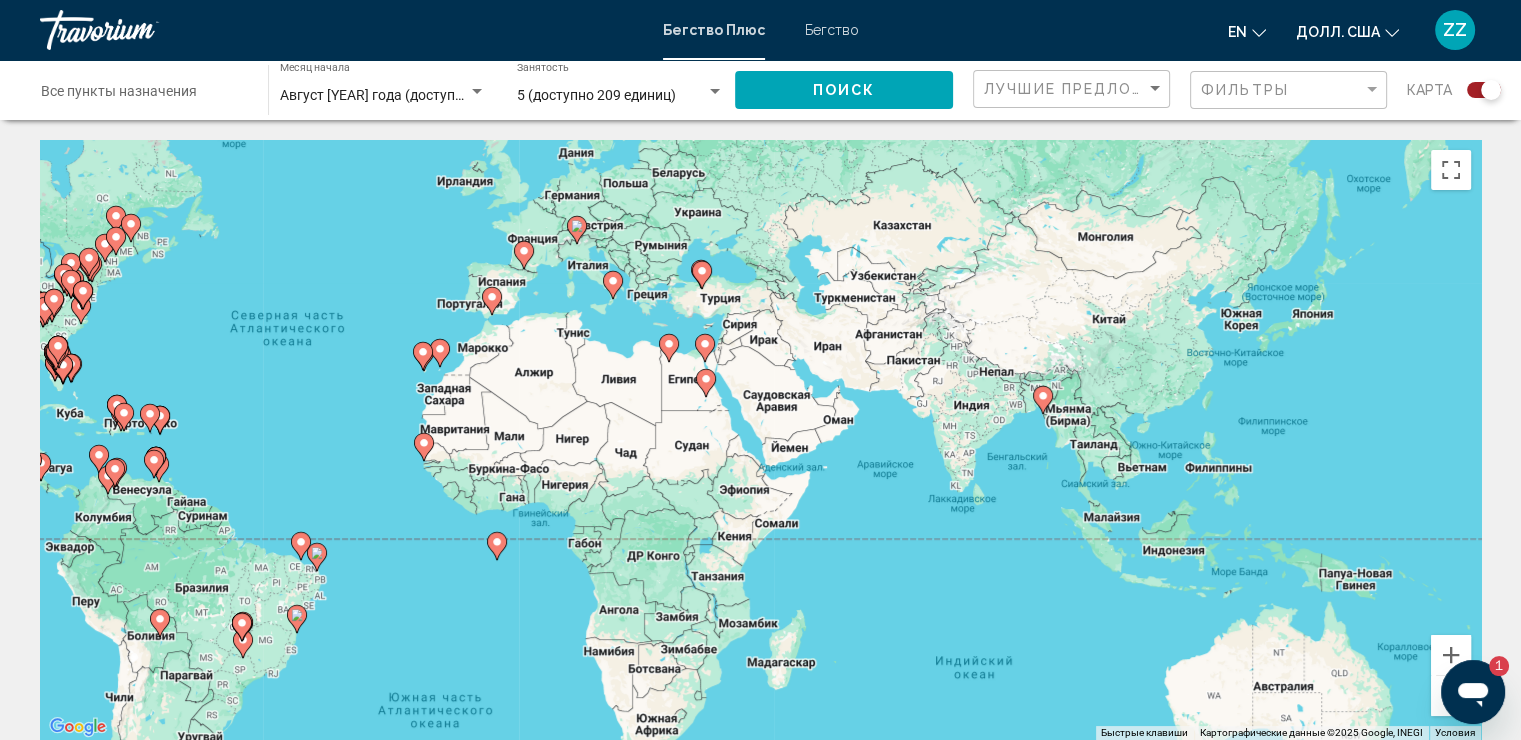 drag, startPoint x: 1356, startPoint y: 356, endPoint x: 891, endPoint y: 242, distance: 478.7703 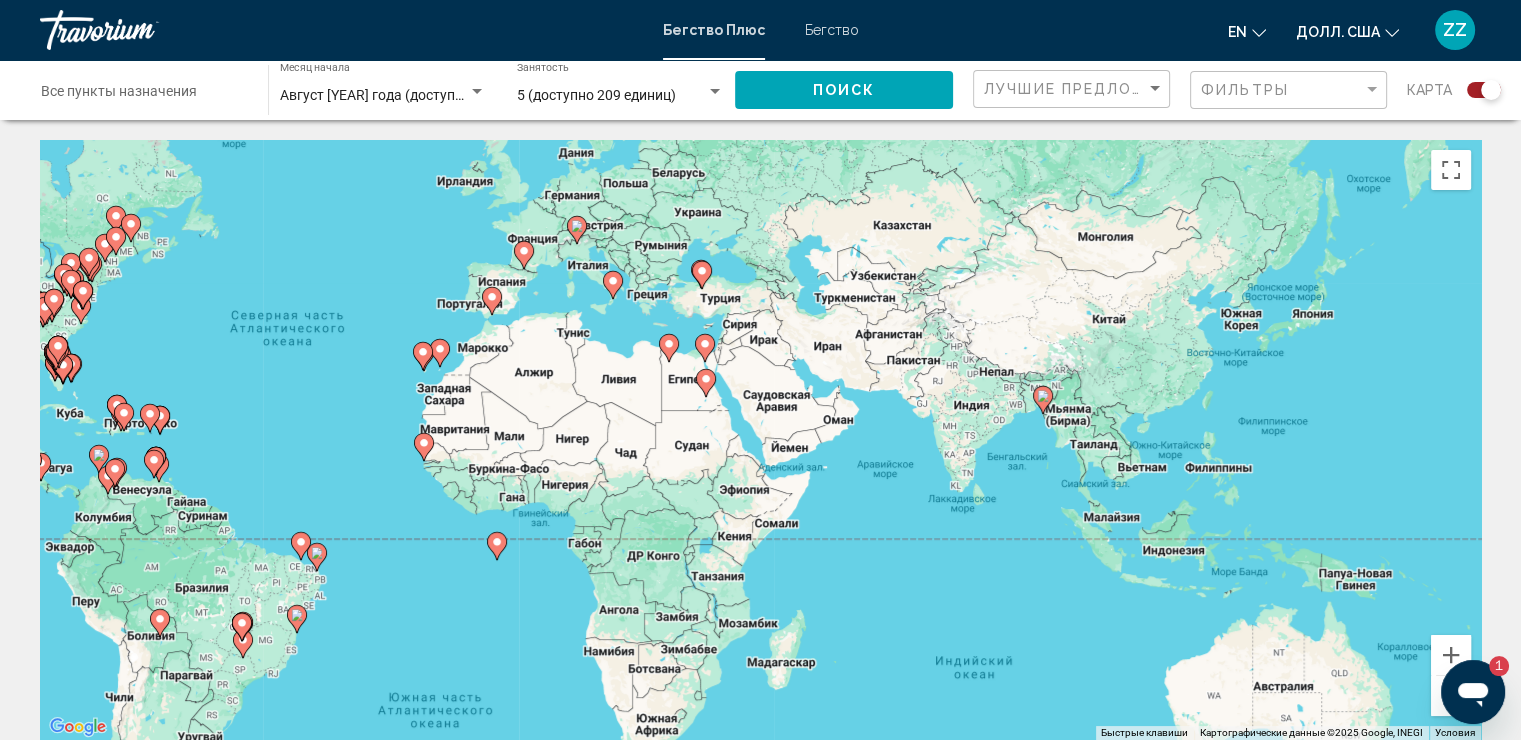 click on "Чтобы активировать перетаскивание с помощью клавиатуры, нажмите Alt + Enter.  После этого перемещайте маркер с помощью клавиш со стрелками.  Чтобы завершить перетаскивание, нажмите клавишу Enter.  Чтобы отменить действие, нажмите клавишу Esc." at bounding box center (760, 440) 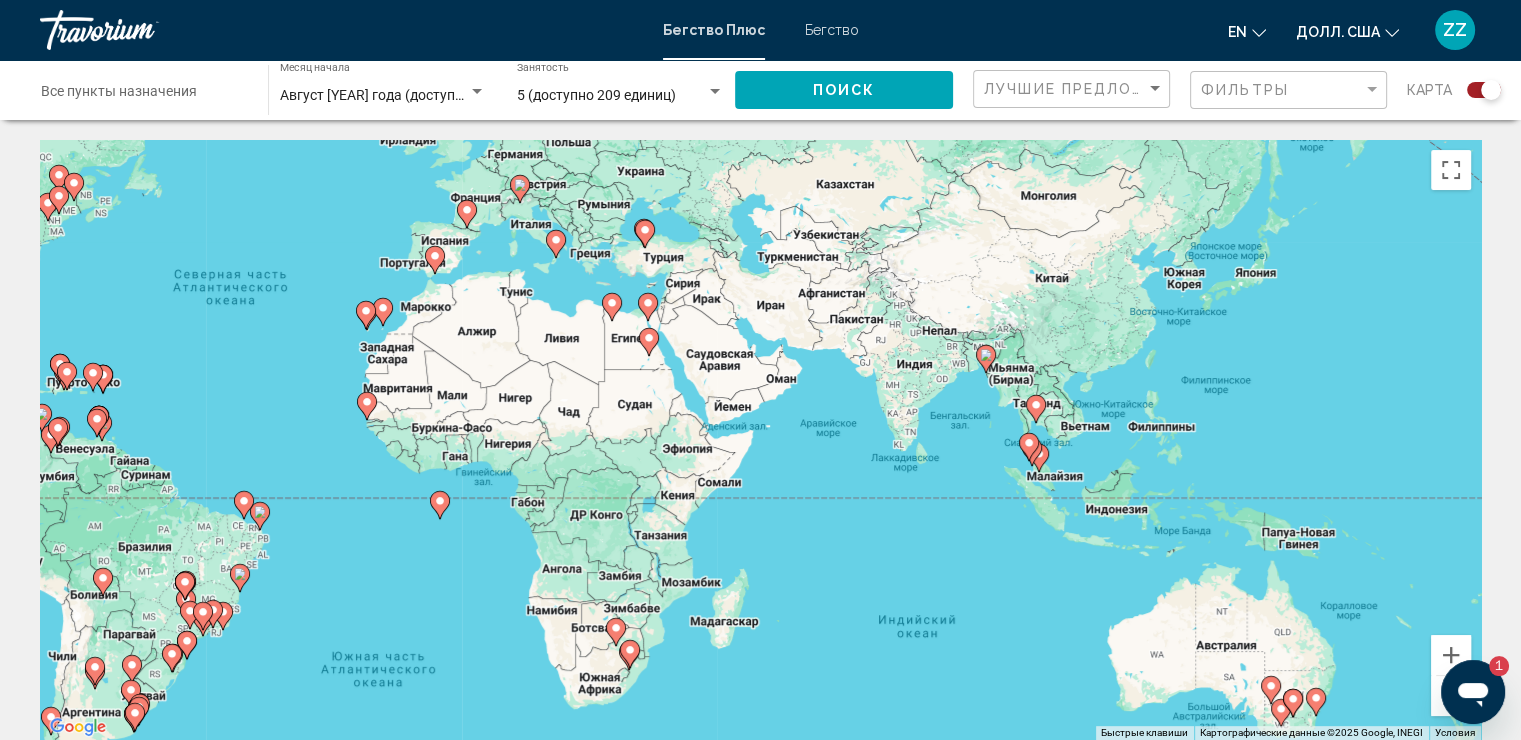 click on "5 (доступно 209 единиц)" at bounding box center [596, 95] 